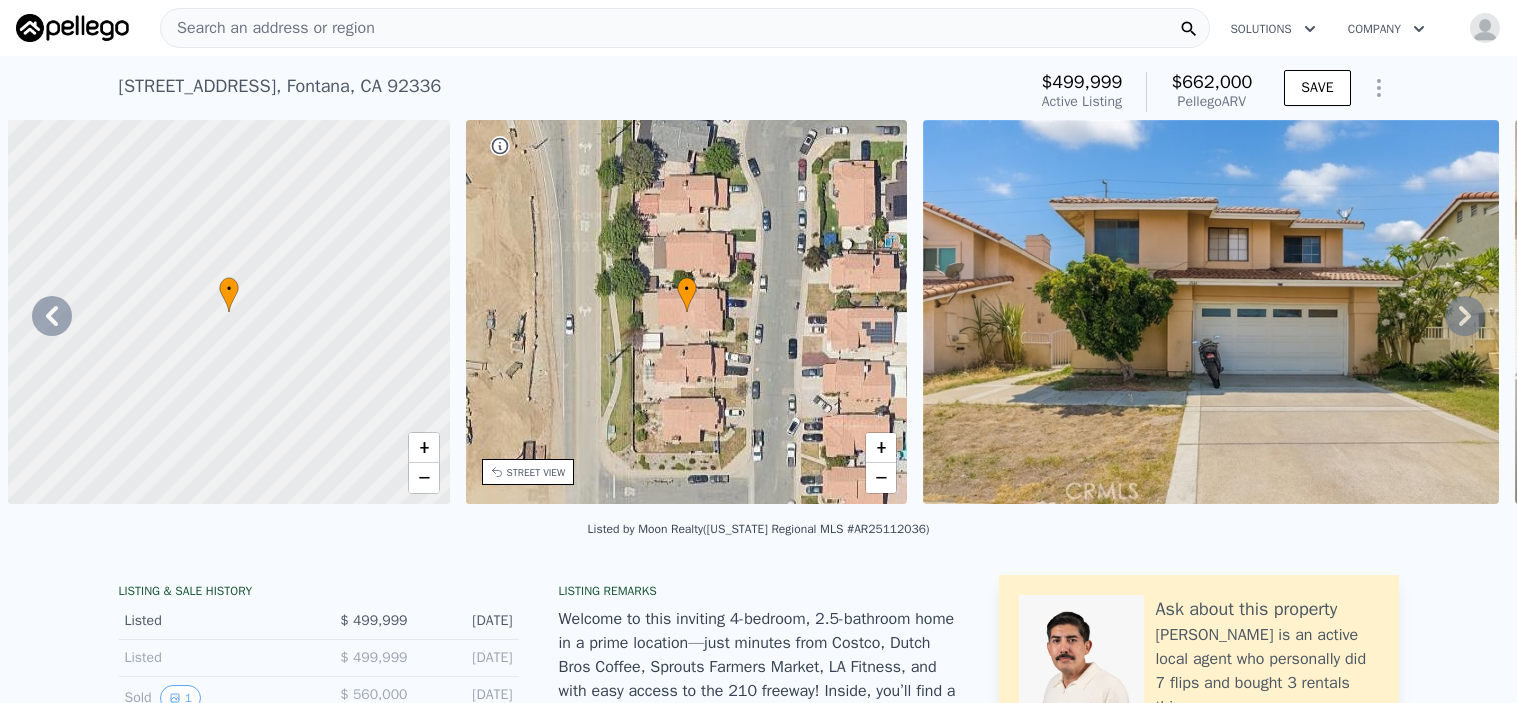 scroll, scrollTop: 0, scrollLeft: 0, axis: both 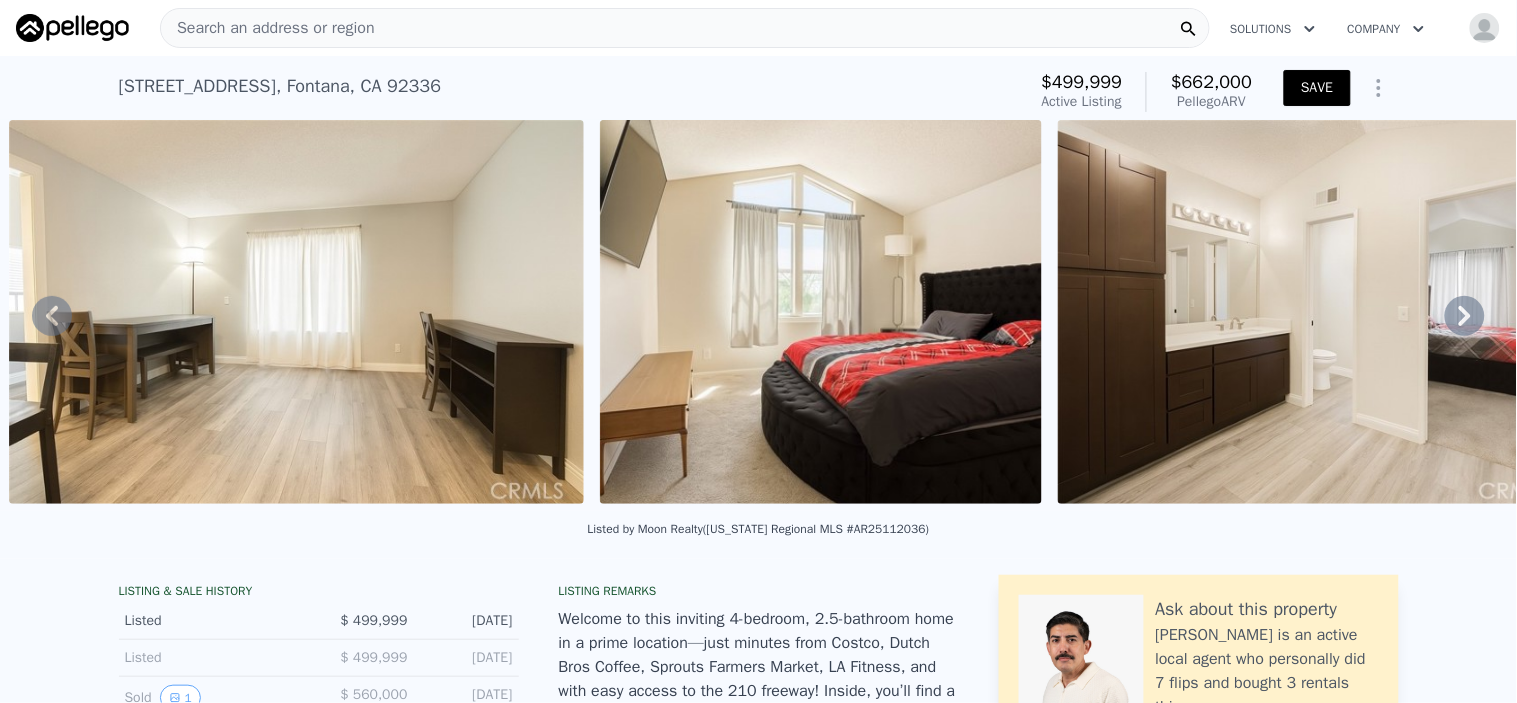 click on "SAVE" at bounding box center [1317, 88] 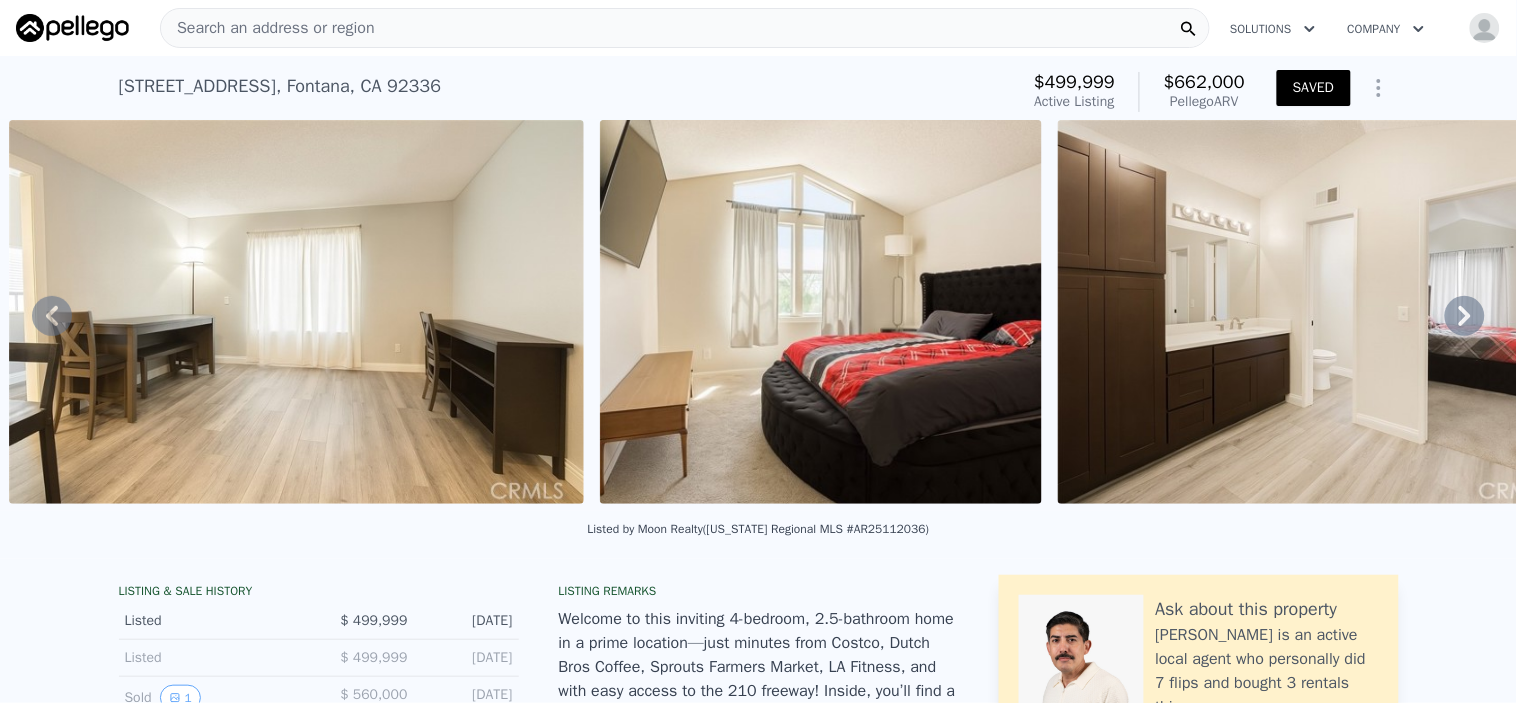 click on "Search an address or region" at bounding box center [268, 28] 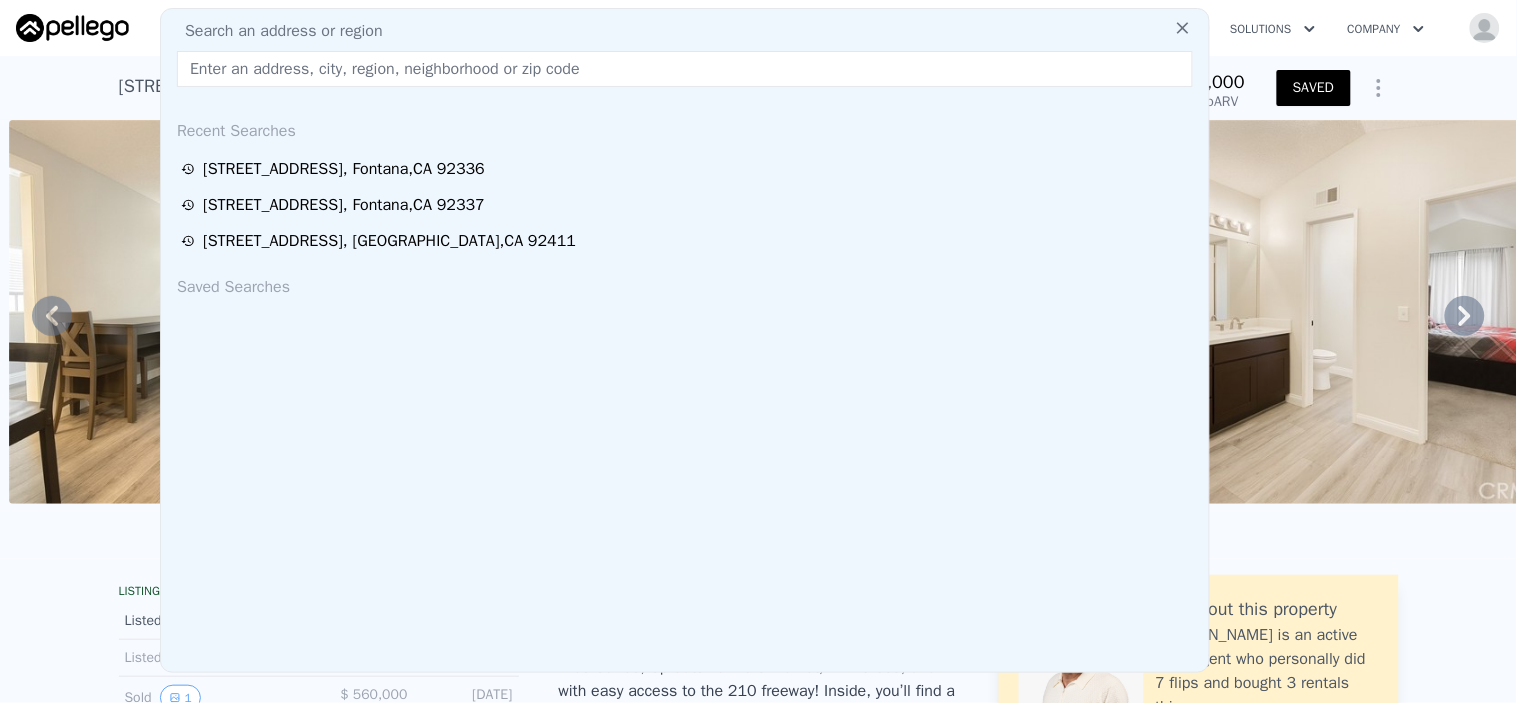 click at bounding box center [685, 69] 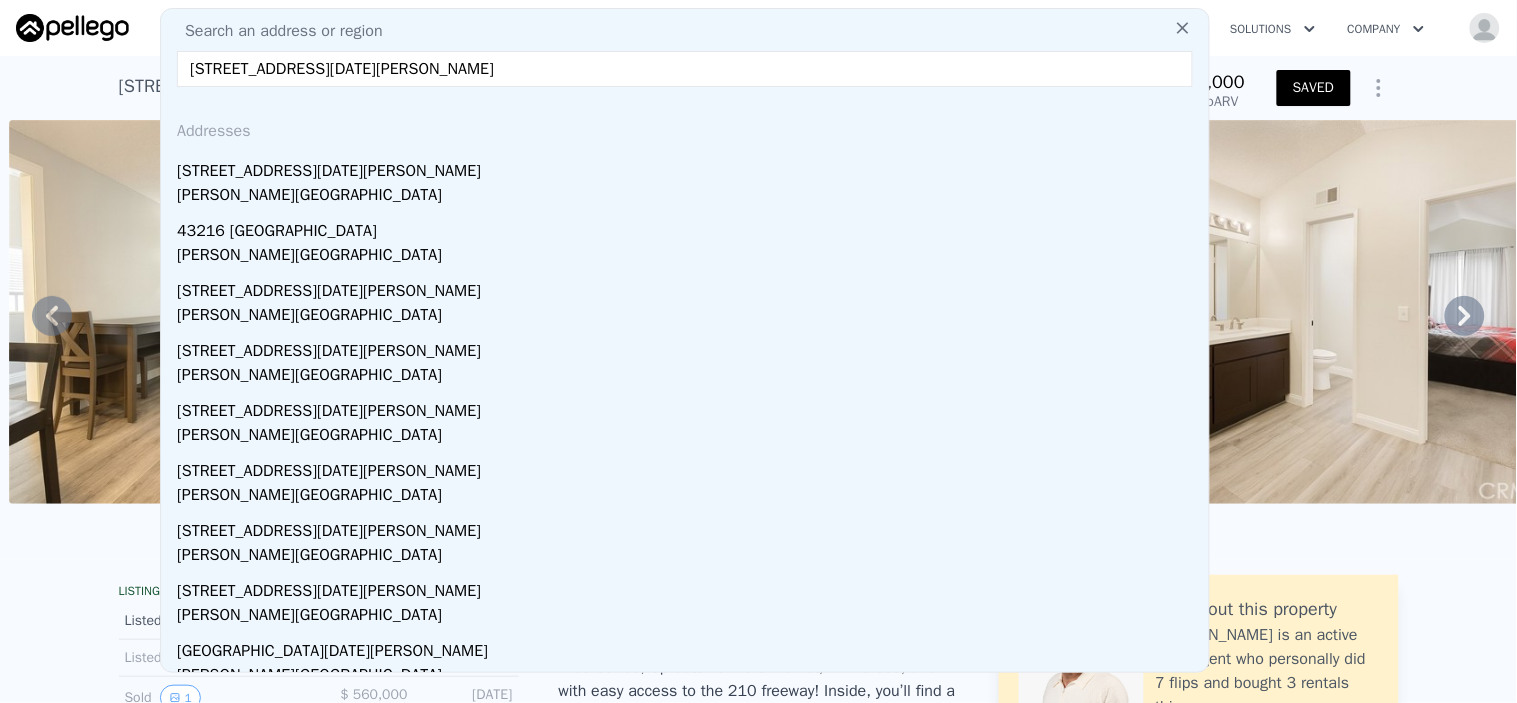 type on "[STREET_ADDRESS][DATE][PERSON_NAME]" 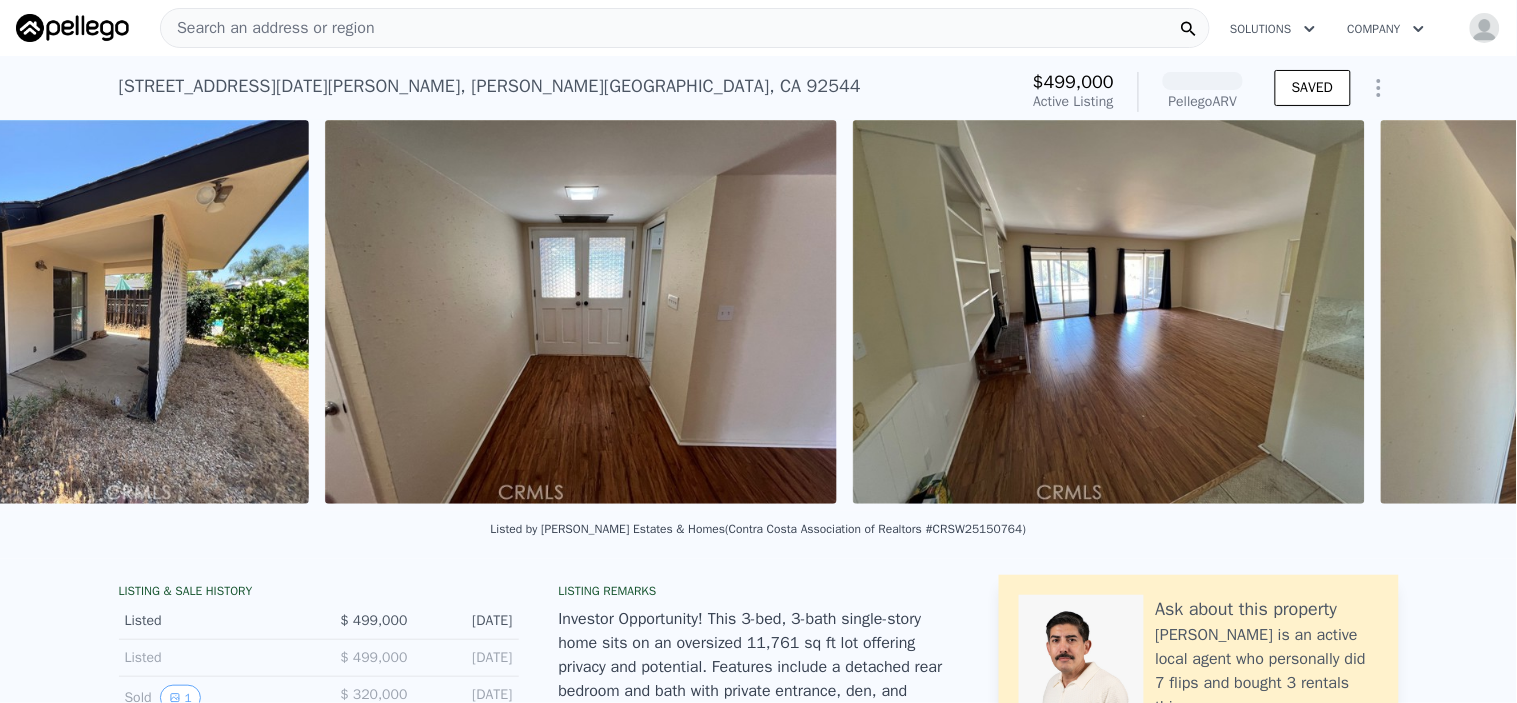 scroll, scrollTop: 0, scrollLeft: 3661, axis: horizontal 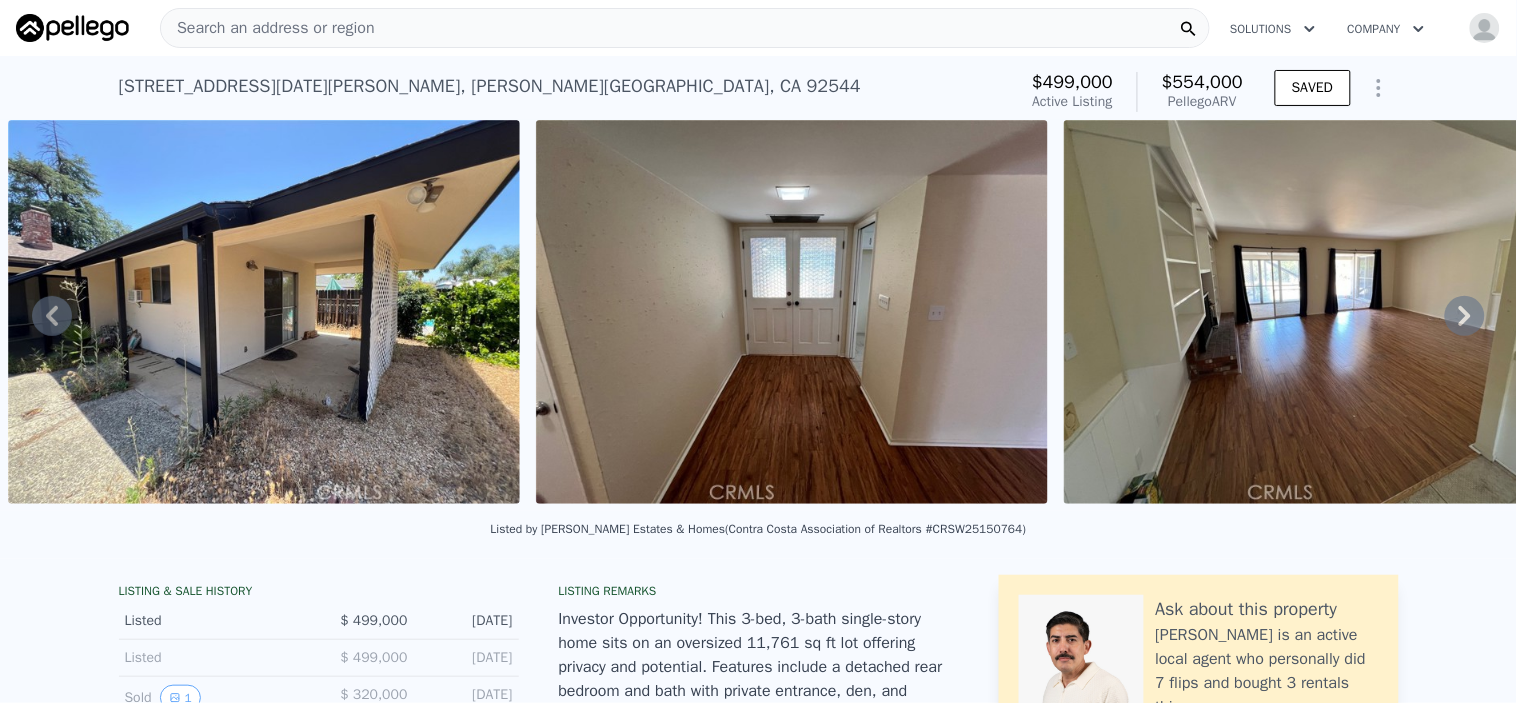click 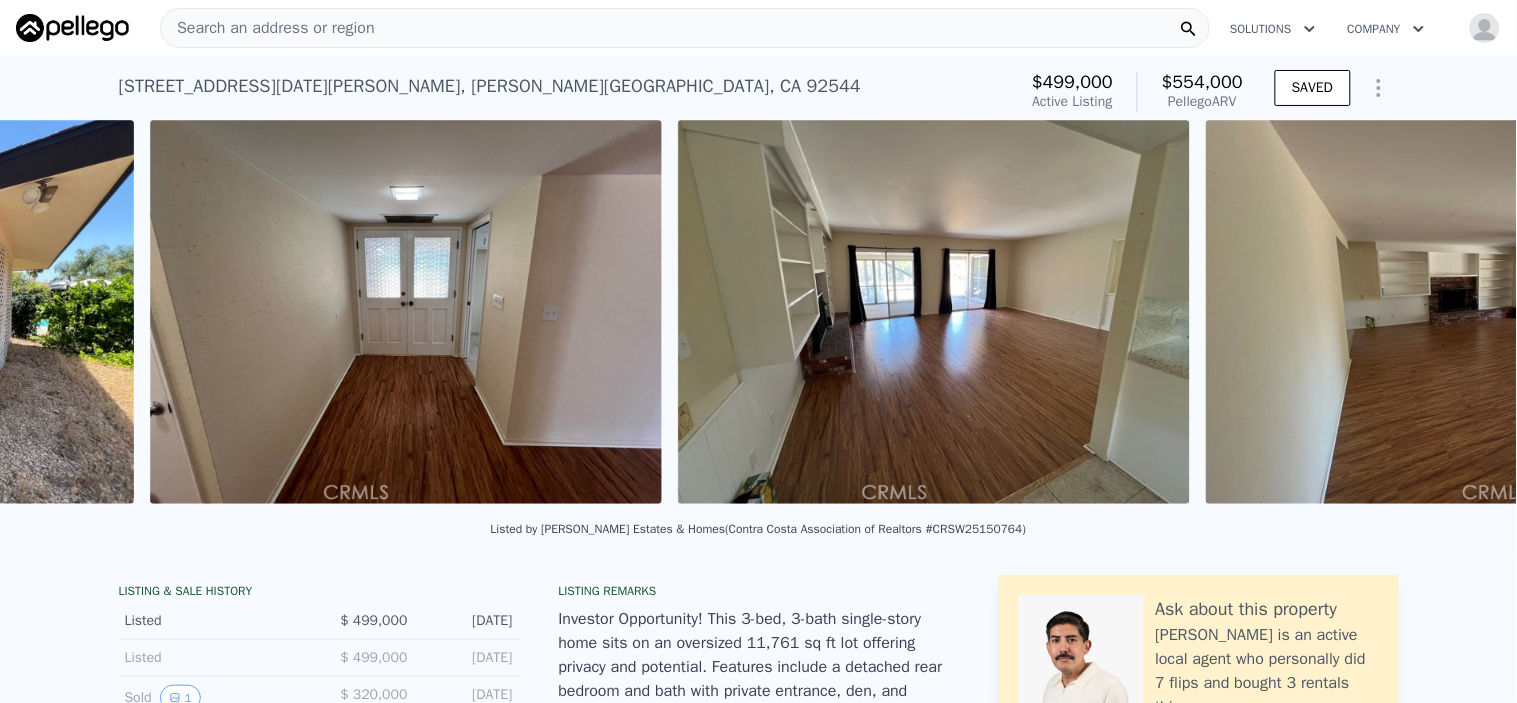 scroll, scrollTop: 0, scrollLeft: 4188, axis: horizontal 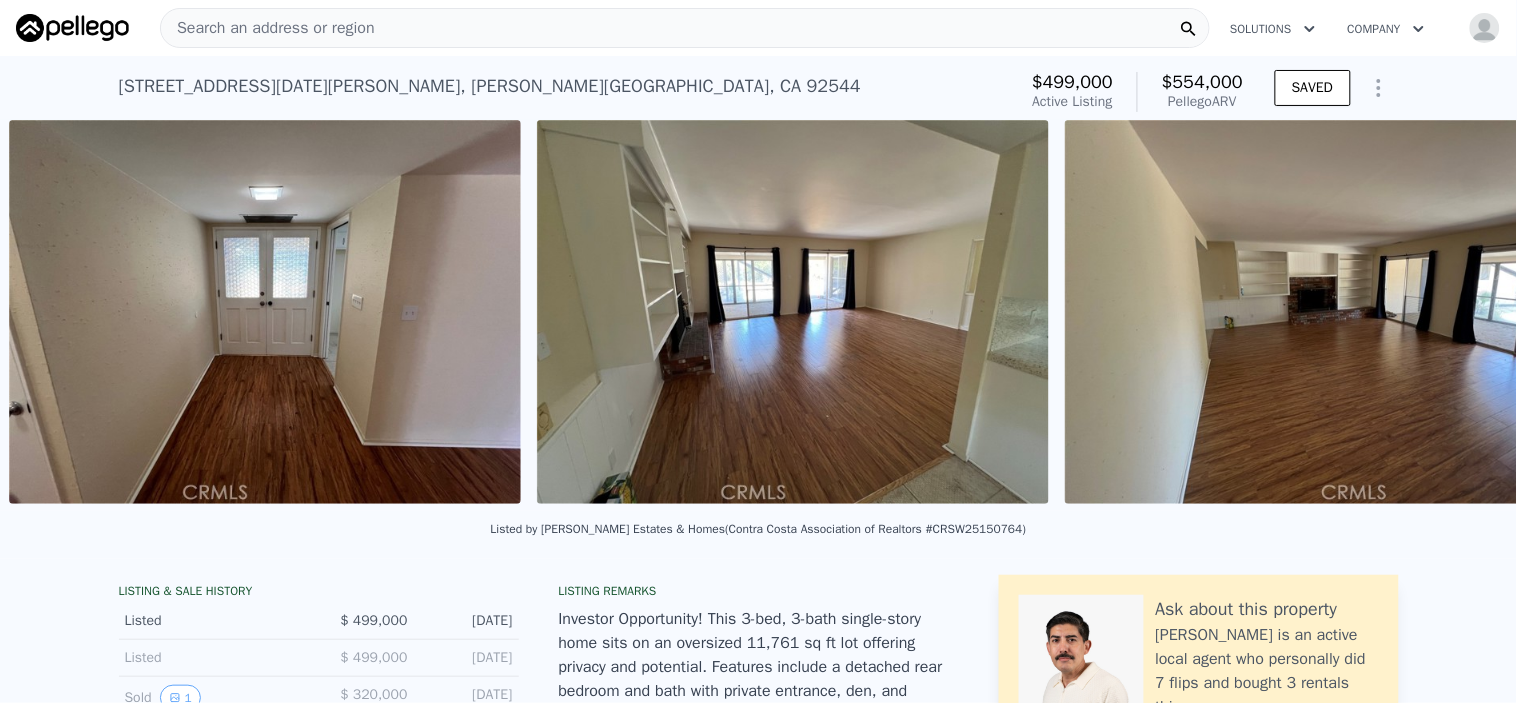 click on "•
+ −
•
+ − STREET VIEW                 ← Move left → Move right ↑ Move up ↓ Move down + Zoom in - Zoom out             [STREET_ADDRESS][GEOGRAPHIC_DATA][US_STATE][STREET_ADDRESS]            View on Google Maps        Custom Imagery                 This image is no longer available                                      Rotate the view          Map Data © 2025 Google © 2025 Google Terms Report a problem                 ← Move left → Move right ↑ Move up ↓ Move down + Zoom in - Zoom out             [STREET_ADDRESS][US_STATE]       [STREET_ADDRESS]            View on Google Maps        Custom Imagery                 This image is no longer available                                      Rotate the view          Keyboard shortcuts Map Data © 2025 Google © 2025 Google Terms Report a problem                 ← Move left → Move right ↑ Move up ↓ Move down + Zoom in -" at bounding box center [758, 315] 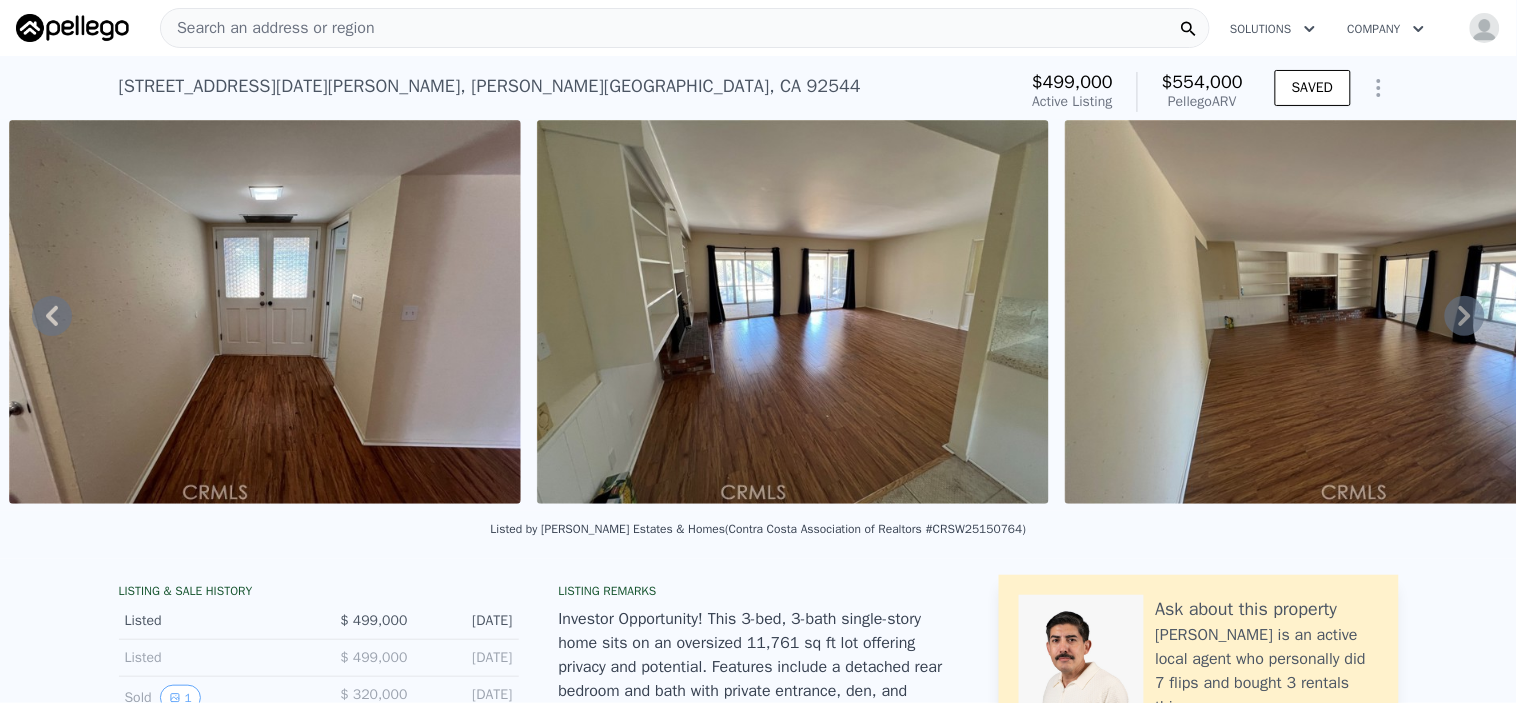 click 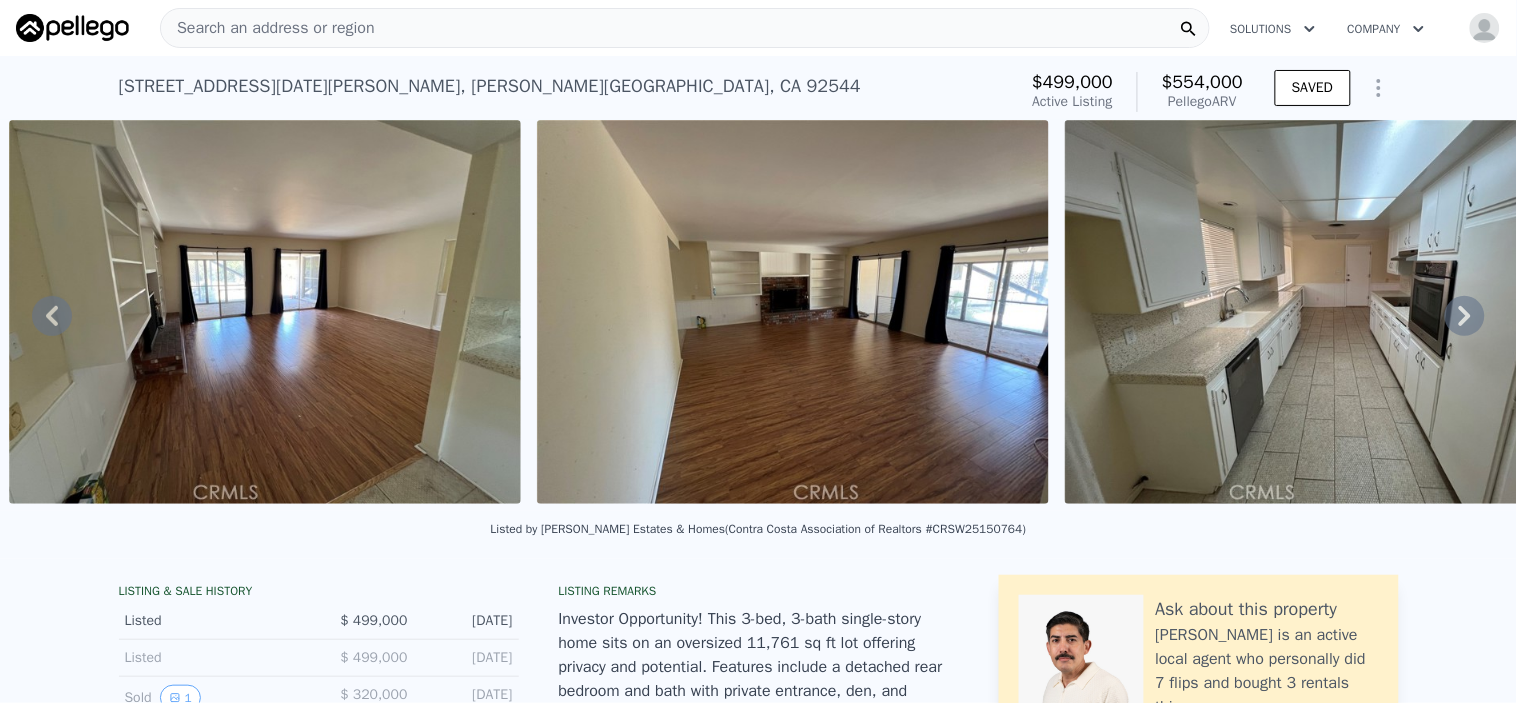 click 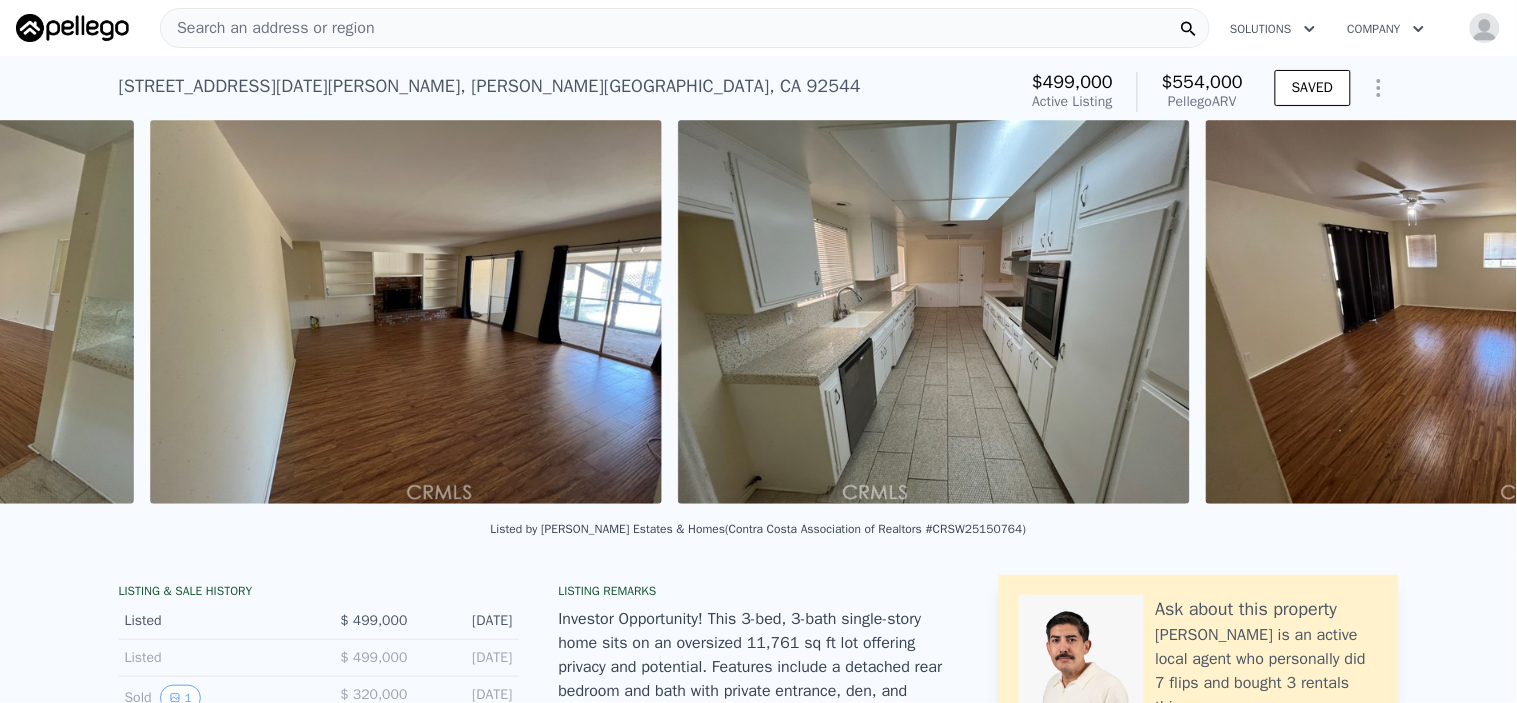 scroll, scrollTop: 0, scrollLeft: 5244, axis: horizontal 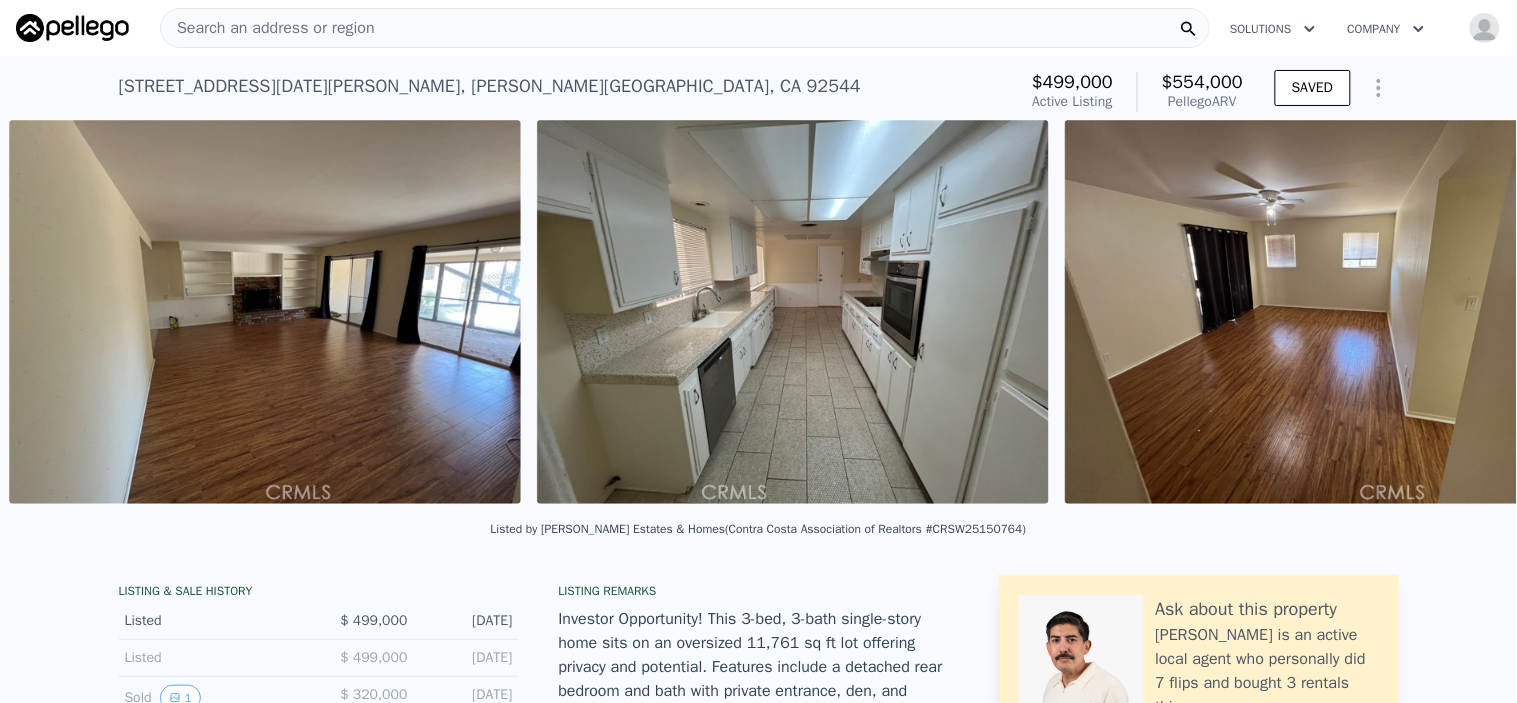 click on "•
+ −
•
+ − STREET VIEW                 ← Move left → Move right ↑ Move up ↓ Move down + Zoom in - Zoom out             [STREET_ADDRESS][GEOGRAPHIC_DATA][US_STATE][STREET_ADDRESS]            View on Google Maps        Custom Imagery                 This image is no longer available                                      Rotate the view          Map Data © 2025 Google © 2025 Google Terms Report a problem                 ← Move left → Move right ↑ Move up ↓ Move down + Zoom in - Zoom out             [STREET_ADDRESS][US_STATE]       [STREET_ADDRESS]            View on Google Maps        Custom Imagery                 This image is no longer available                                      Rotate the view          Keyboard shortcuts Map Data © 2025 Google © 2025 Google Terms Report a problem                 ← Move left → Move right ↑ Move up ↓ Move down + Zoom in -" at bounding box center [758, 315] 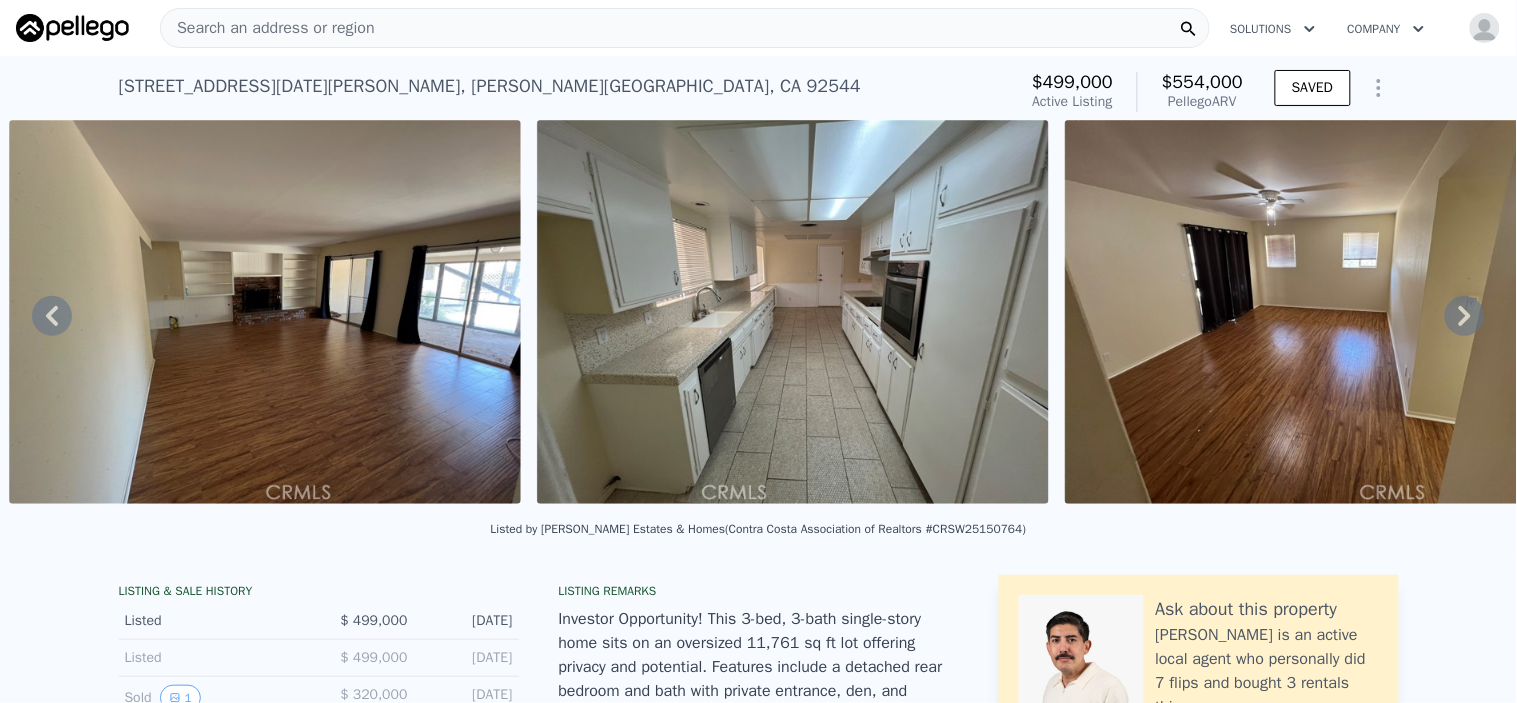 click 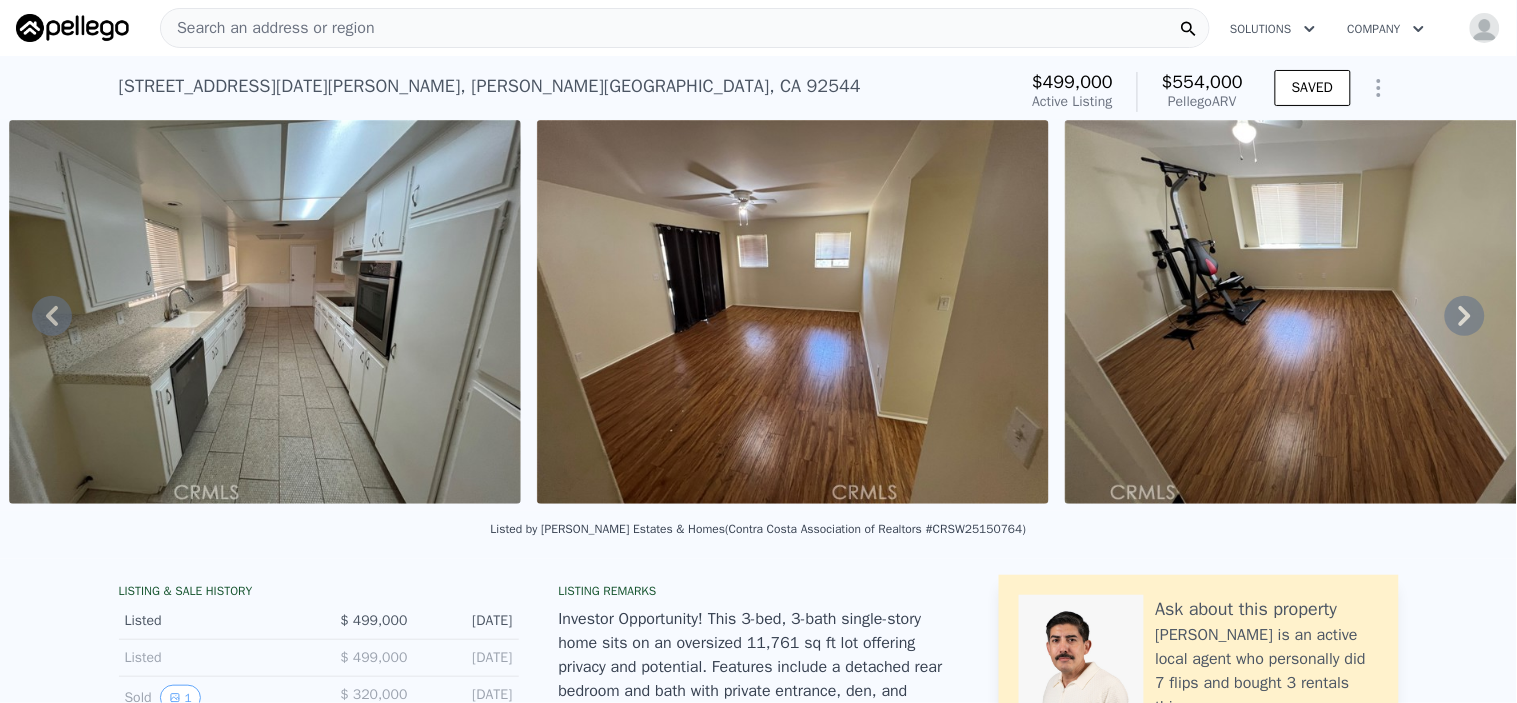 click 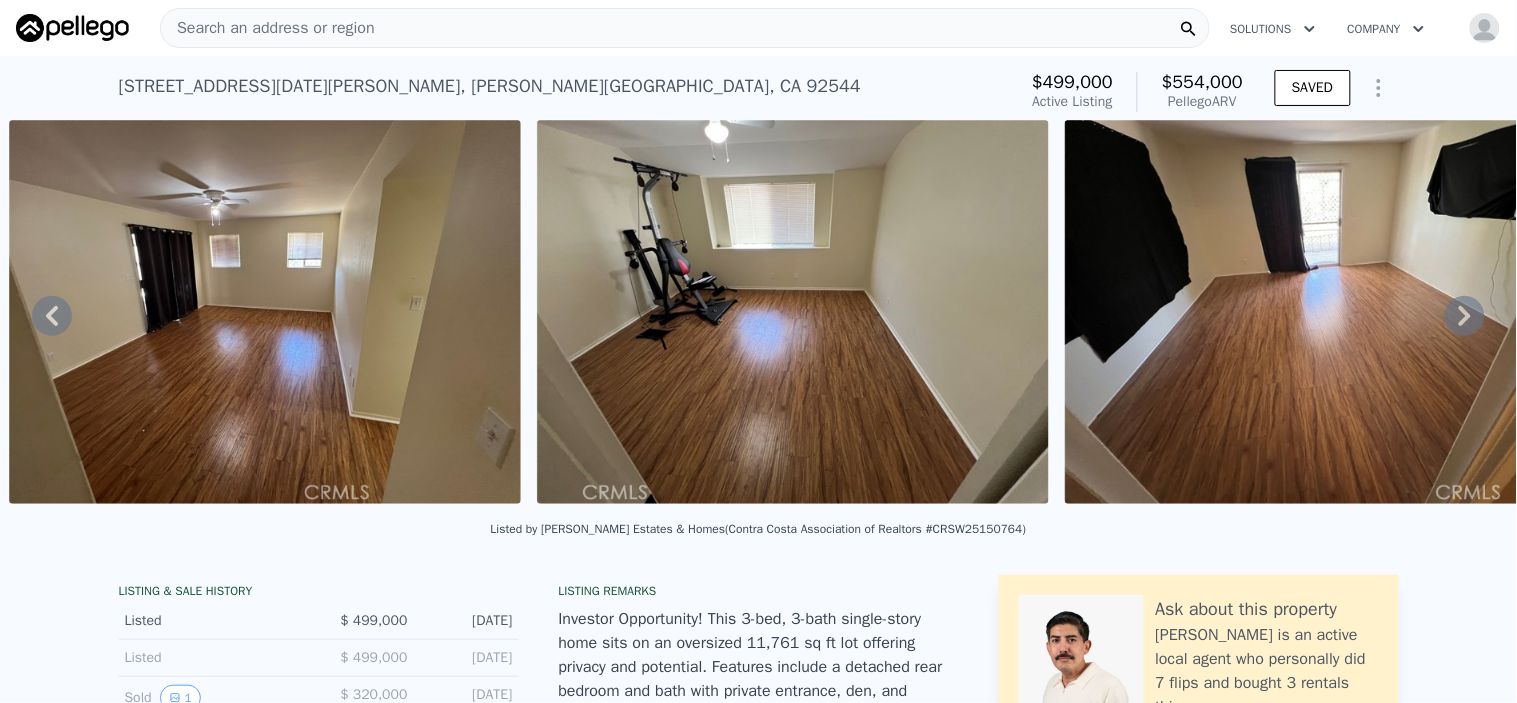 click 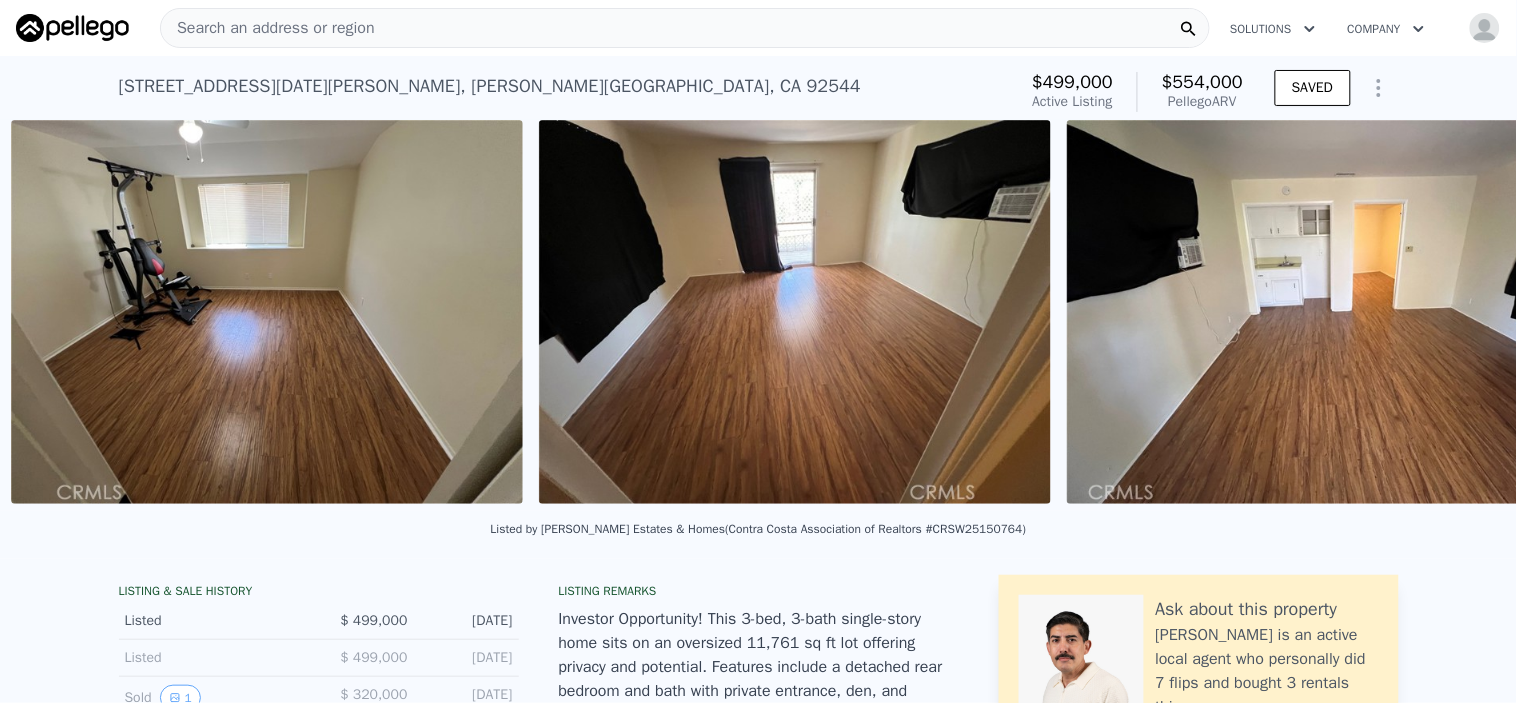 scroll, scrollTop: 0, scrollLeft: 6827, axis: horizontal 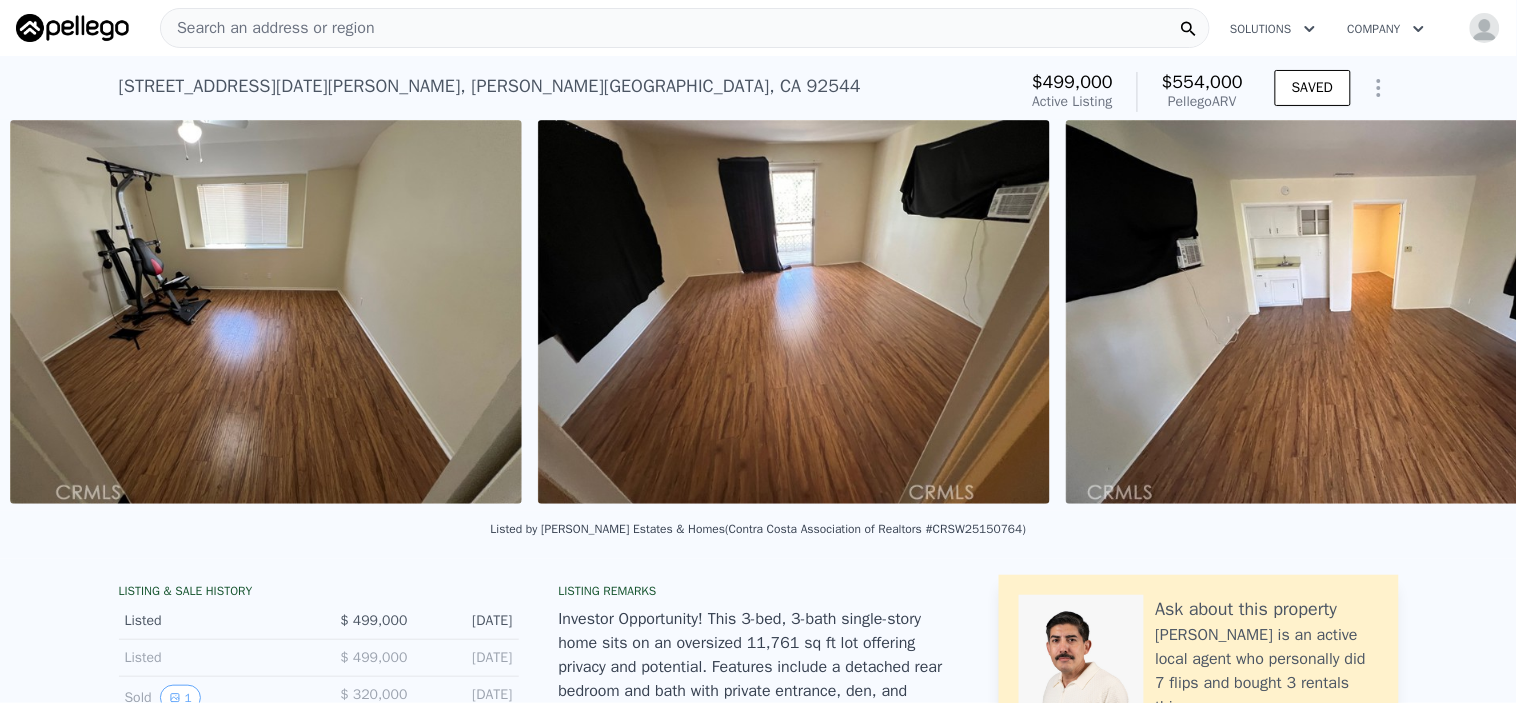 click at bounding box center [1322, 312] 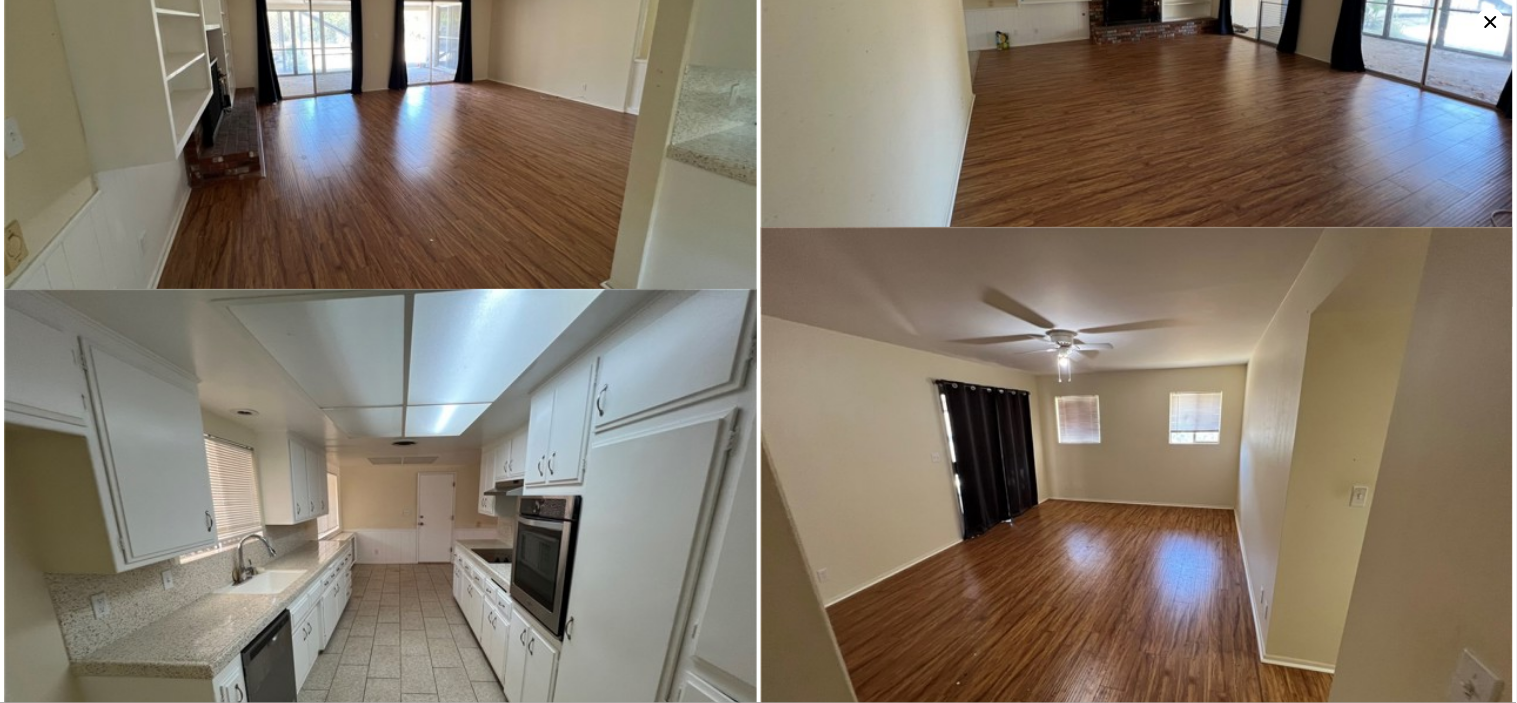 scroll, scrollTop: 1997, scrollLeft: 0, axis: vertical 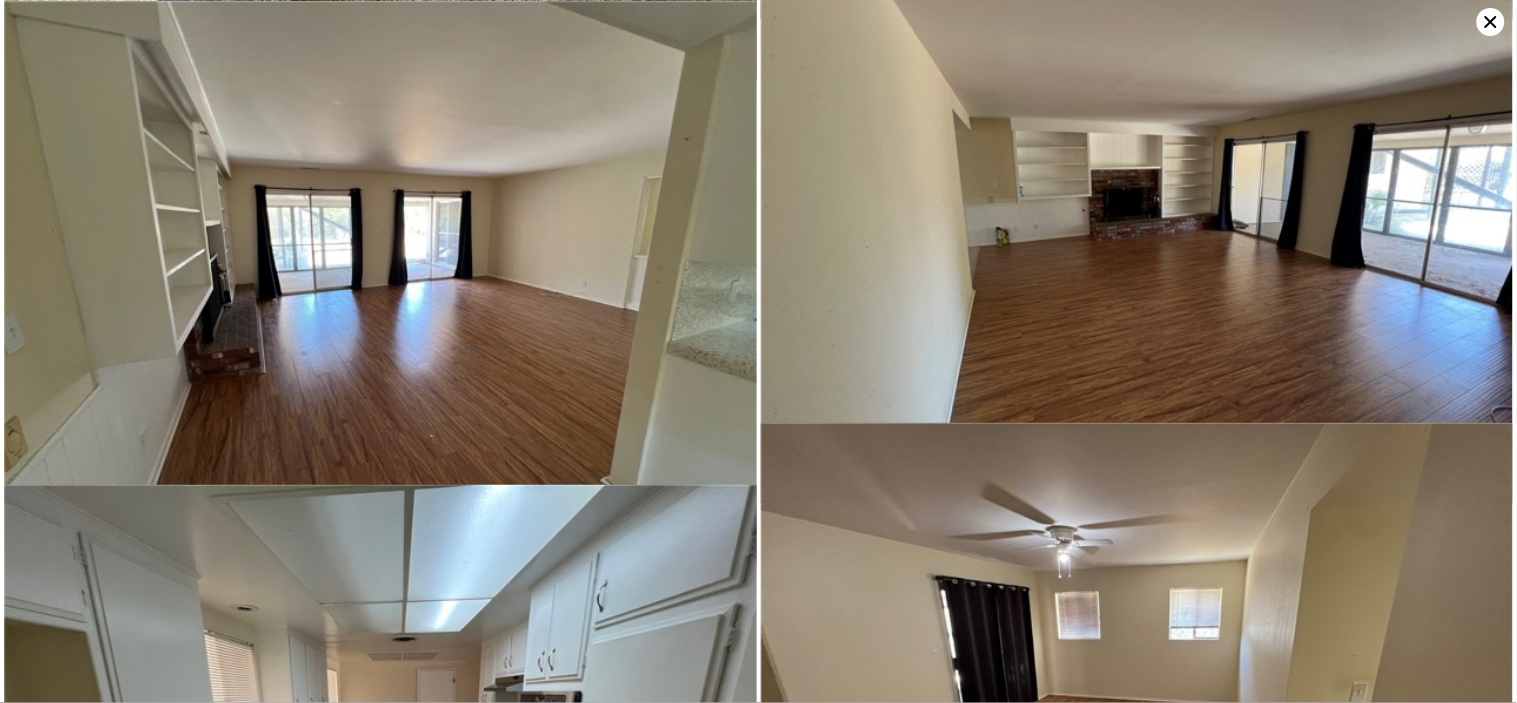 click 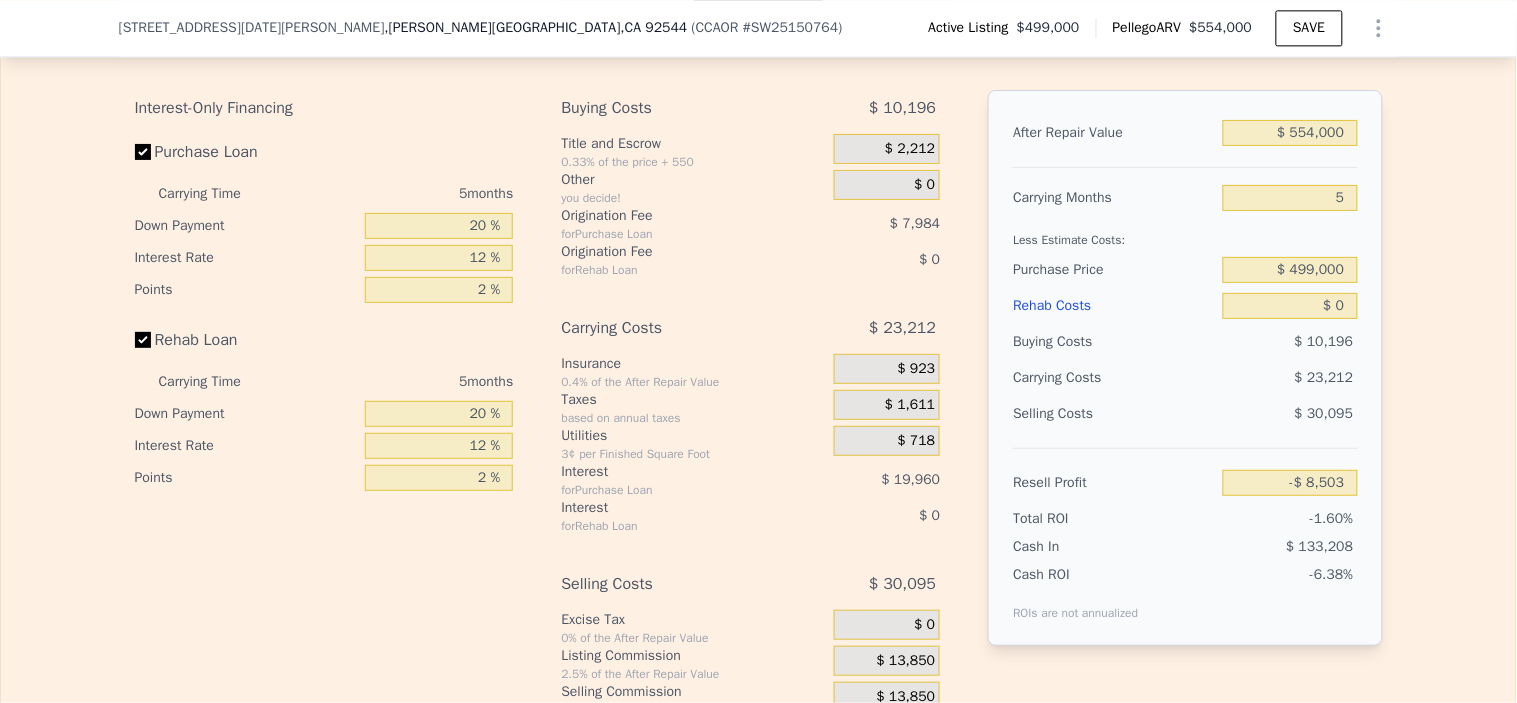 scroll, scrollTop: 3215, scrollLeft: 0, axis: vertical 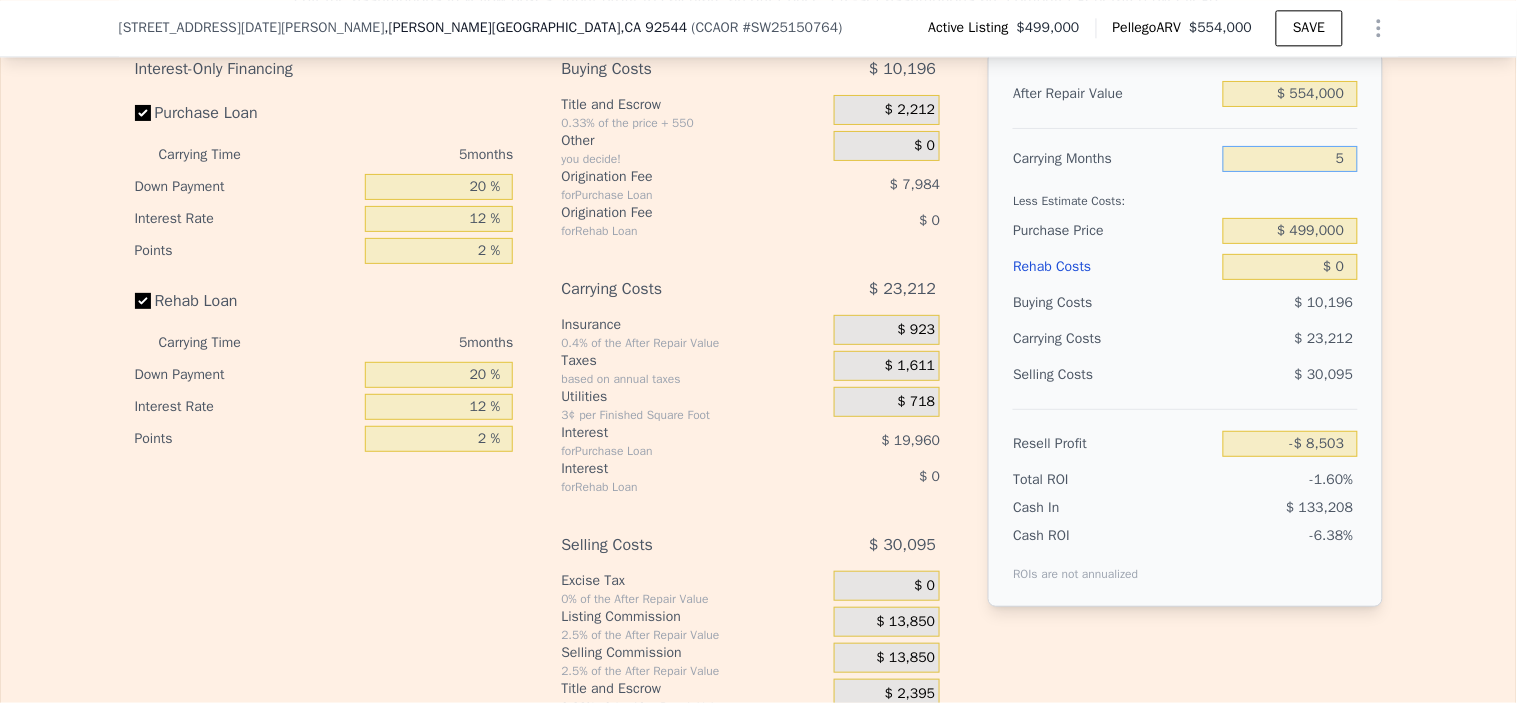 drag, startPoint x: 1315, startPoint y: 197, endPoint x: 1516, endPoint y: 183, distance: 201.48697 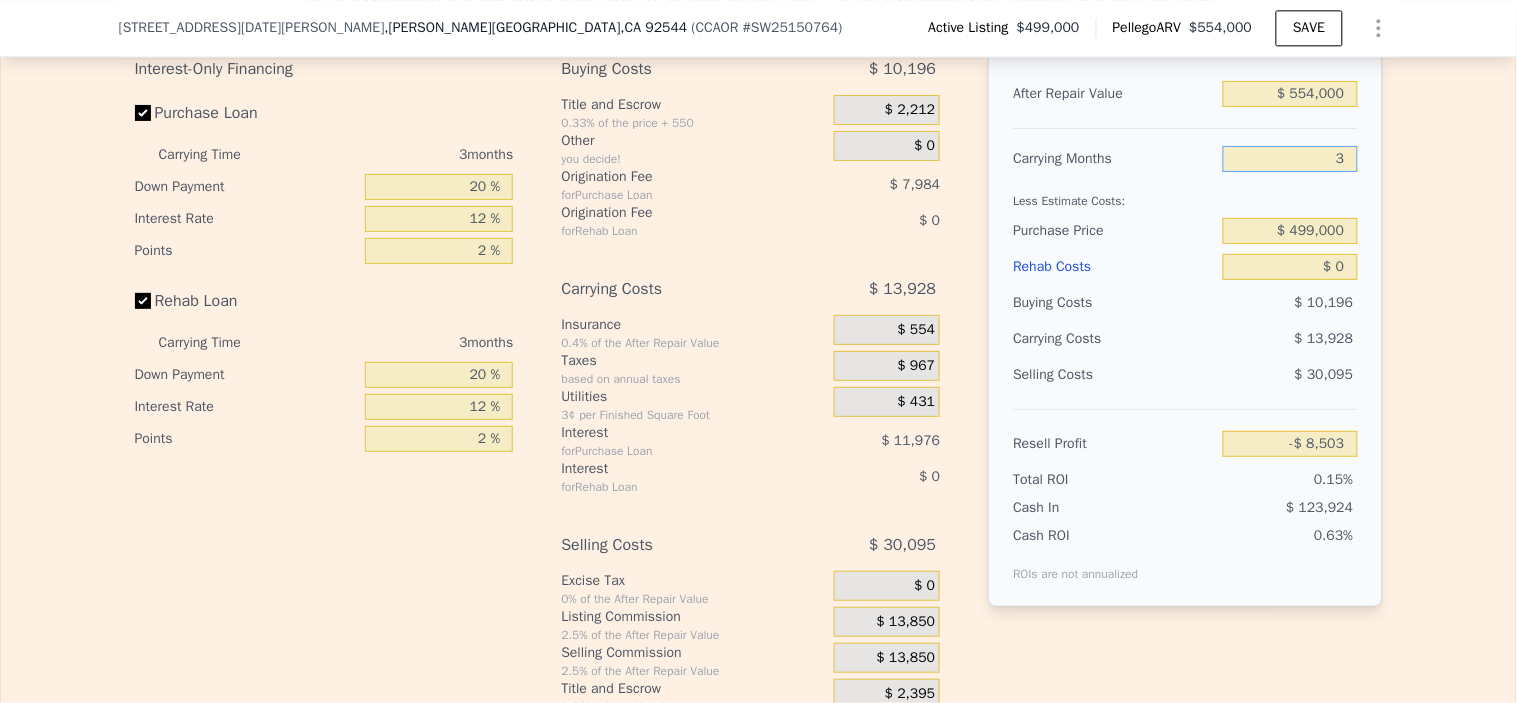 type on "$ 781" 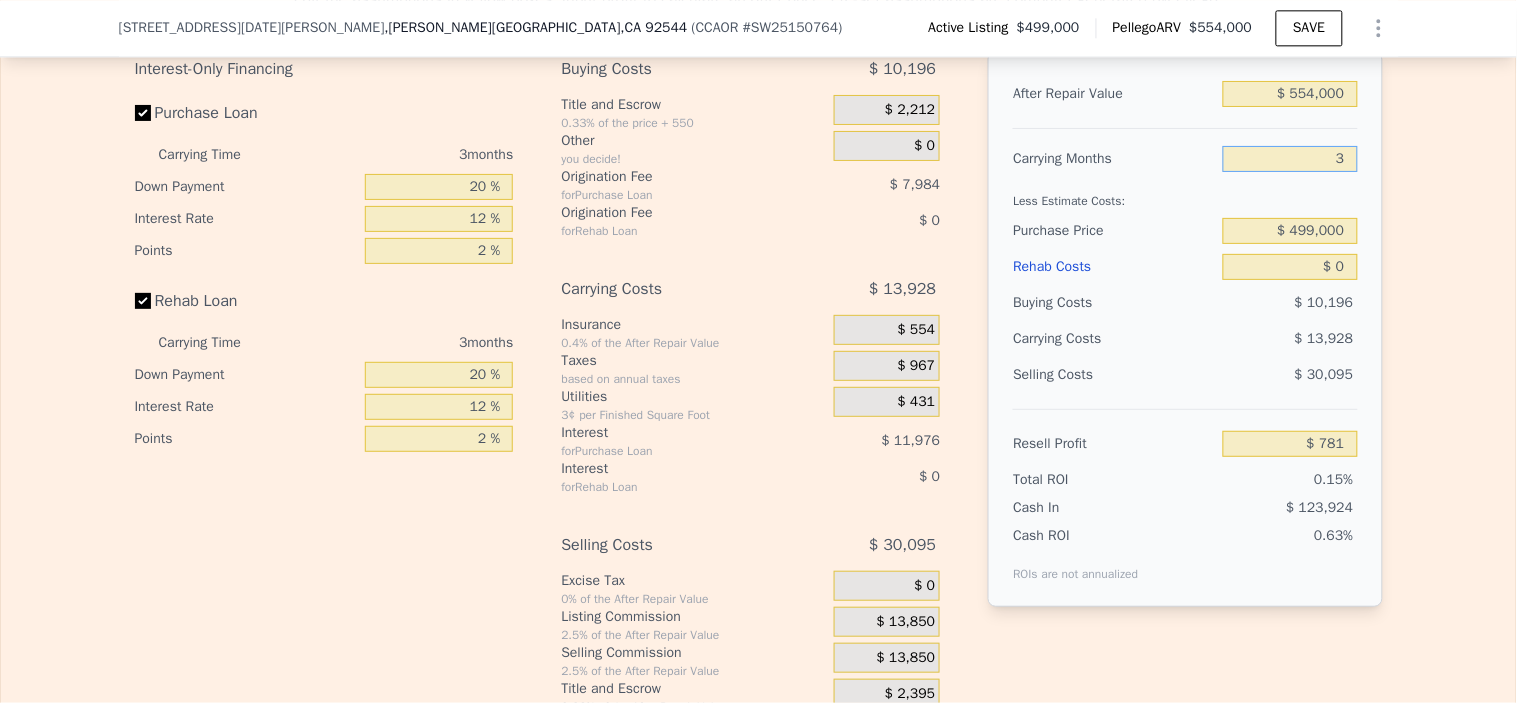 type on "3" 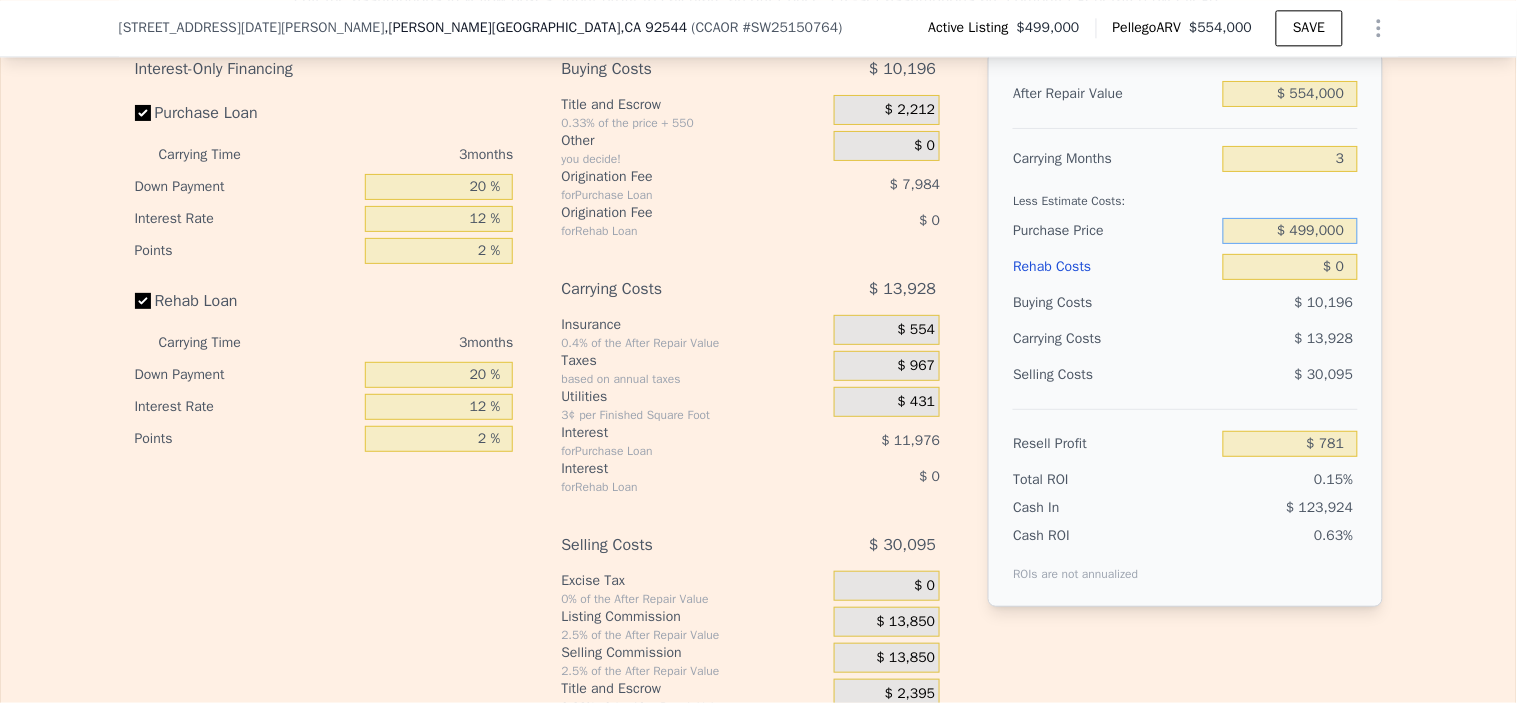 drag, startPoint x: 1270, startPoint y: 254, endPoint x: 1516, endPoint y: 254, distance: 246 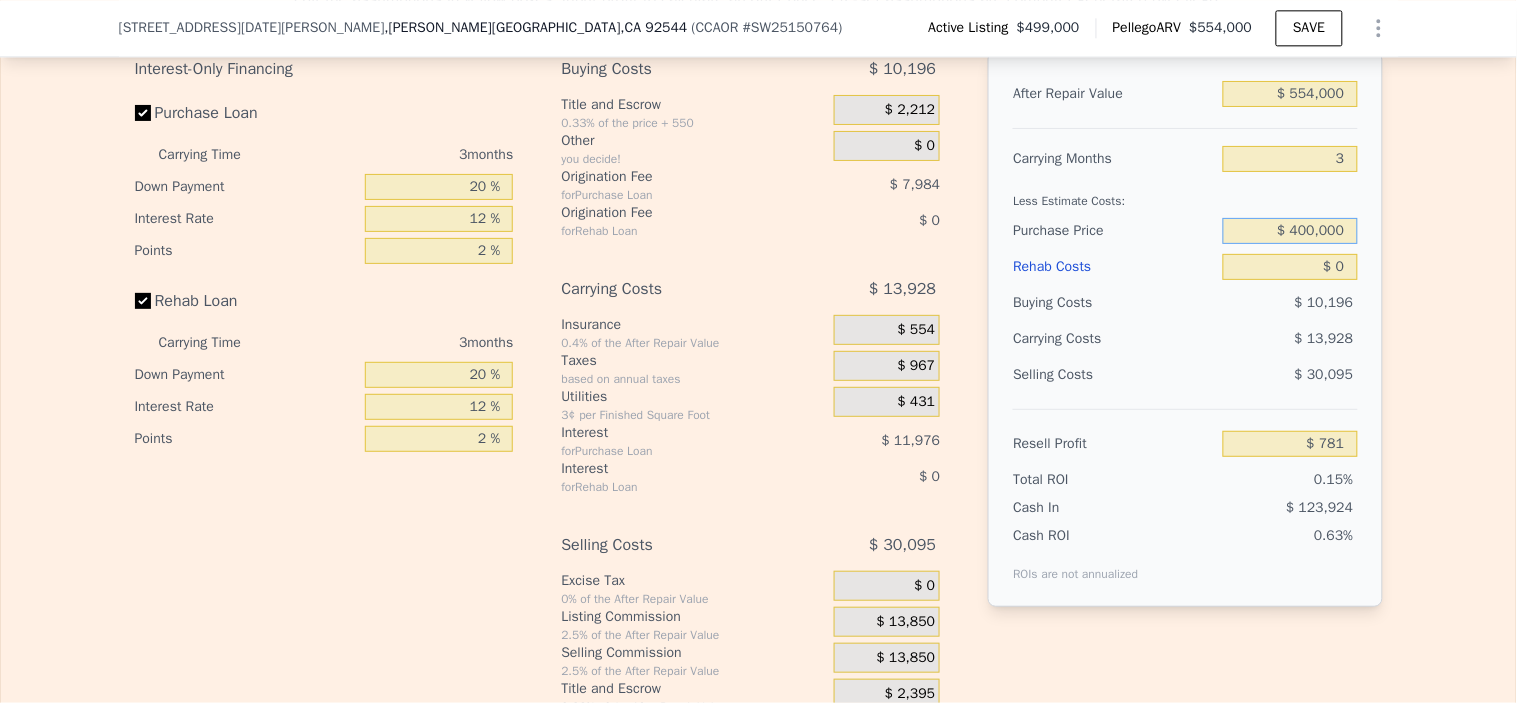 type on "$ 400,000" 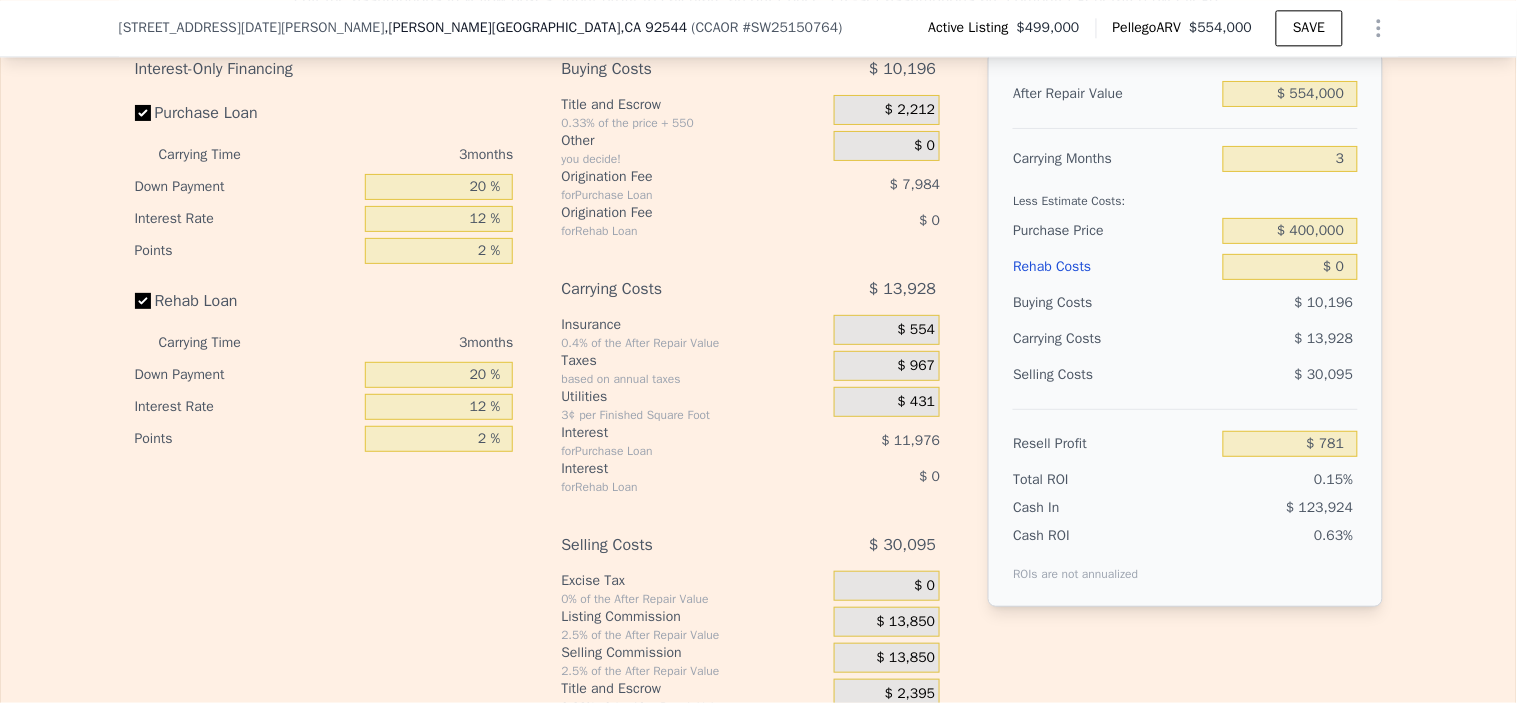 click on "After Repair Value $ 554,000 Carrying Months 3 Less Estimate Costs: Purchase Price $ 400,000 Rehab Costs $ 0 Buying Costs $ 10,196 Carrying Costs $ 13,928 Selling Costs $ 30,095 Resell Profit $ 781 Total ROI 0.15% Cash In $ 123,924 Cash ROI ROIs are not annualized 0.63%" at bounding box center [1185, 329] 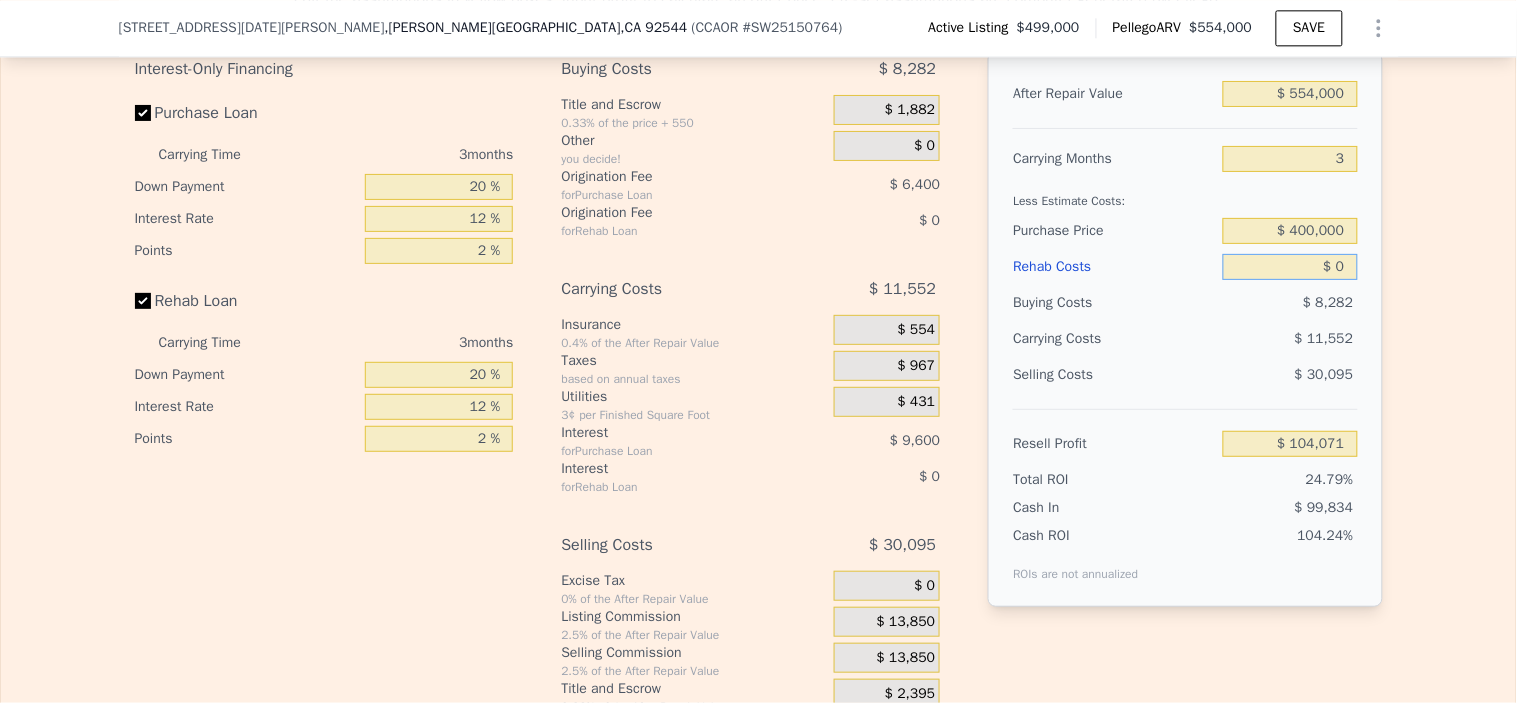 drag, startPoint x: 1335, startPoint y: 300, endPoint x: 1238, endPoint y: 305, distance: 97.128784 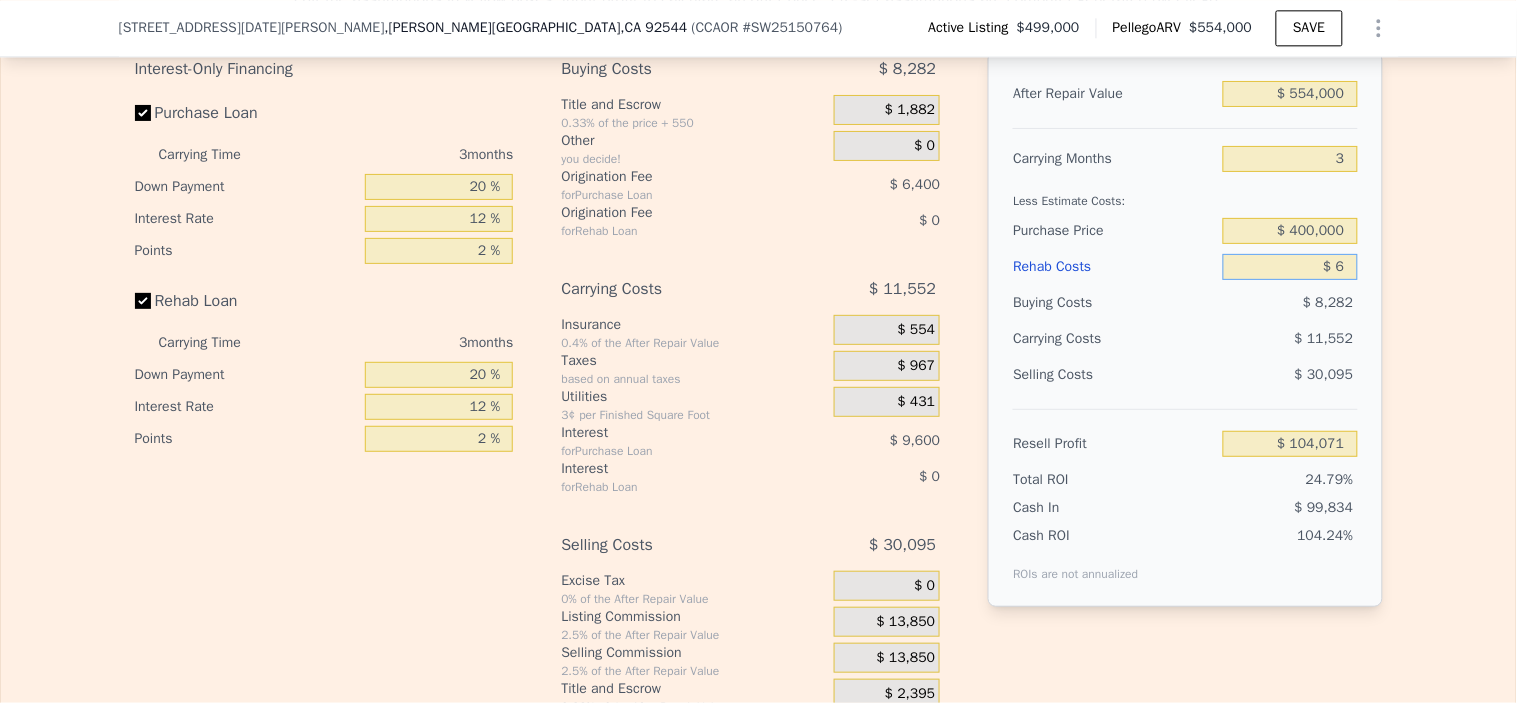type on "$ 60" 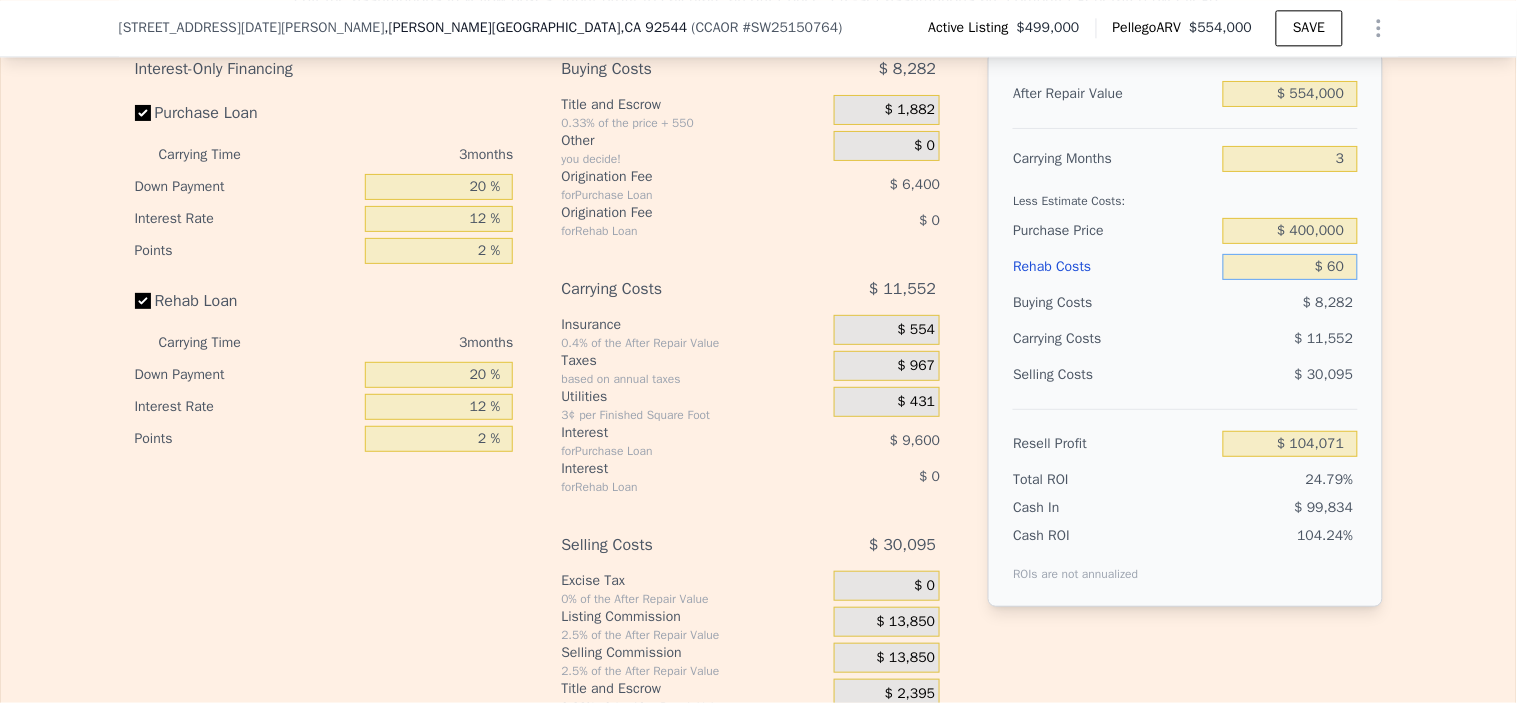 type on "$ 104,010" 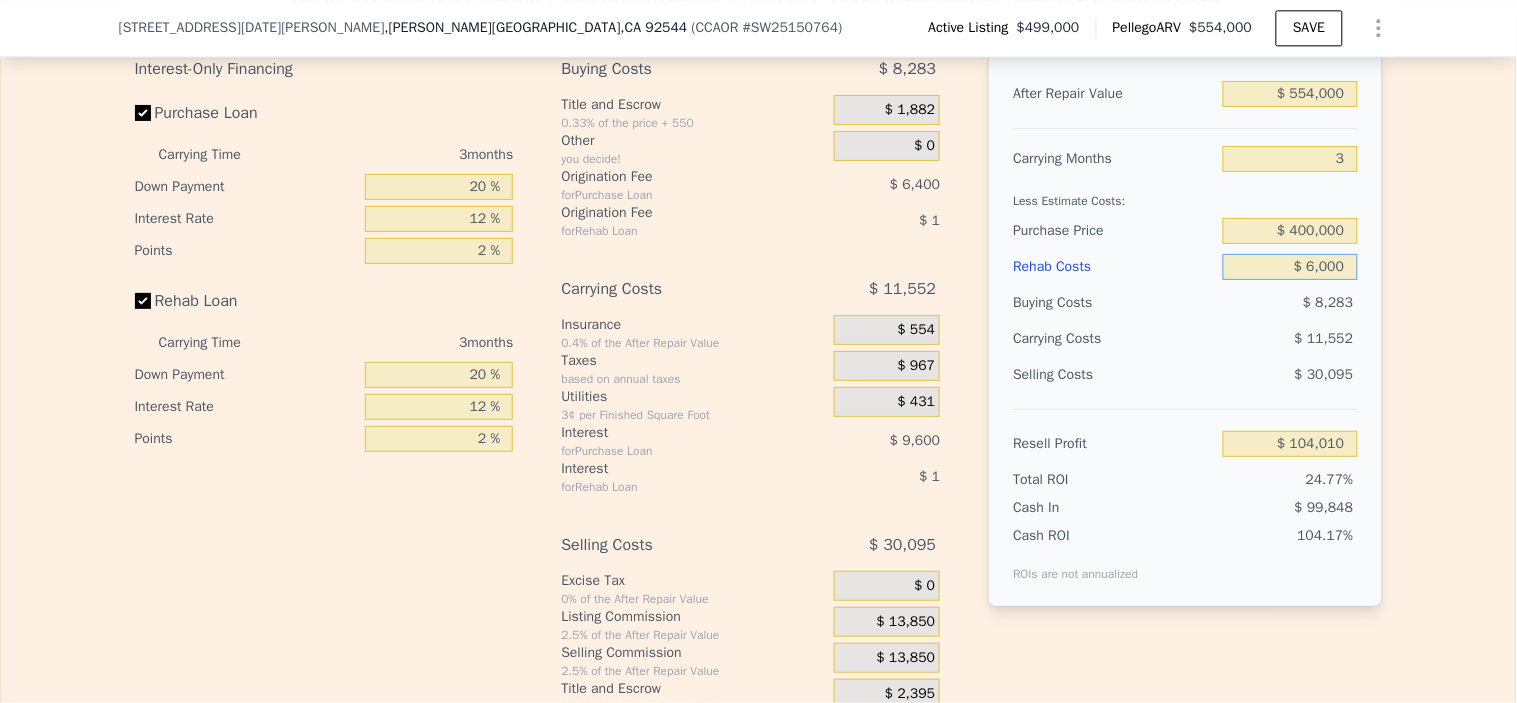 type on "$ 60,000" 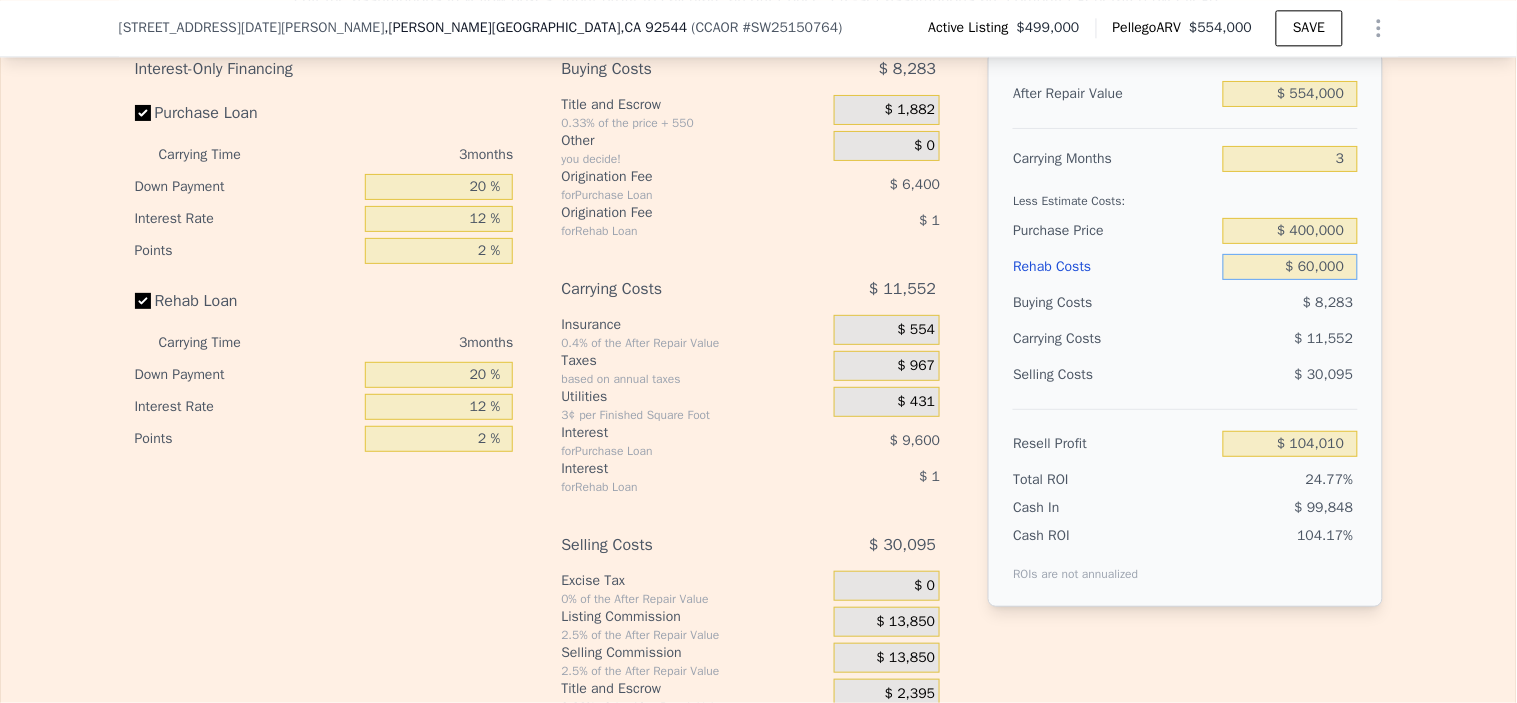 type on "$ 41,671" 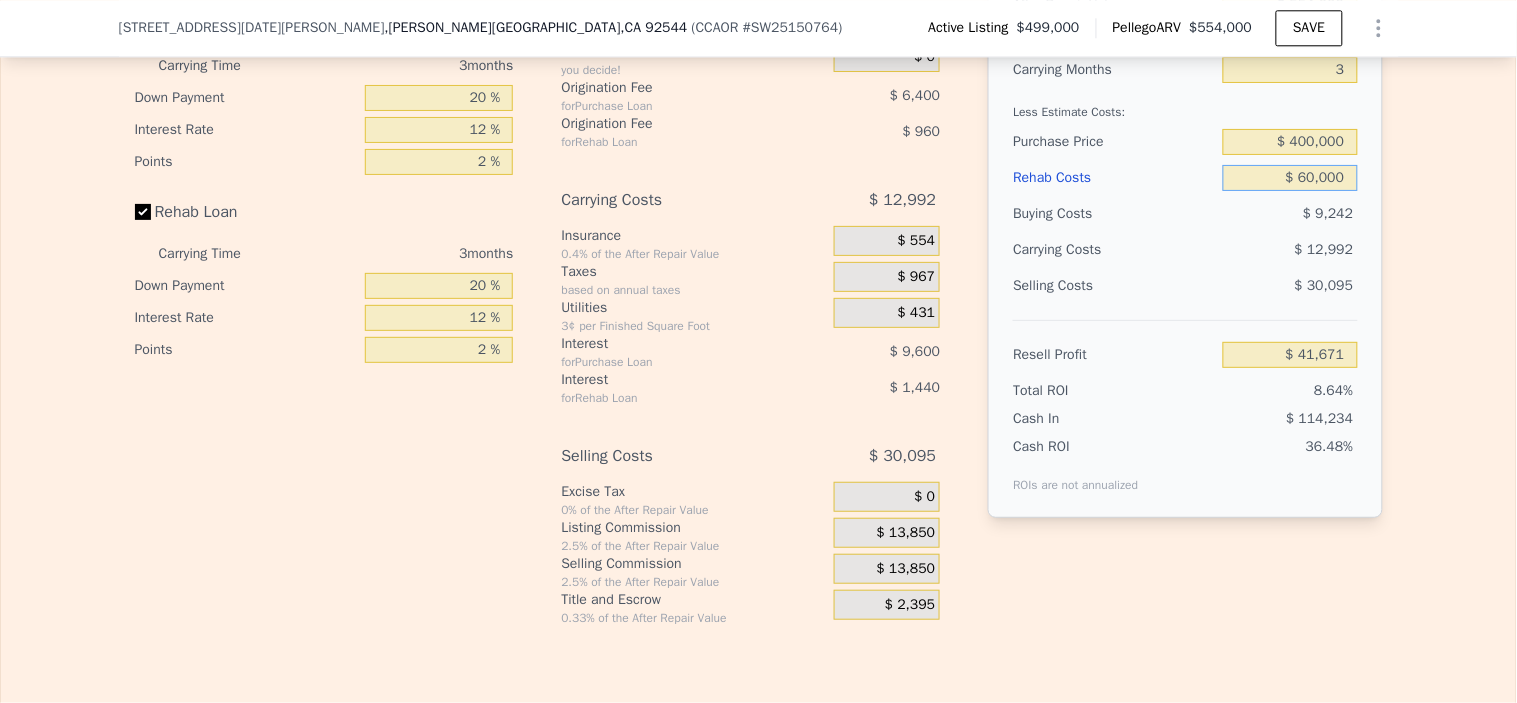 scroll, scrollTop: 3437, scrollLeft: 0, axis: vertical 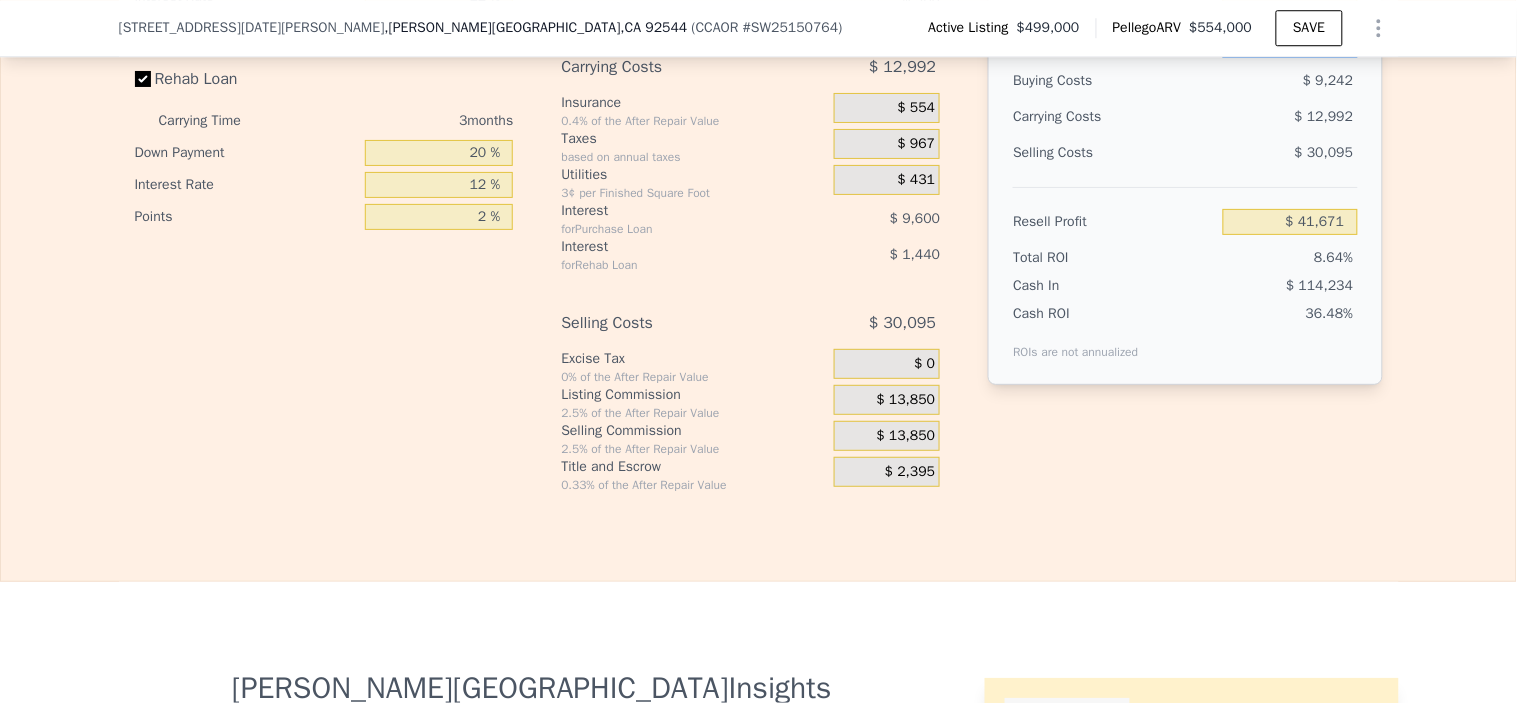type on "$ 60,000" 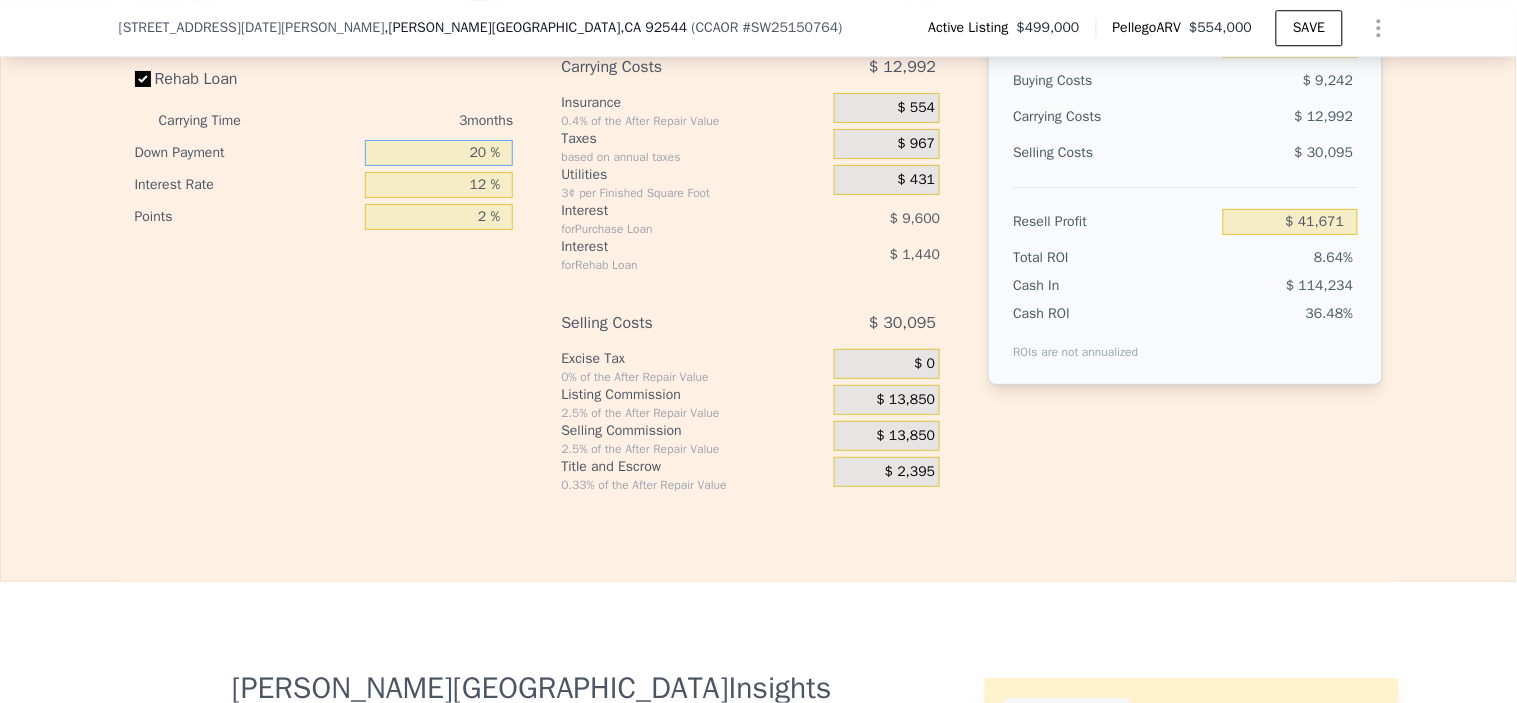drag, startPoint x: 461, startPoint y: 187, endPoint x: 622, endPoint y: 185, distance: 161.01242 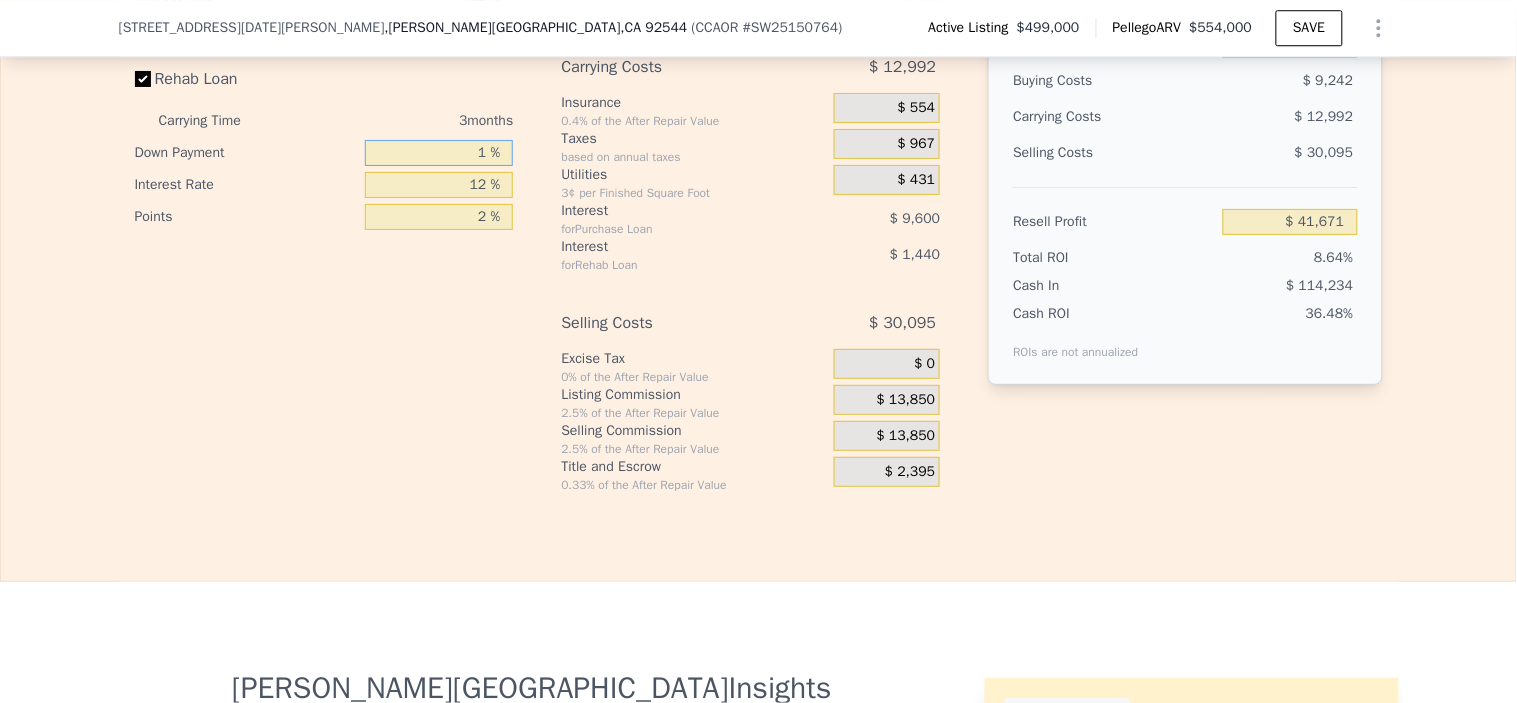 type on "10 %" 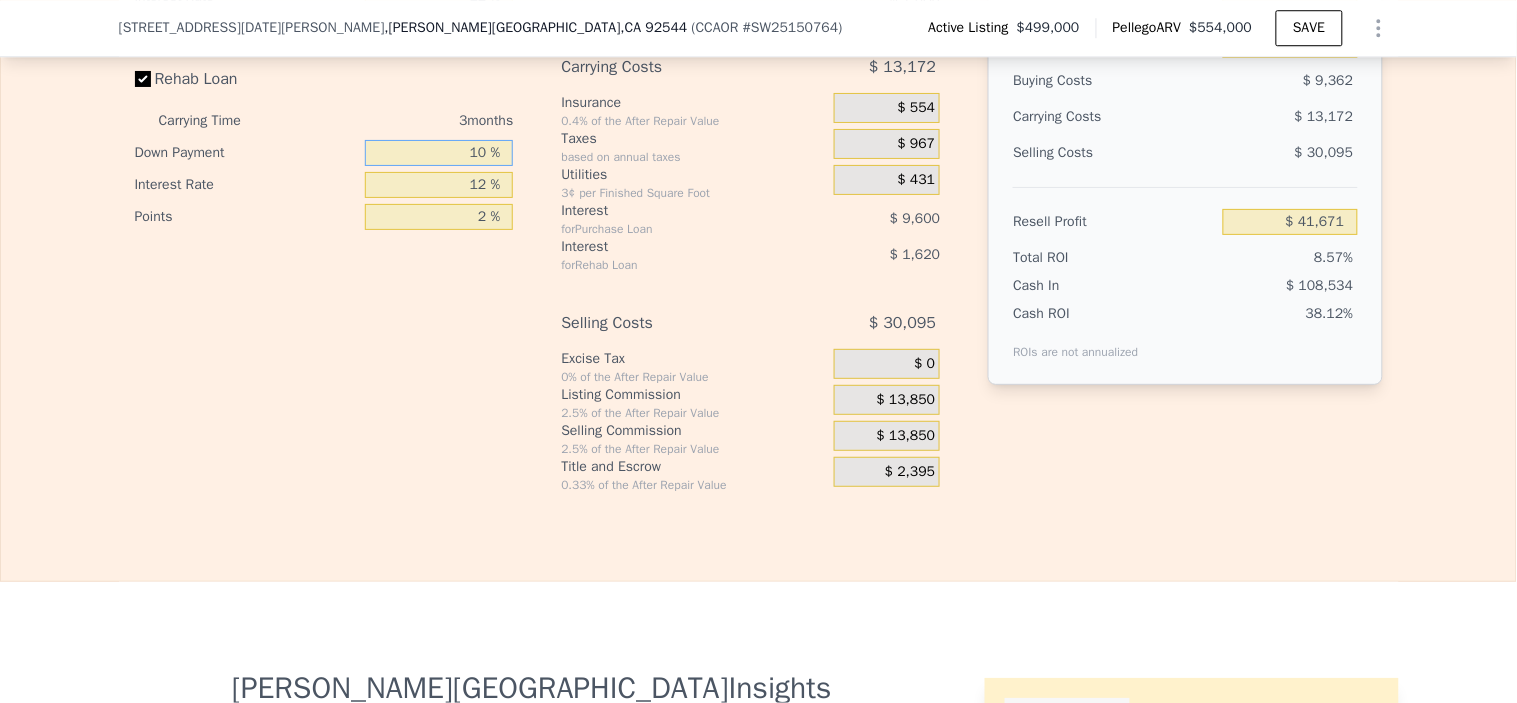 type on "$ 41,371" 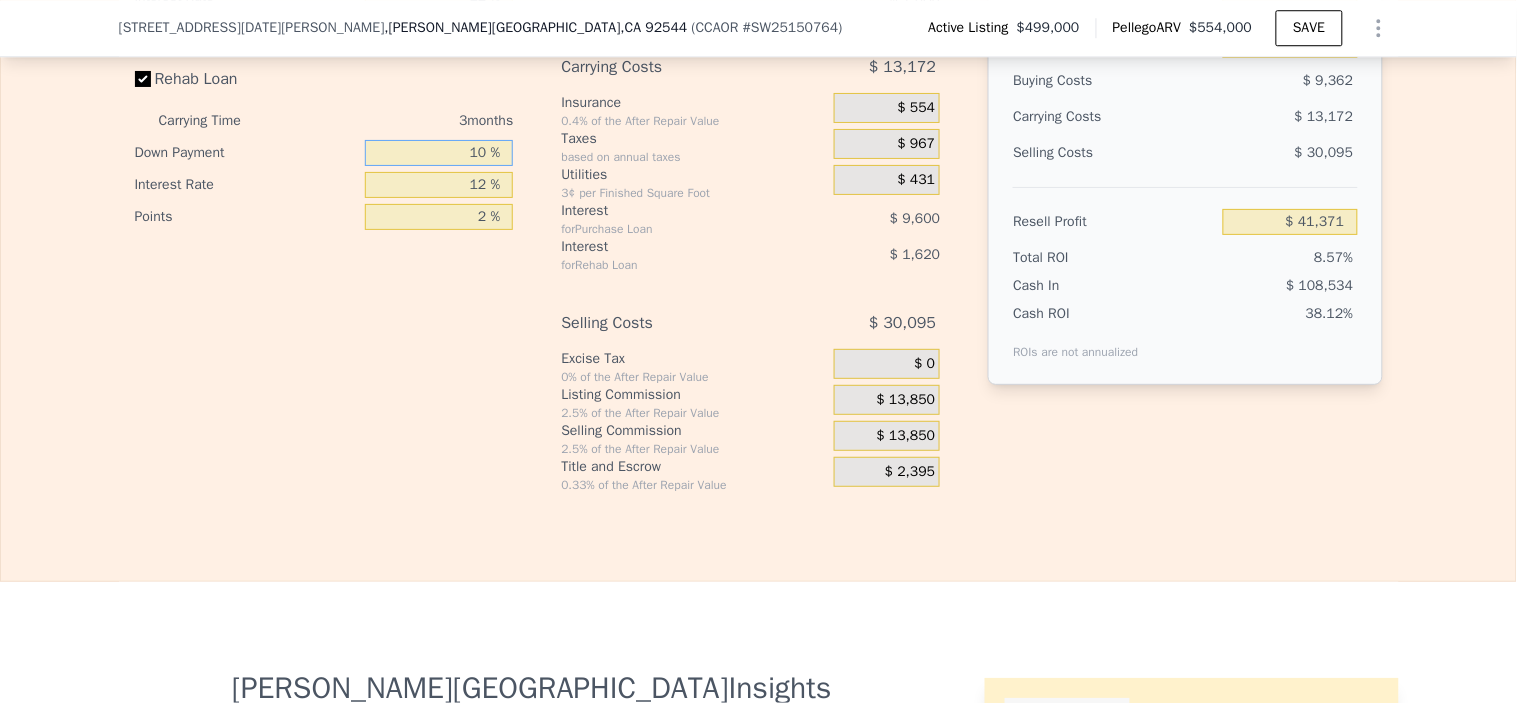 type on "10 %" 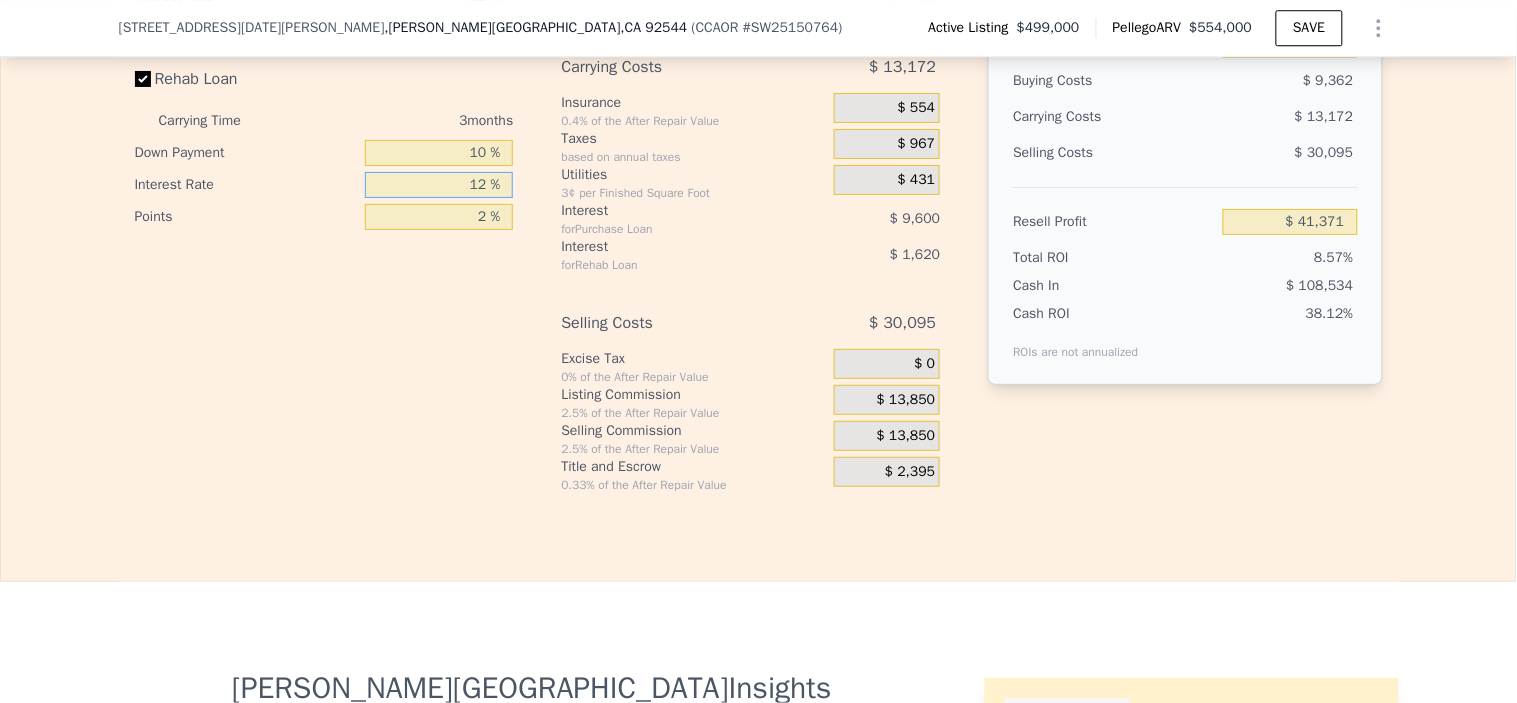 drag, startPoint x: 438, startPoint y: 216, endPoint x: 1084, endPoint y: 193, distance: 646.4093 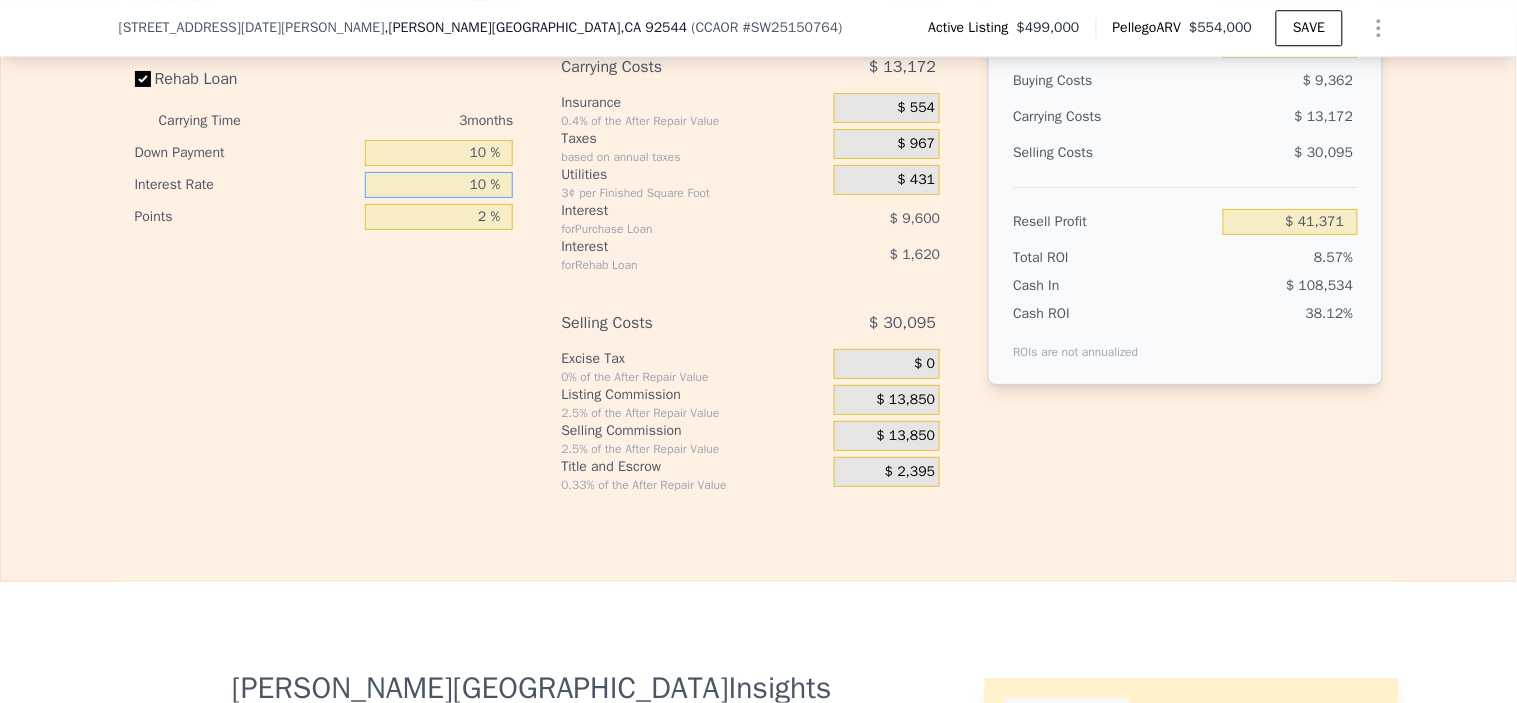 type on "10. %" 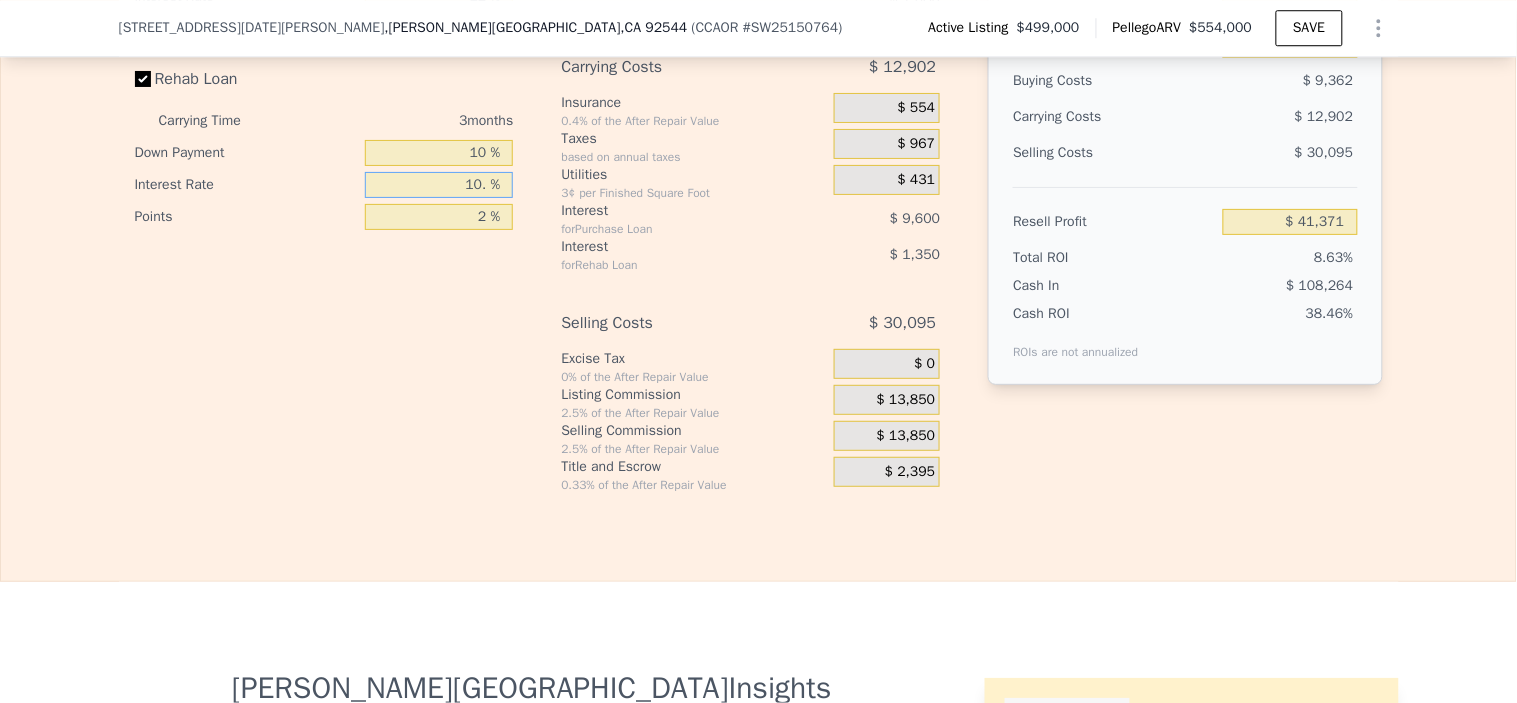 type on "$ 41,641" 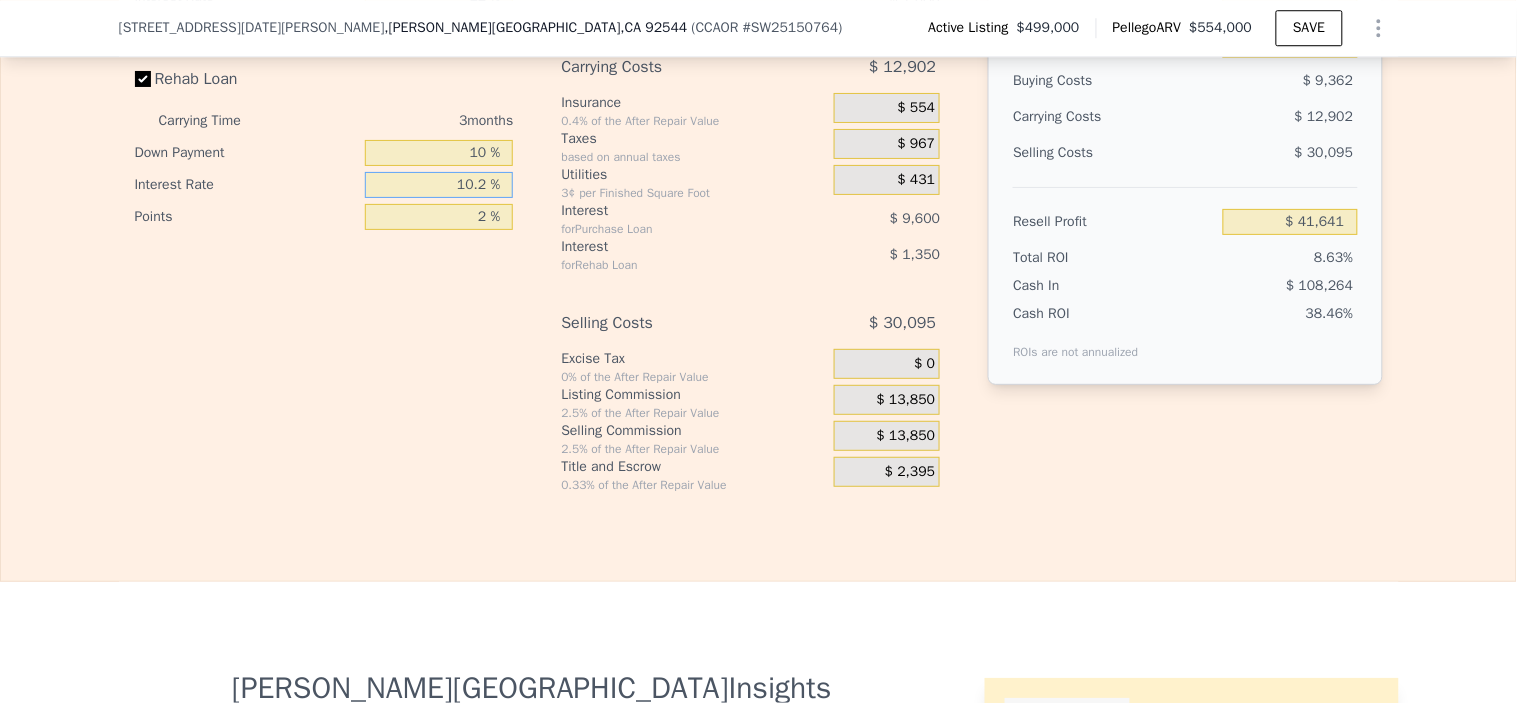type on "10.25 %" 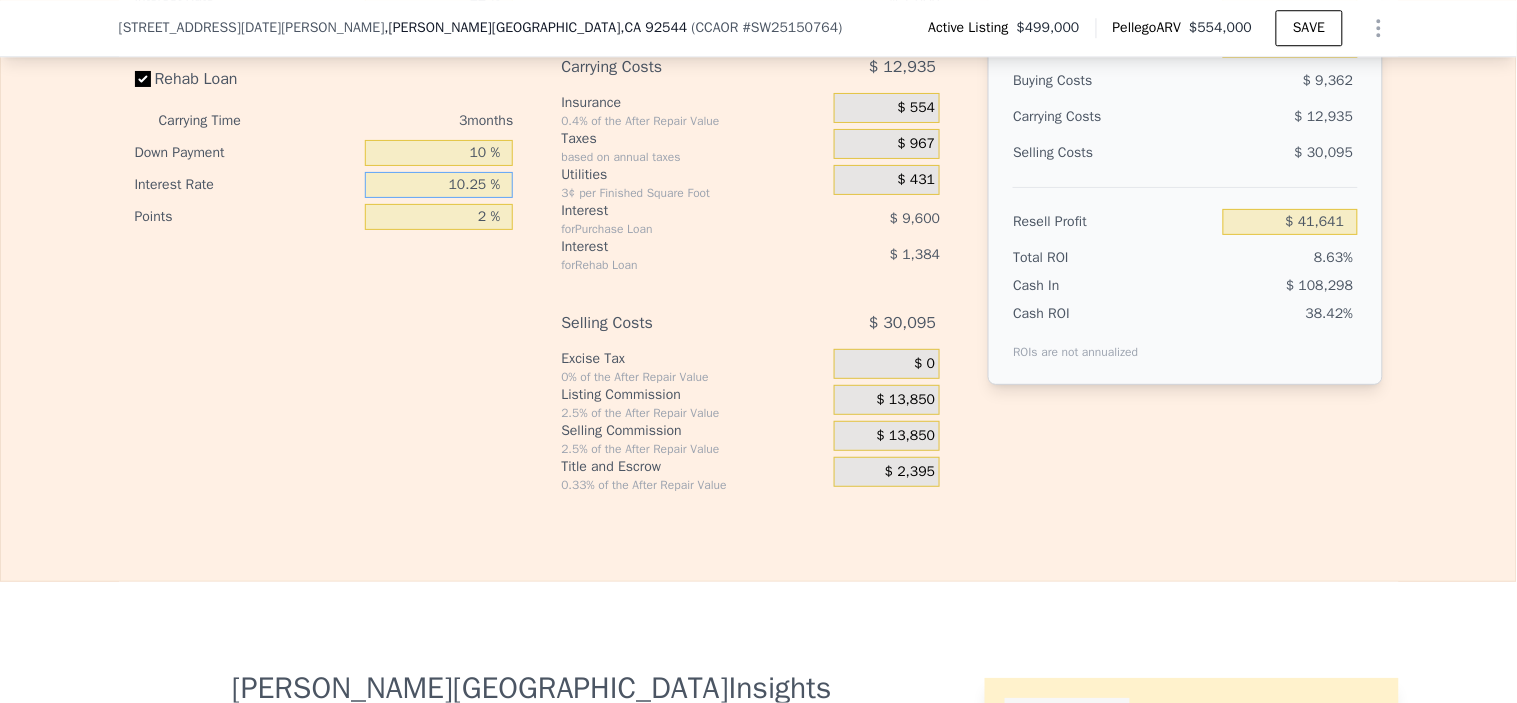 type on "$ 41,608" 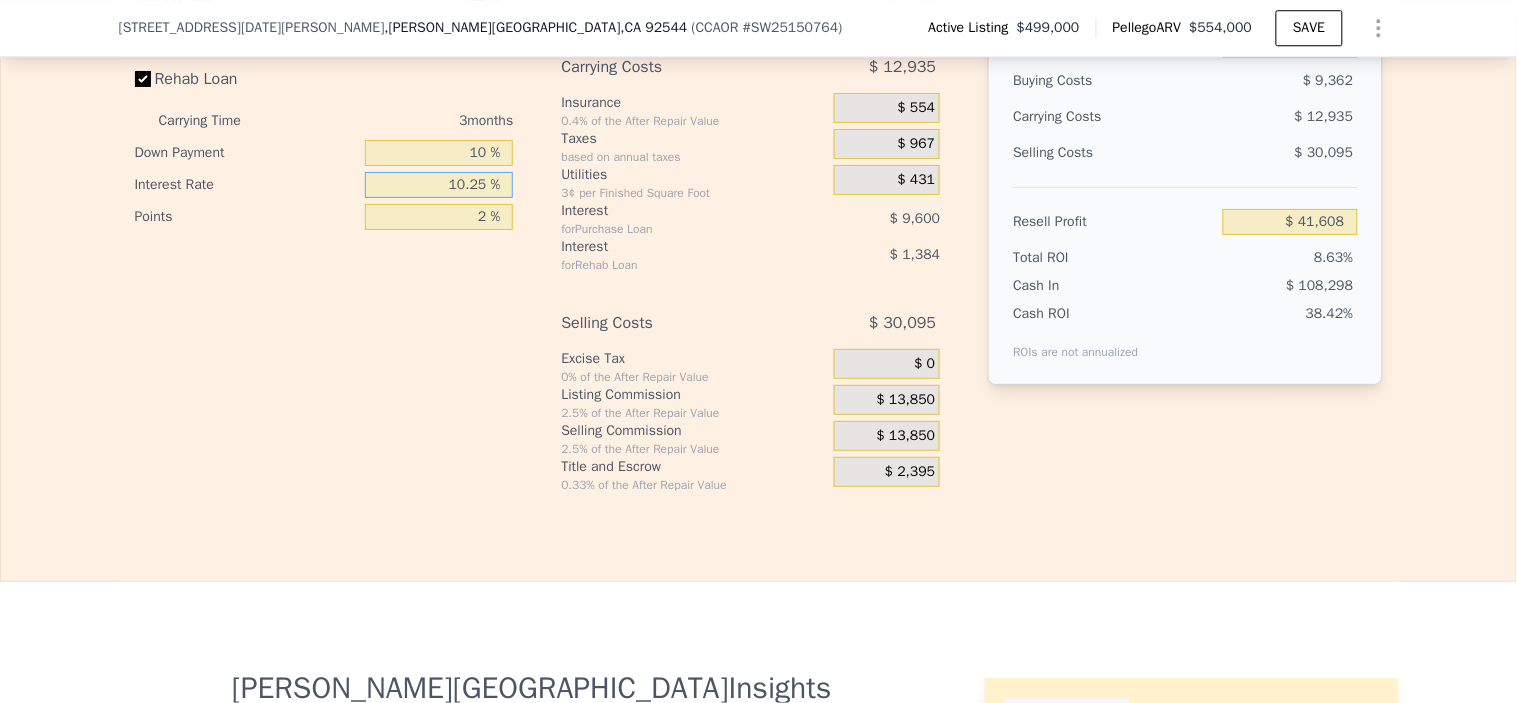 type on "10.25 %" 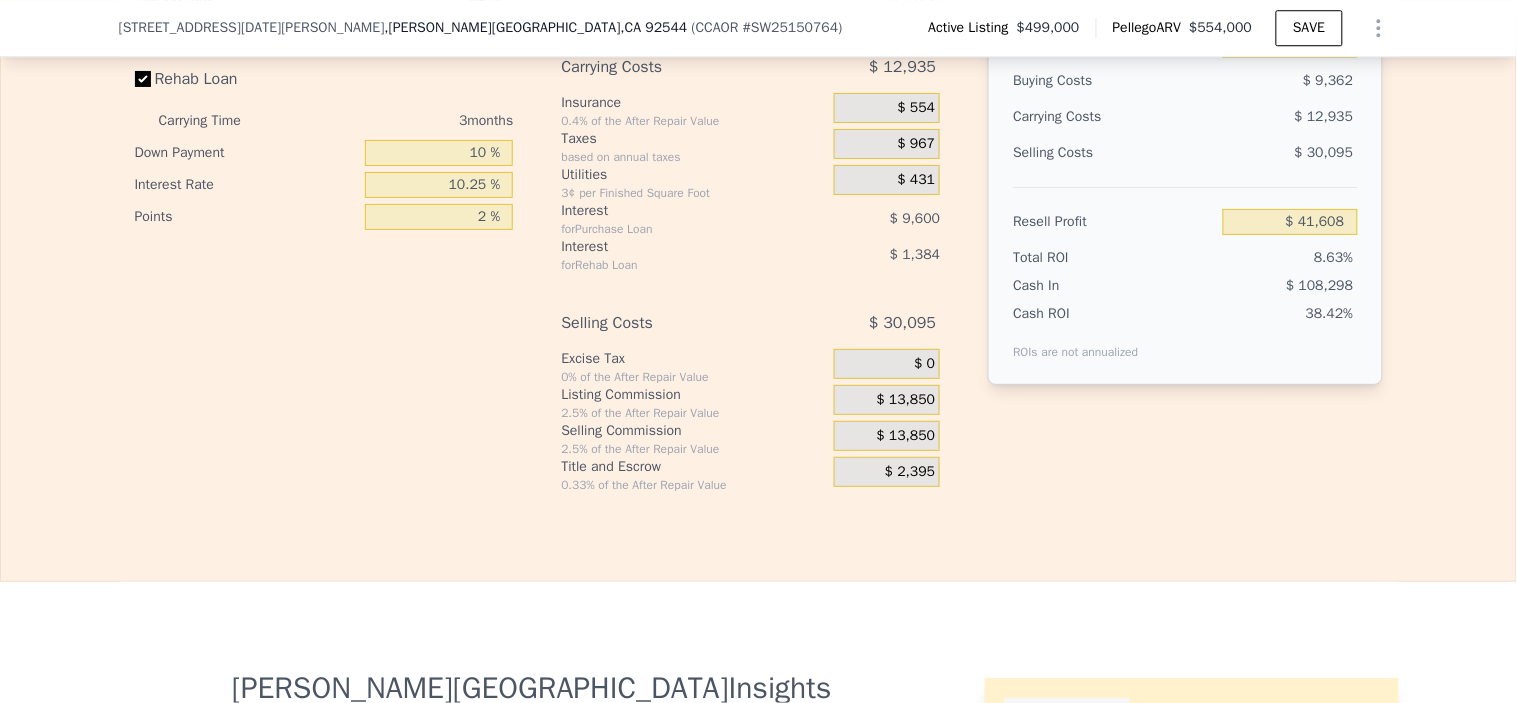 click on "Interest-Only Financing Purchase Loan Carrying Time 3  months Down Payment 20 % Interest Rate 12 % Points 2 % Rehab Loan Carrying Time 3  months Down Payment 10 % Interest Rate 10.25 % Points 2 %" at bounding box center (332, 161) 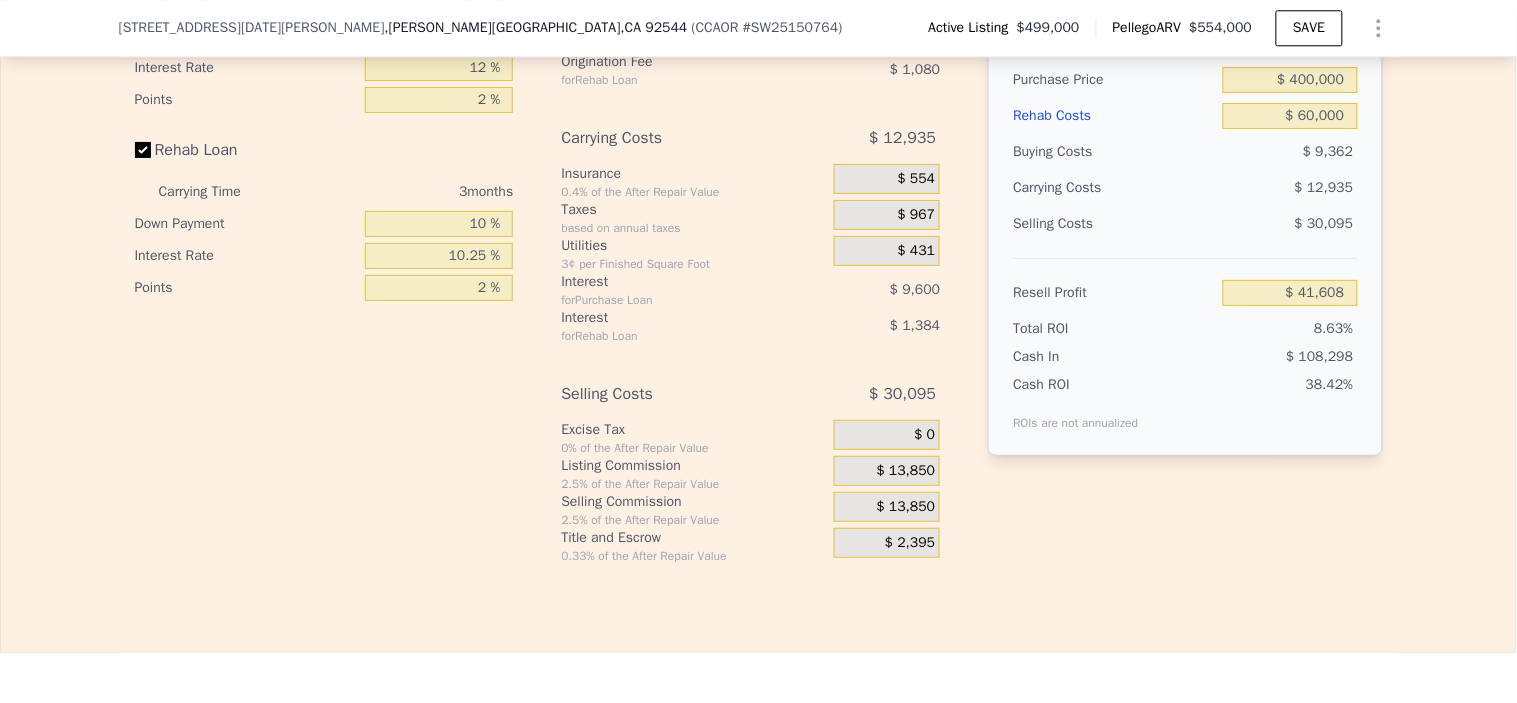 scroll, scrollTop: 3326, scrollLeft: 0, axis: vertical 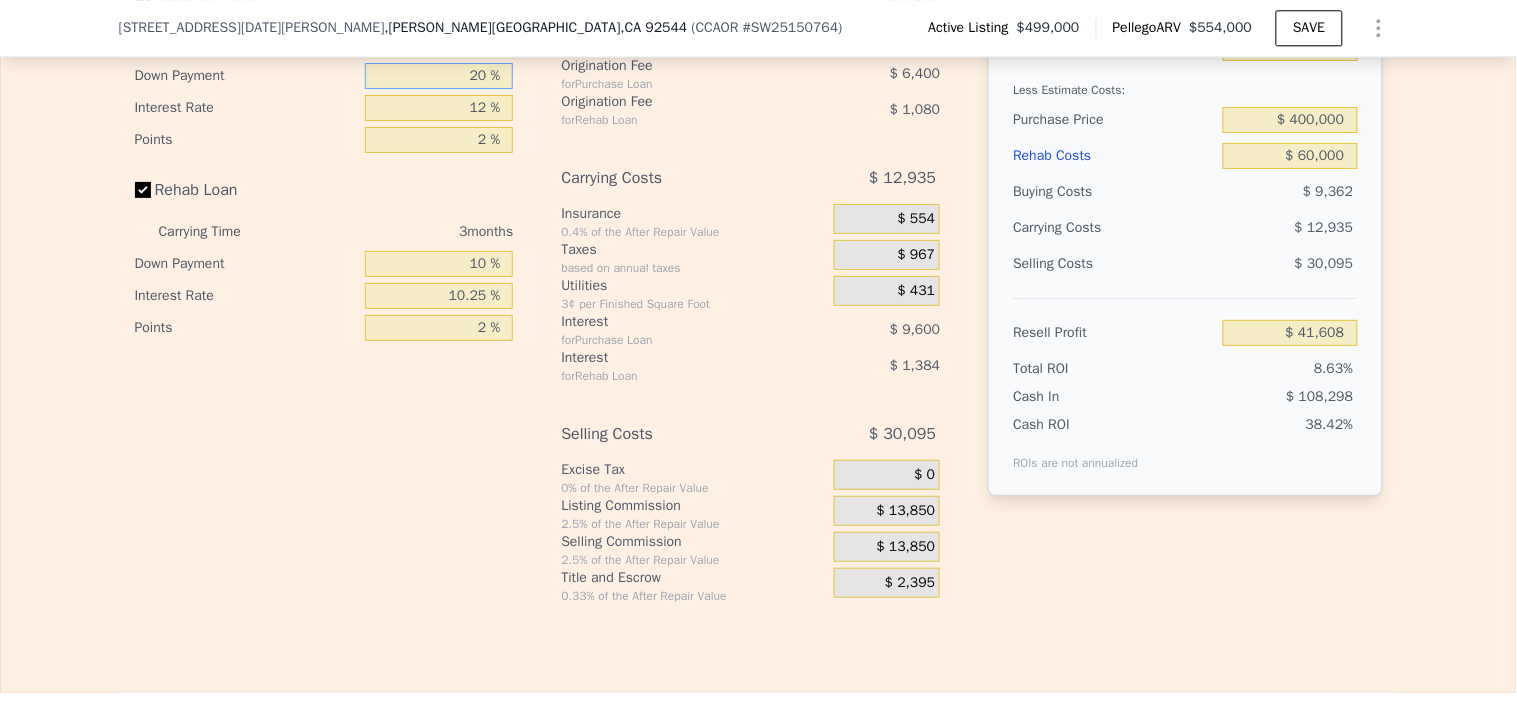 drag, startPoint x: 444, startPoint y: 106, endPoint x: 937, endPoint y: 103, distance: 493.00912 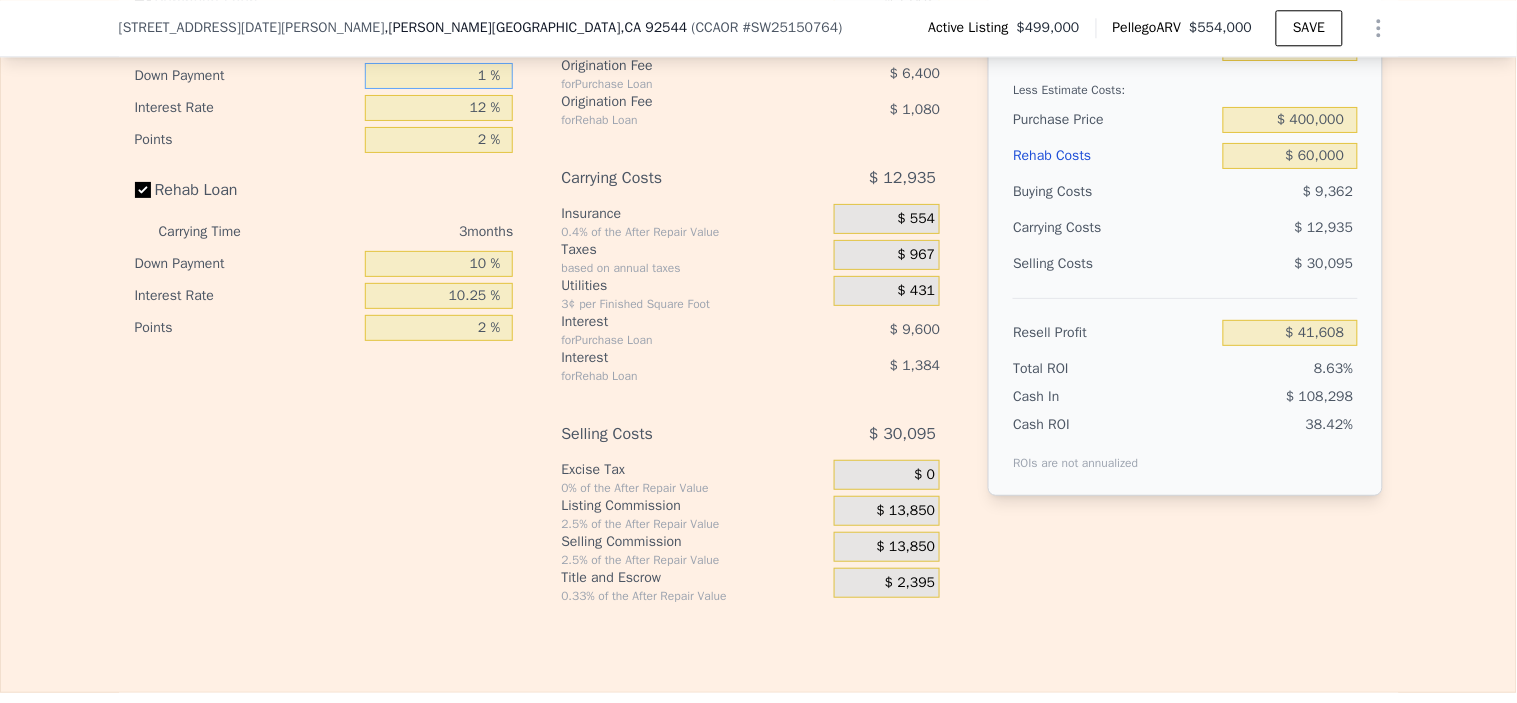 type on "10 %" 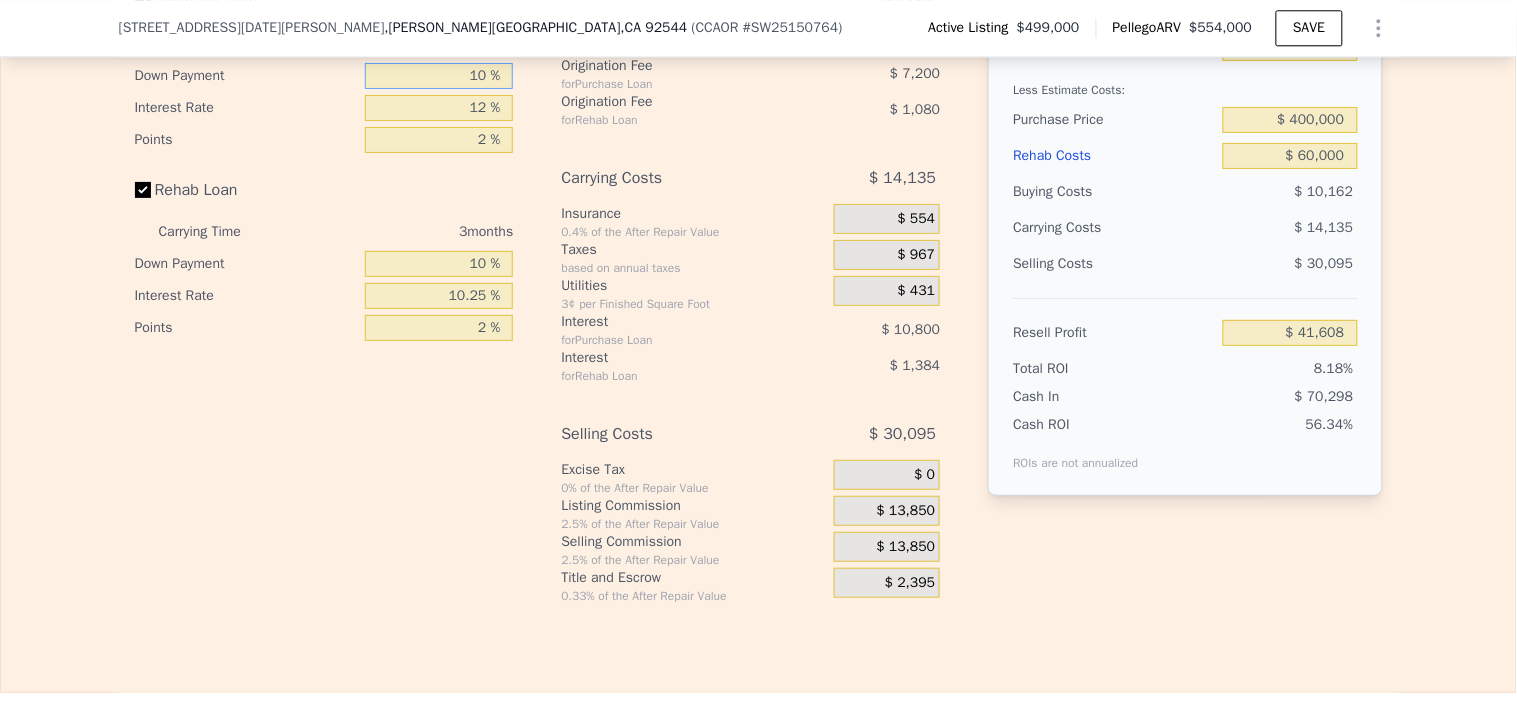 type on "$ 39,608" 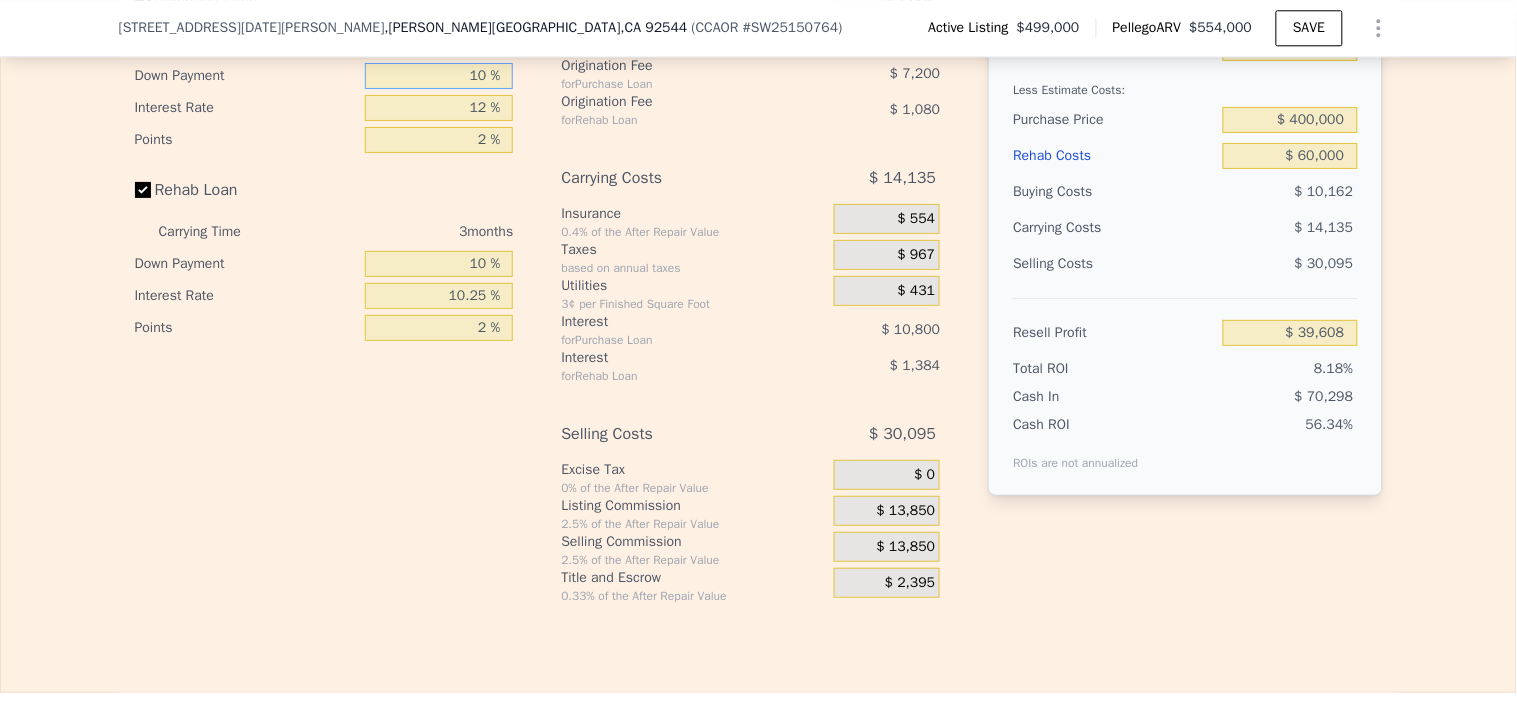 type on "10 %" 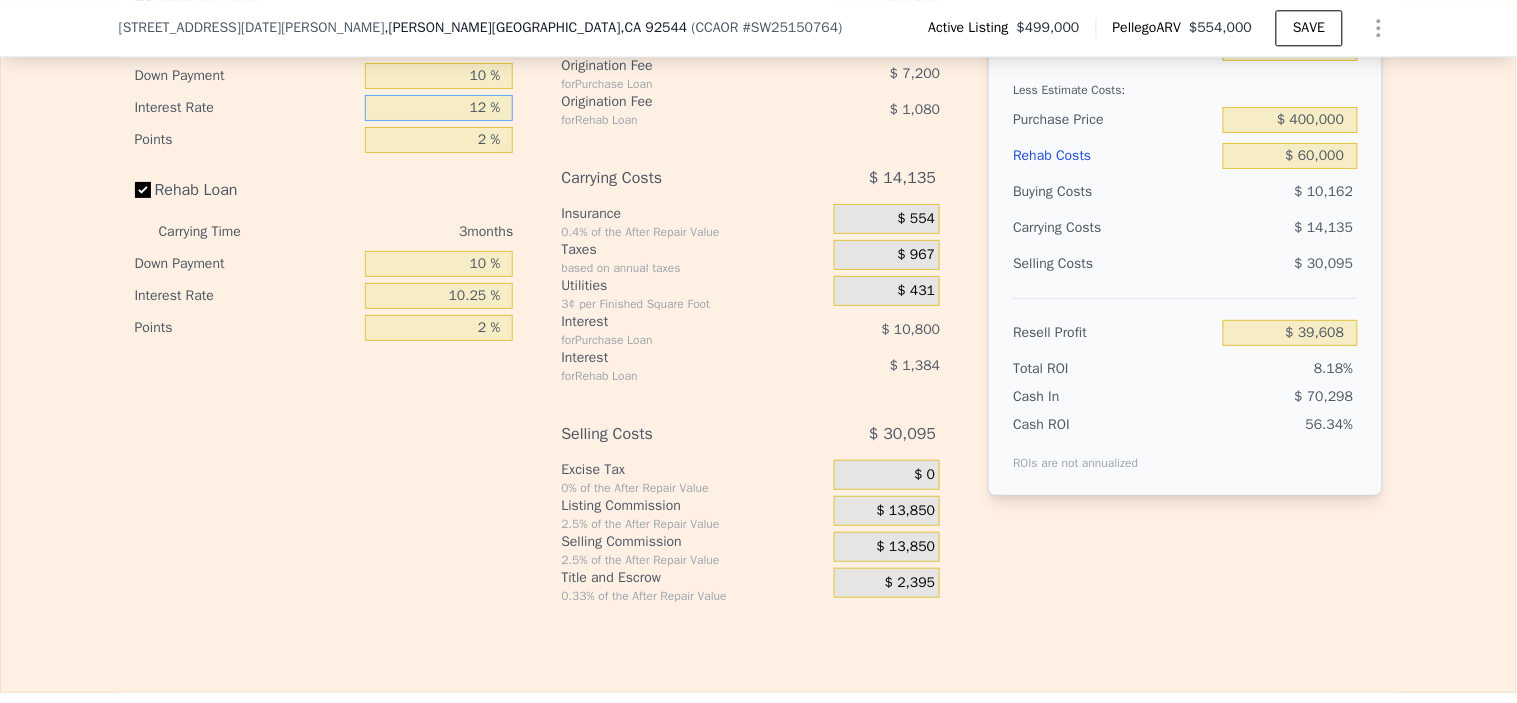 drag, startPoint x: 444, startPoint y: 142, endPoint x: 765, endPoint y: 188, distance: 324.2792 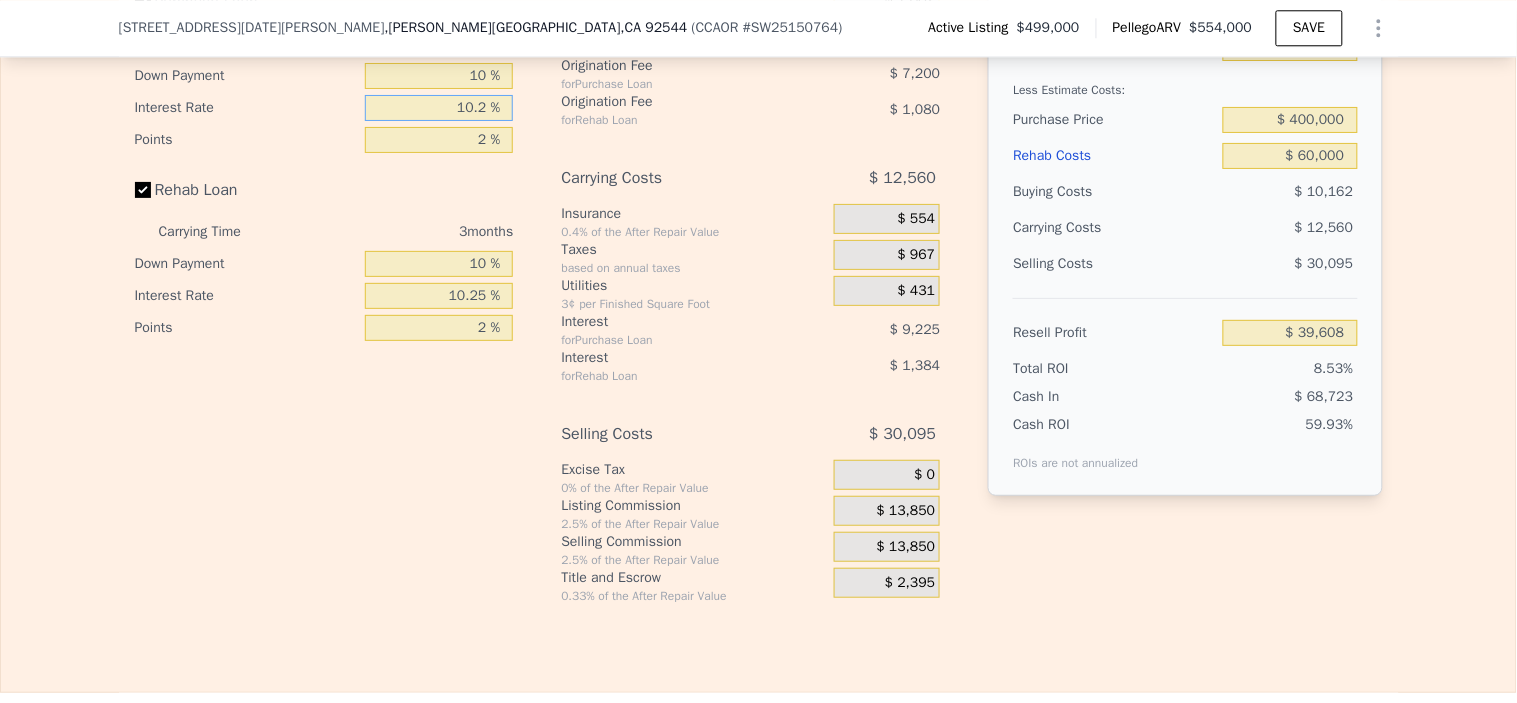 type on "10.25 %" 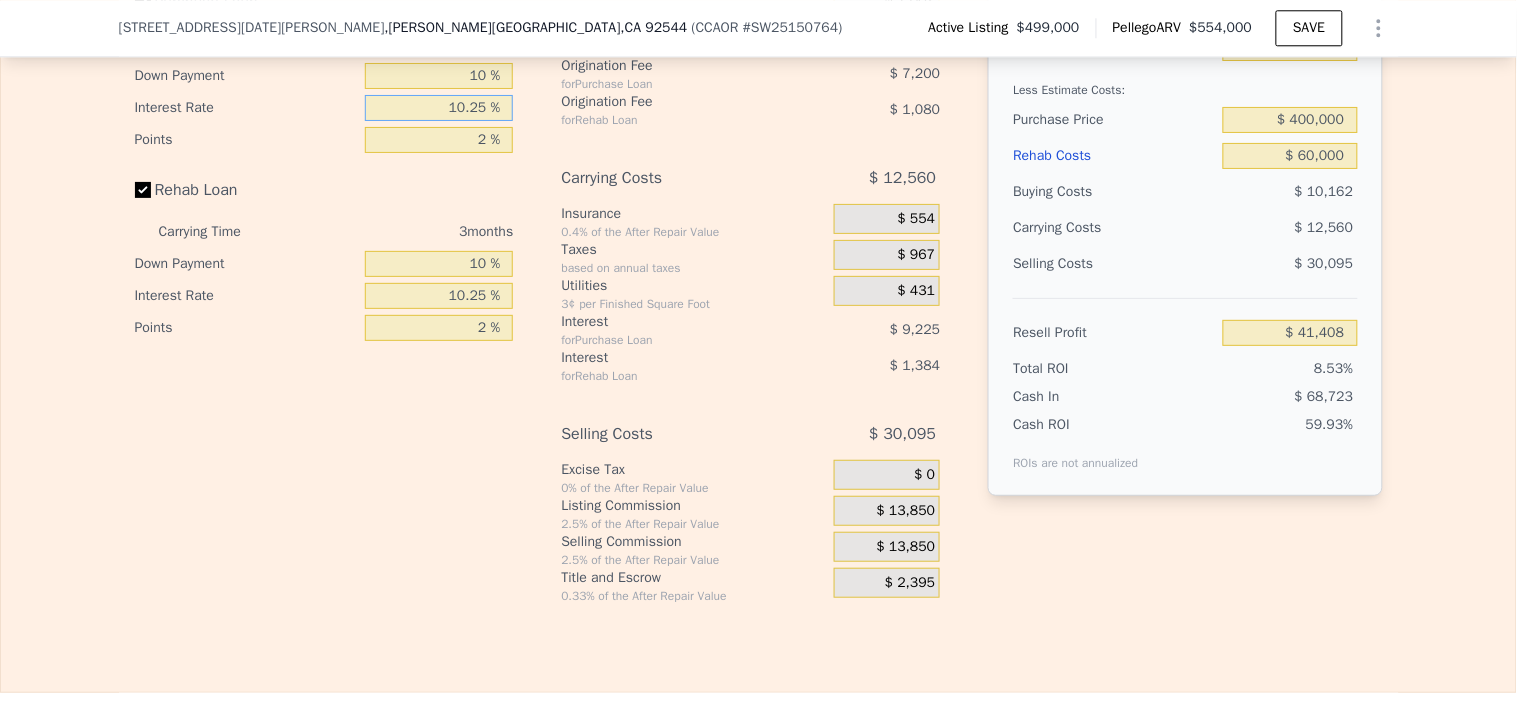 type on "$ 41,183" 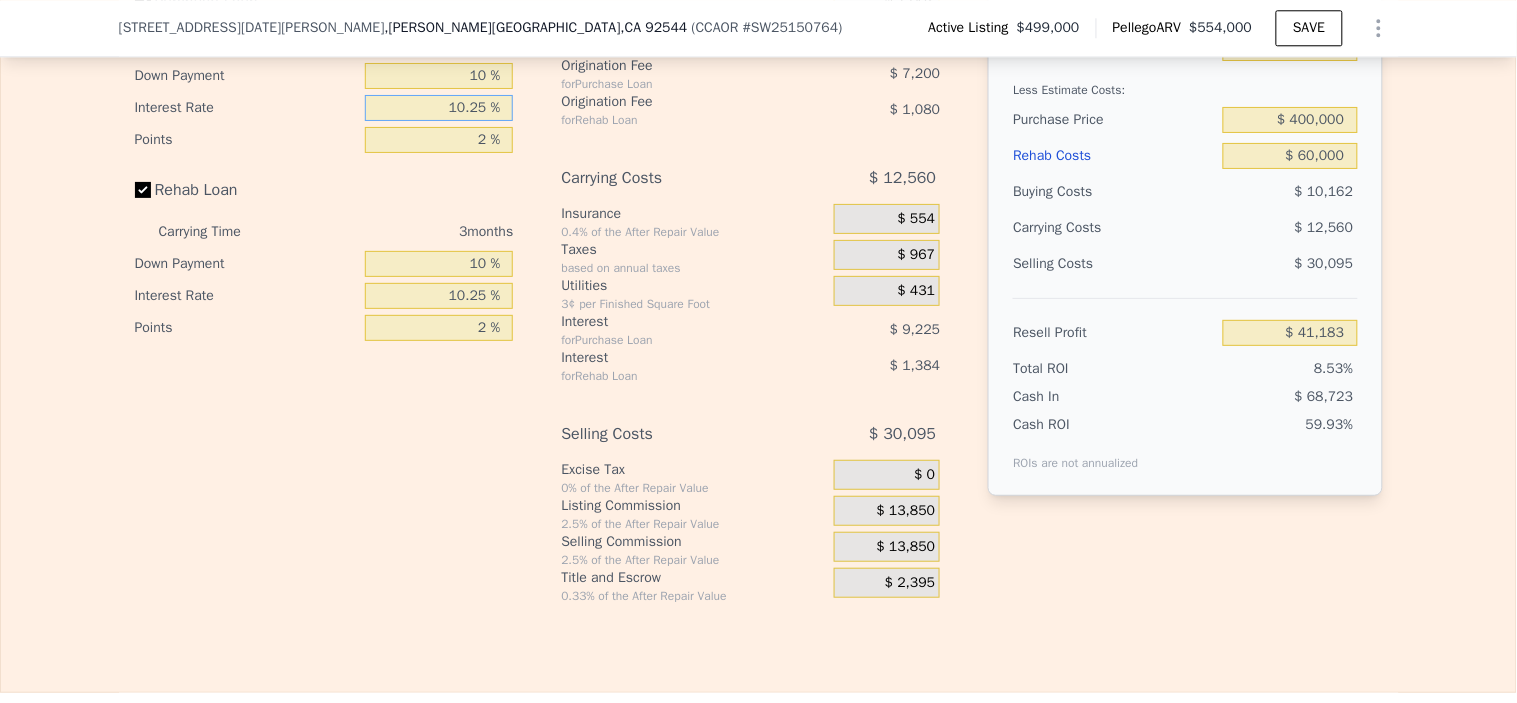 type on "10.25 %" 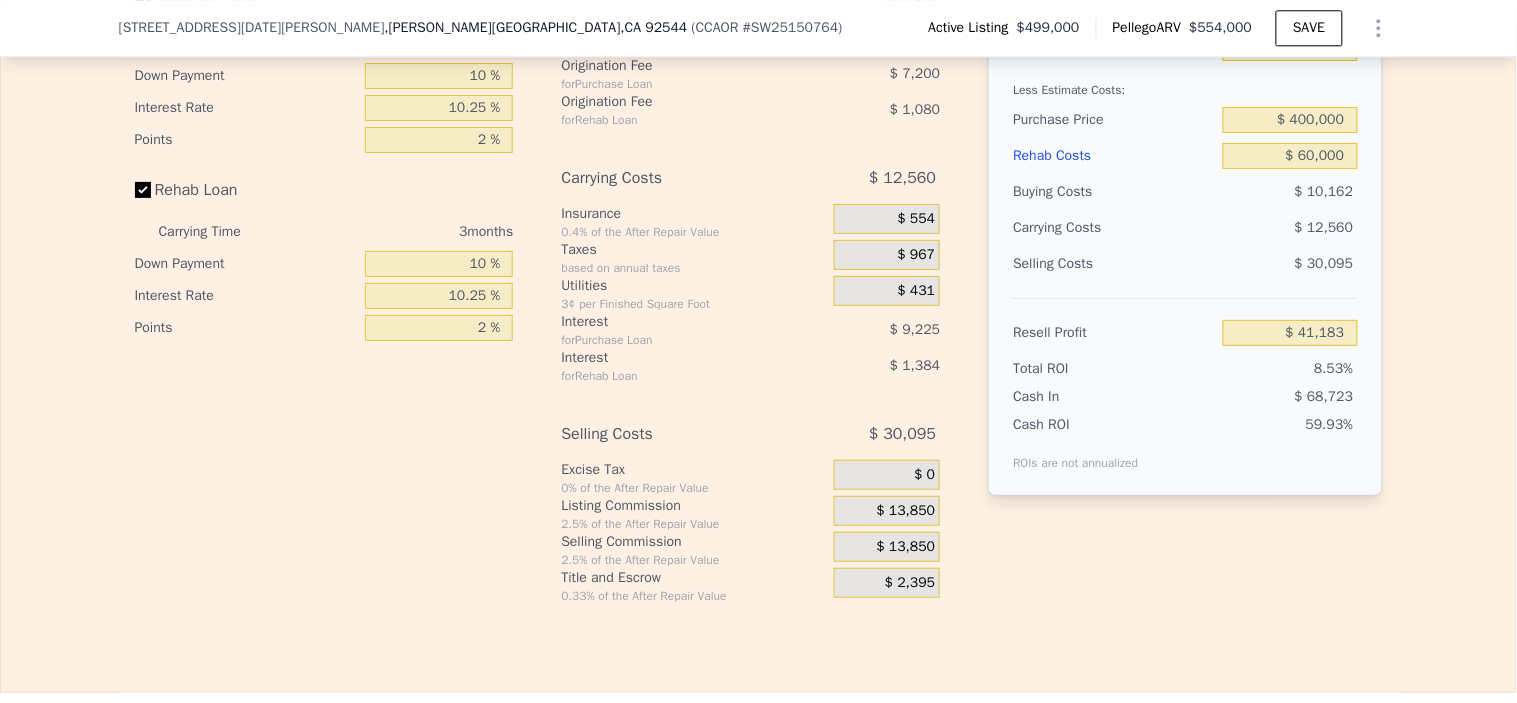 click on "Buying Costs $ 10,162 Title and Escrow 0.33% of the price + 550 $ 1,882 Other you decide! $ 0 Origination Fee for  Purchase Loan $ 7,200 Origination Fee for  Rehab Loan $ 1,080 Carrying Costs $ 12,560 Insurance 0.4% of the After Repair Value $ 554 Taxes based on annual taxes $ 967 Utilities 3¢ per Finished Square Foot $ 431 Interest for  Purchase Loan $ 9,225 Interest for  Rehab Loan $ 1,384 Selling Costs $ 30,095 Excise Tax 0% of the After Repair Value $ 0 Listing Commission 2.5% of the After Repair Value $ 13,850 Selling Commission 2.5% of the After Repair Value $ 13,850 Title and Escrow 0.33% of the After Repair Value $ 2,395" at bounding box center (750, 272) 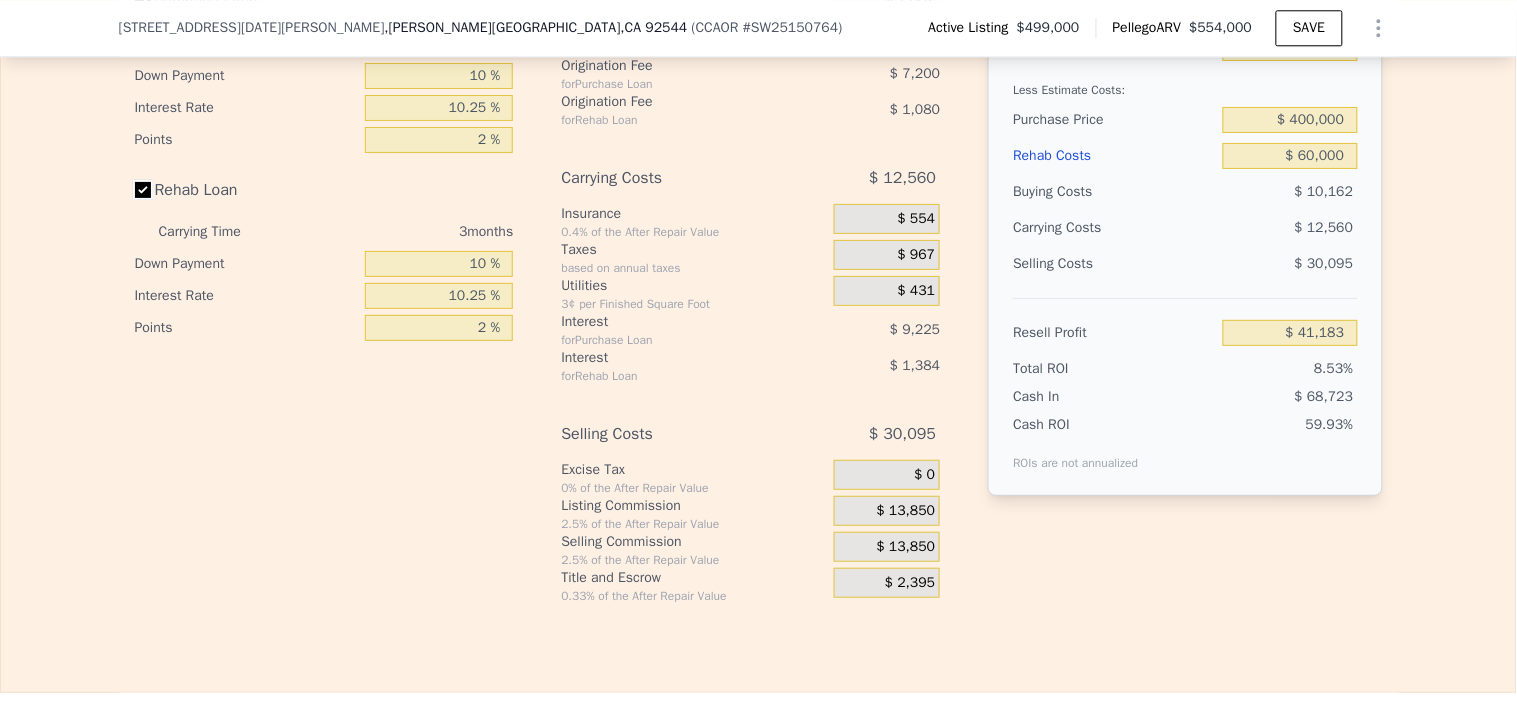 click on "Rehab Loan" at bounding box center [143, 190] 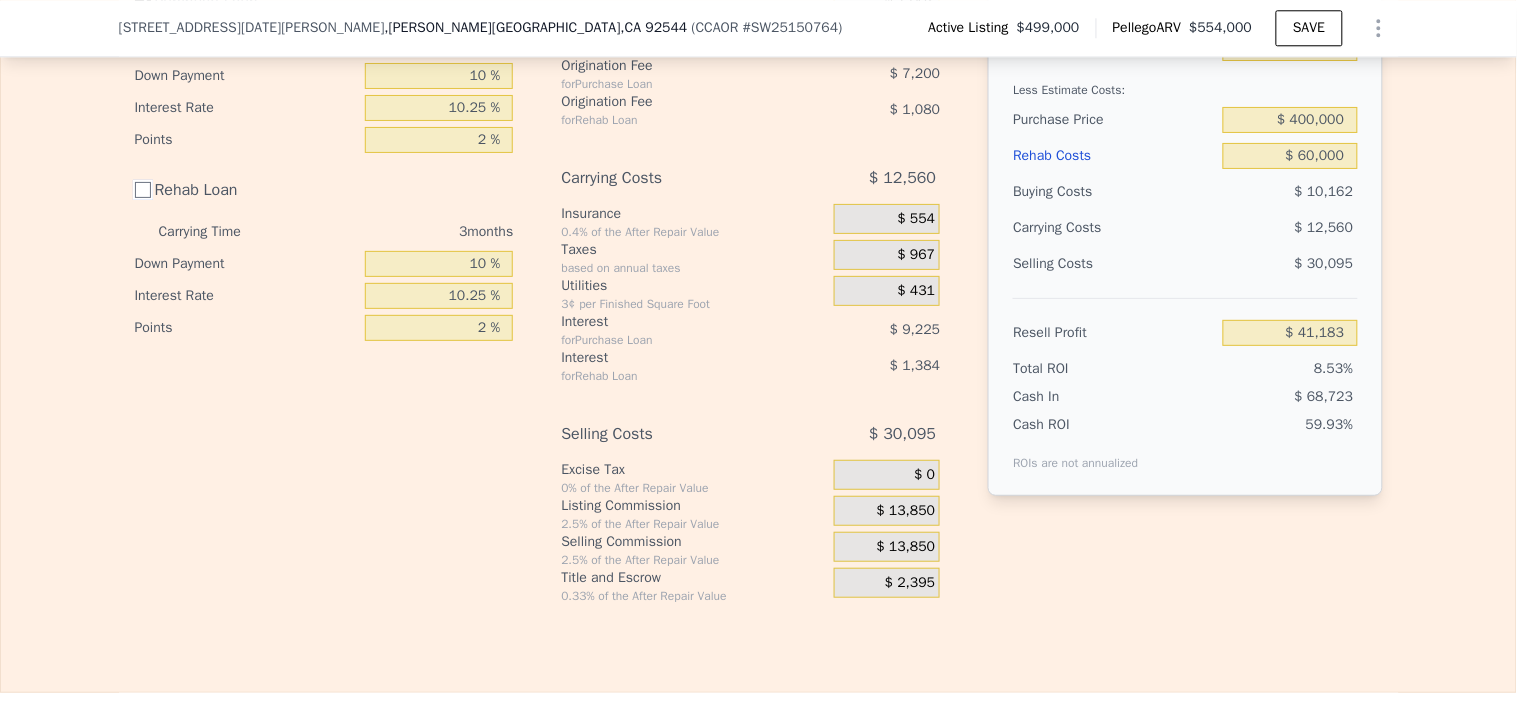 checkbox on "false" 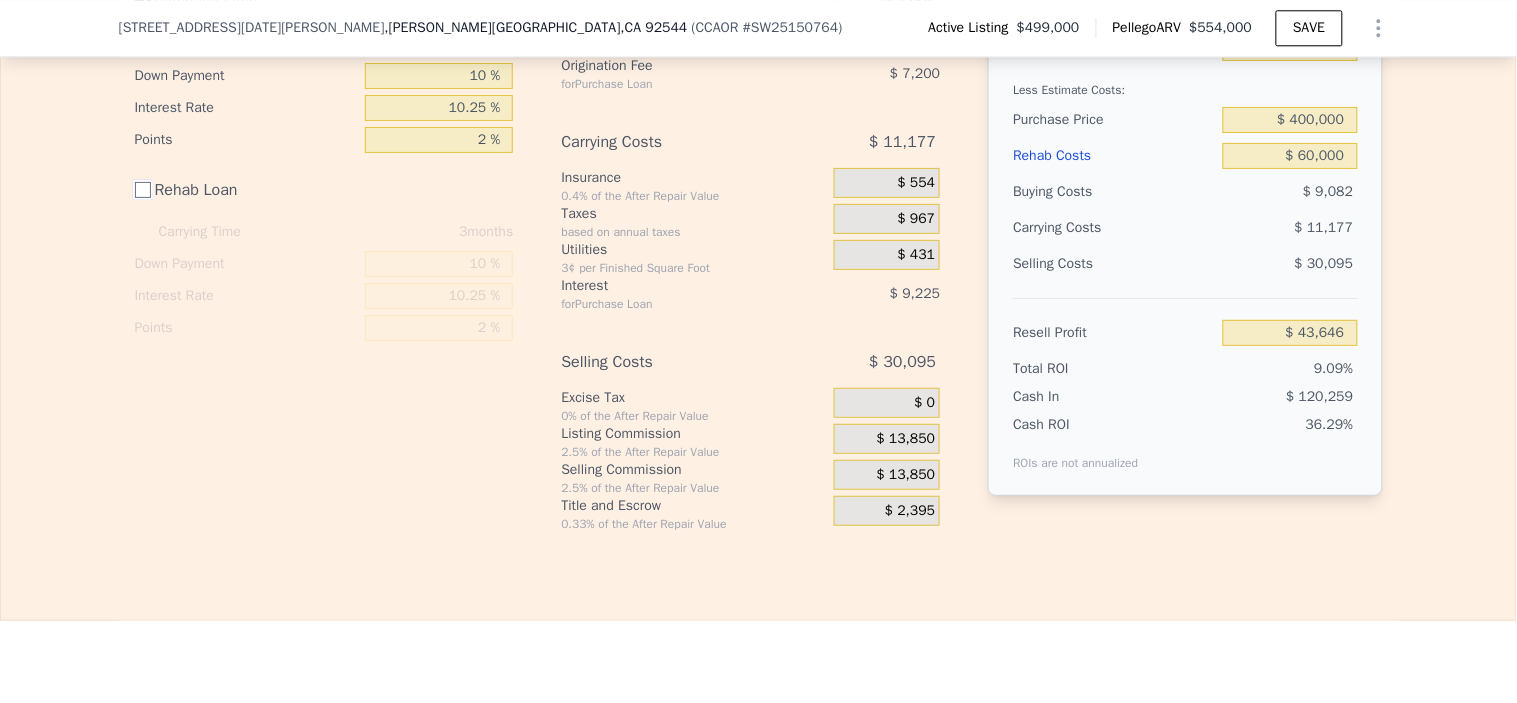 scroll, scrollTop: 3437, scrollLeft: 0, axis: vertical 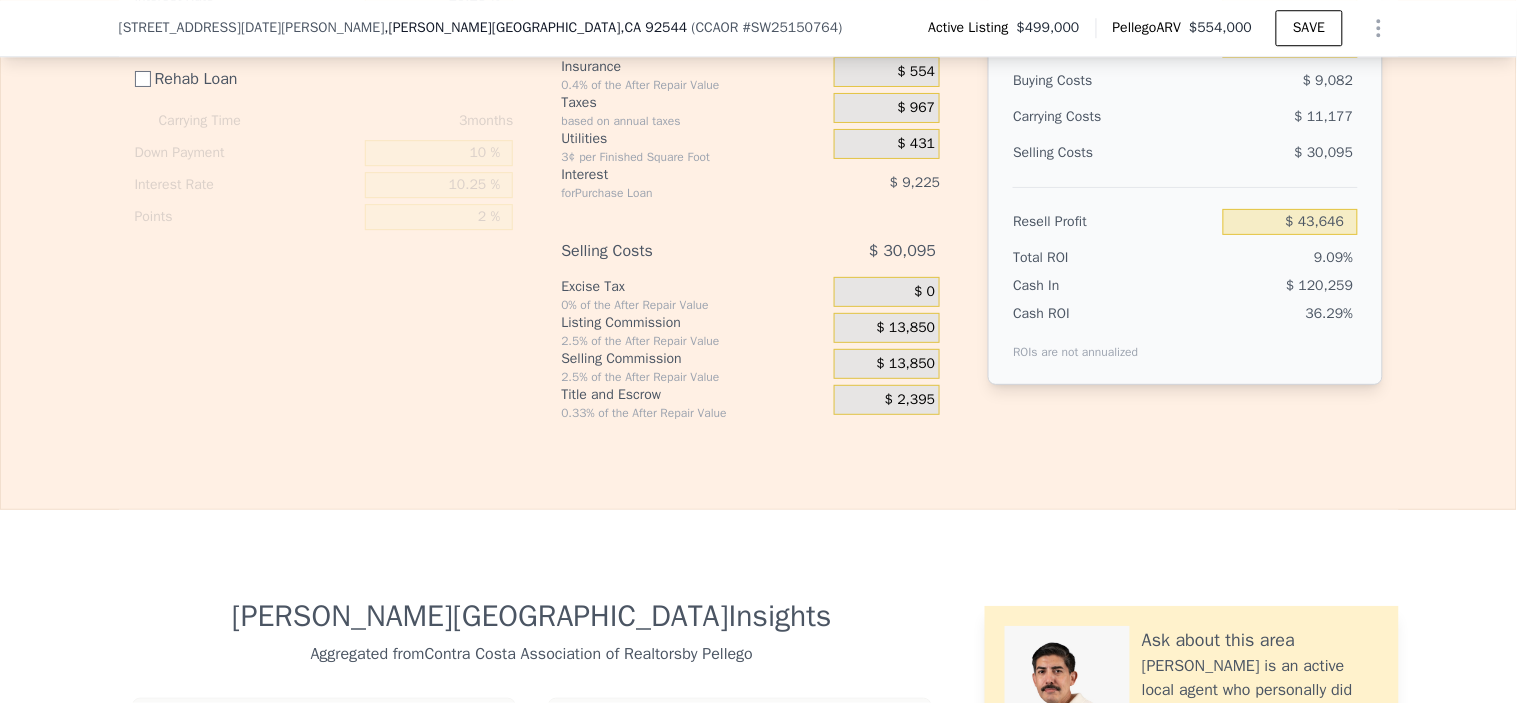 click on "$ 13,850" at bounding box center (906, 328) 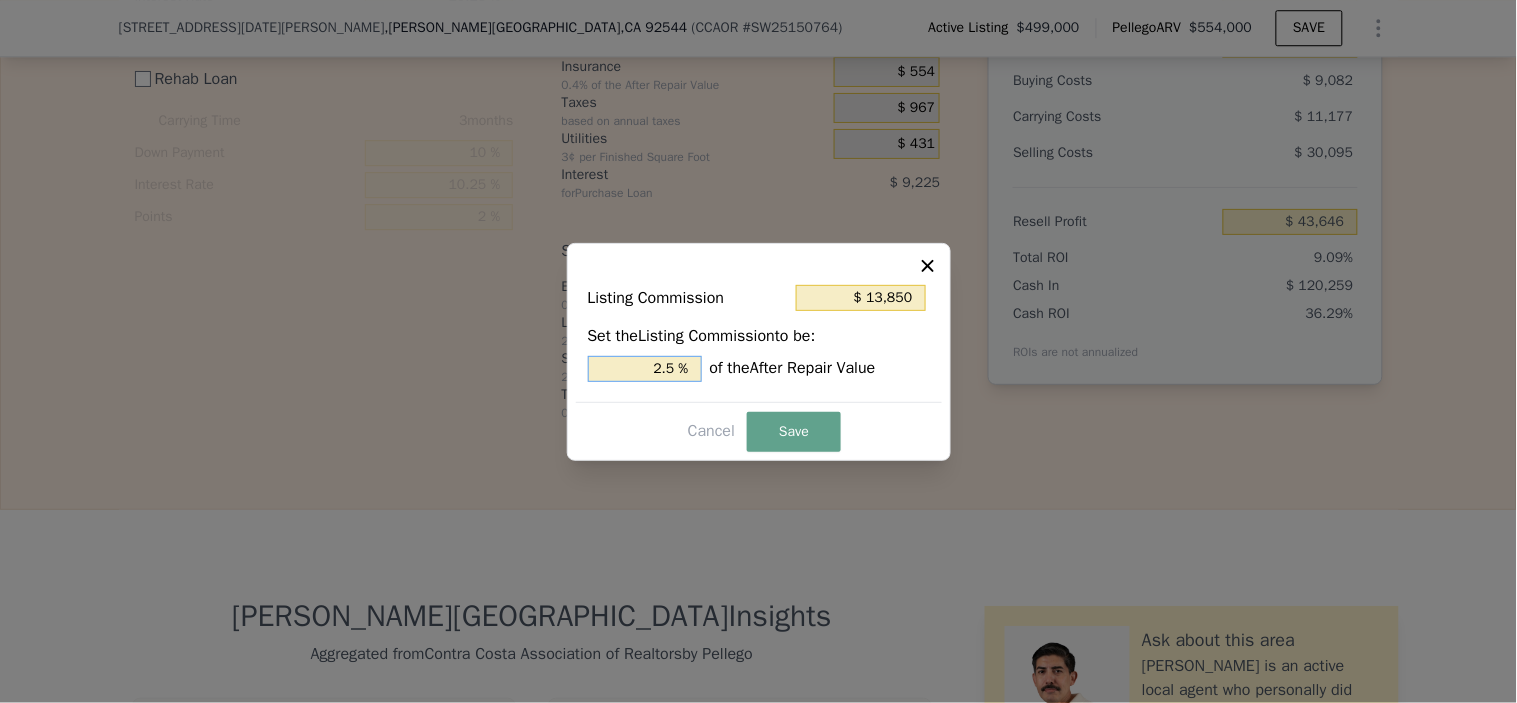 drag, startPoint x: 635, startPoint y: 363, endPoint x: 878, endPoint y: 374, distance: 243.24884 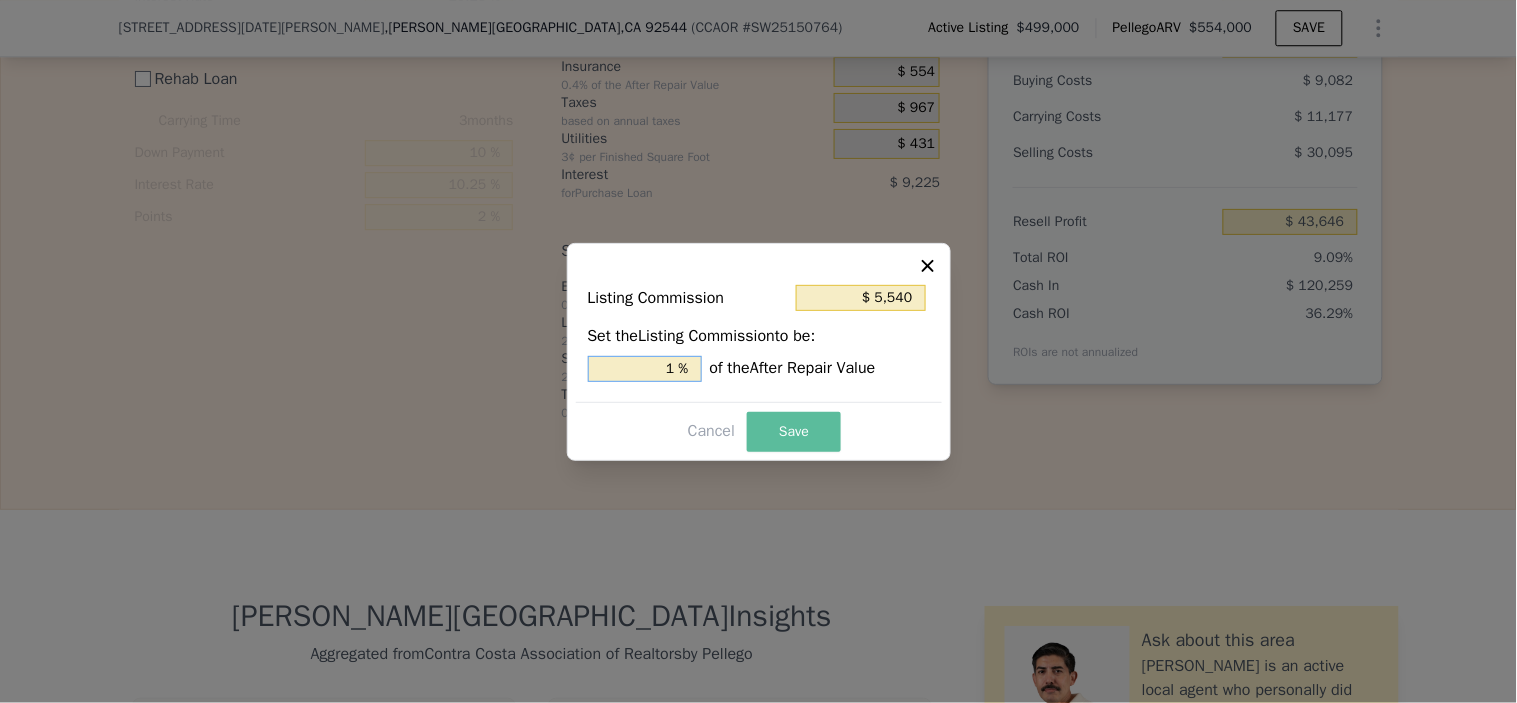 type on "1 %" 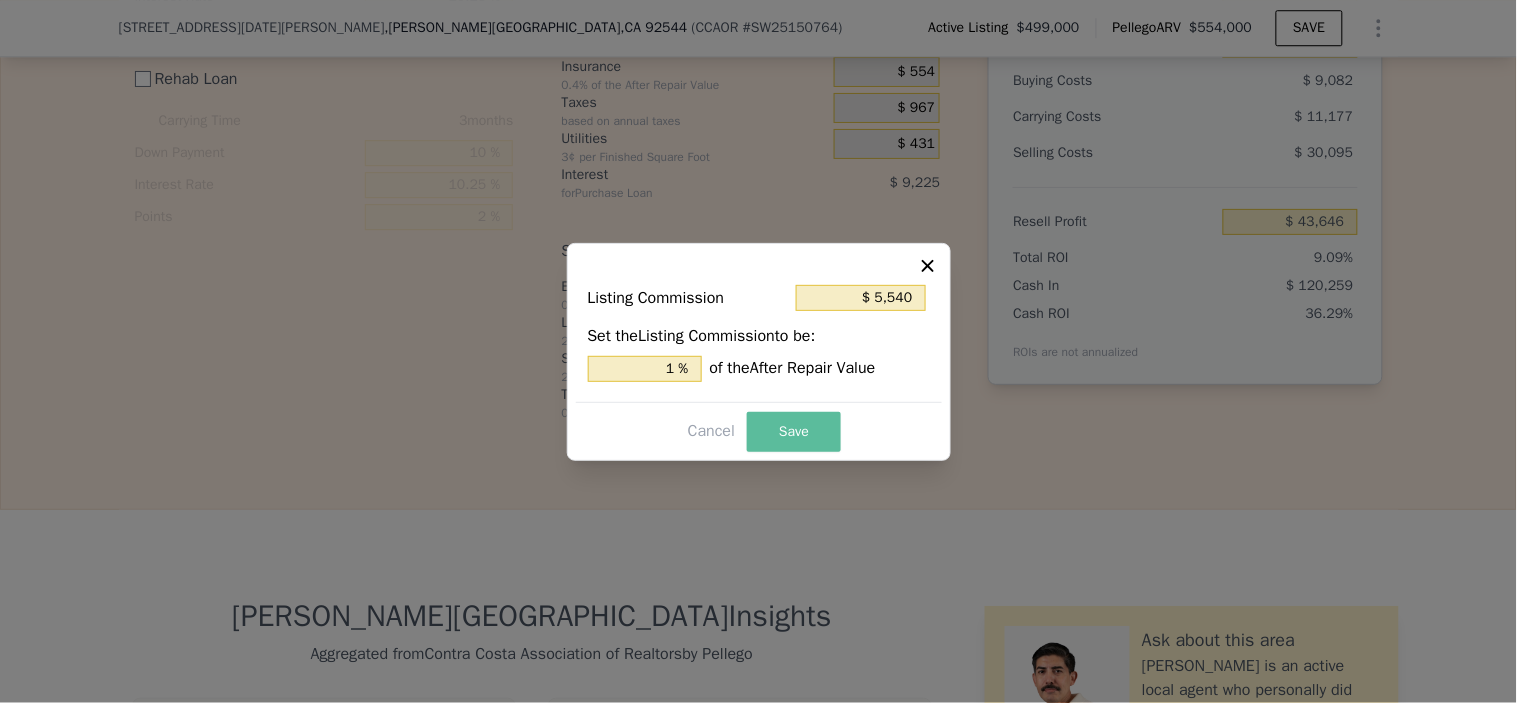 click on "Save" at bounding box center (794, 432) 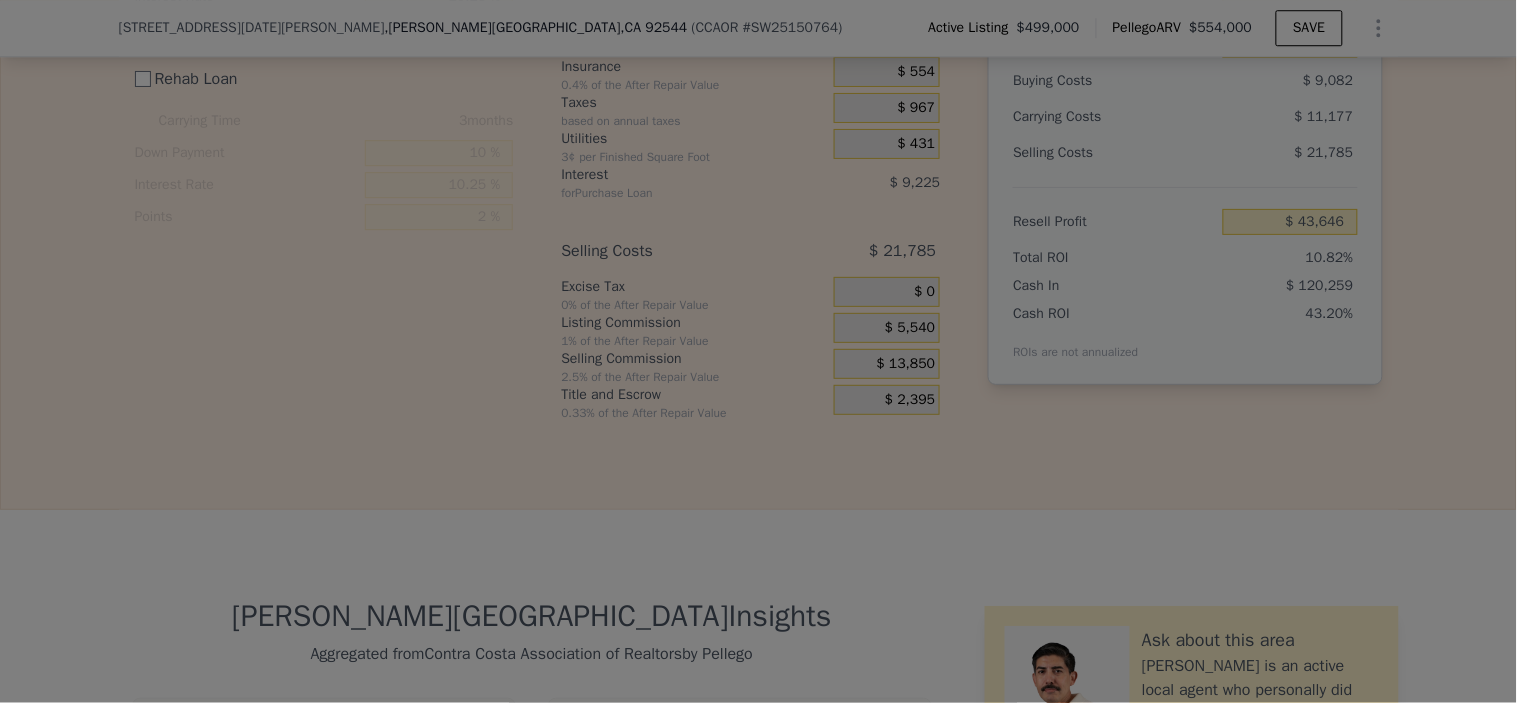 type on "$ 51,956" 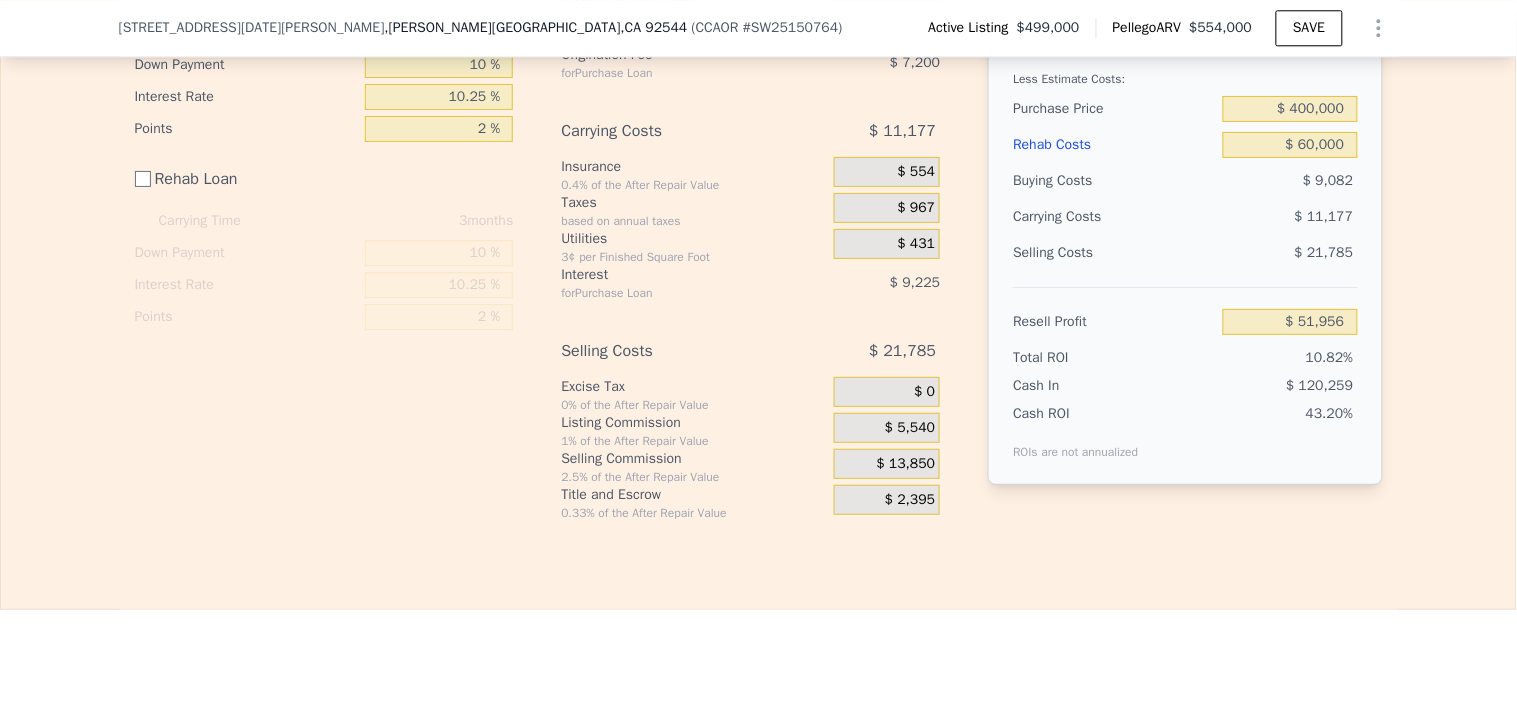 scroll, scrollTop: 3215, scrollLeft: 0, axis: vertical 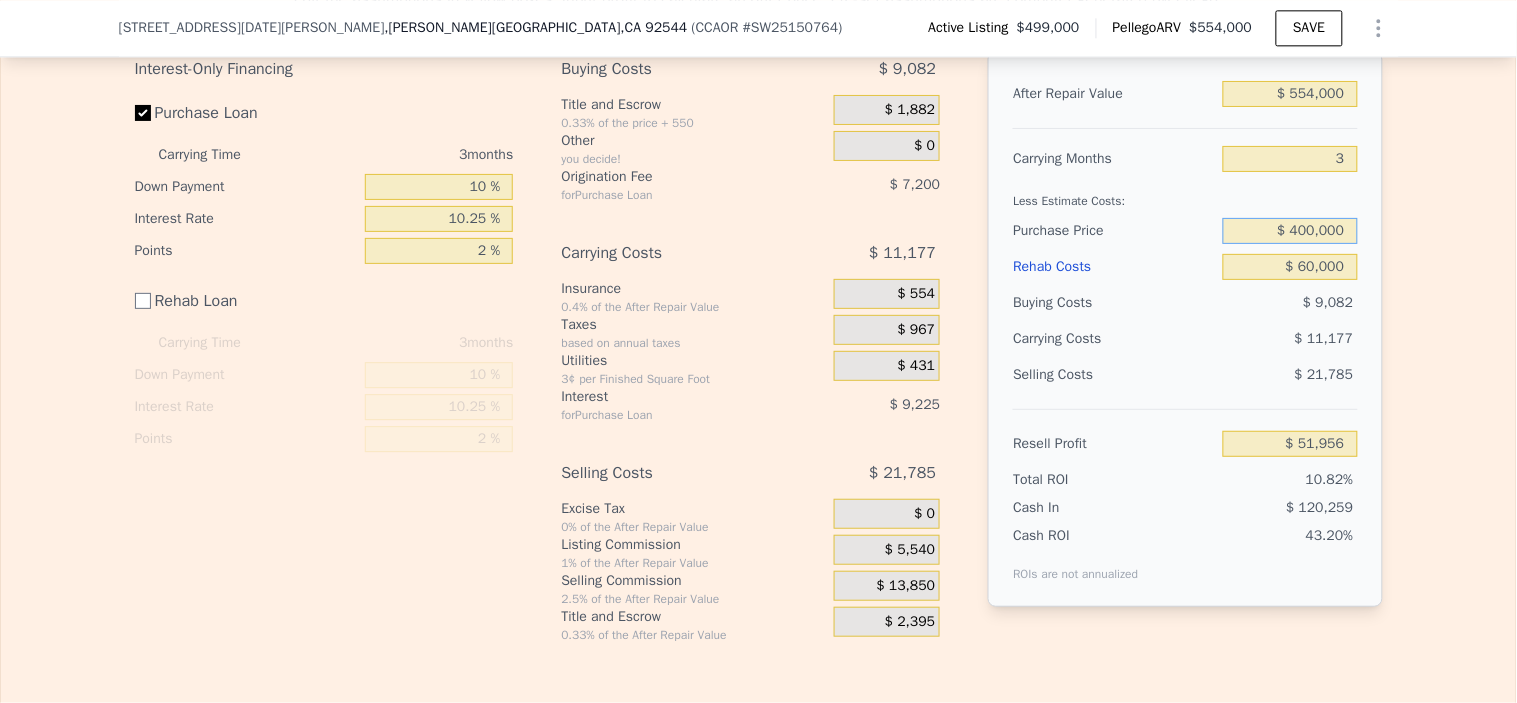 drag, startPoint x: 1285, startPoint y: 256, endPoint x: 1516, endPoint y: 191, distance: 239.97083 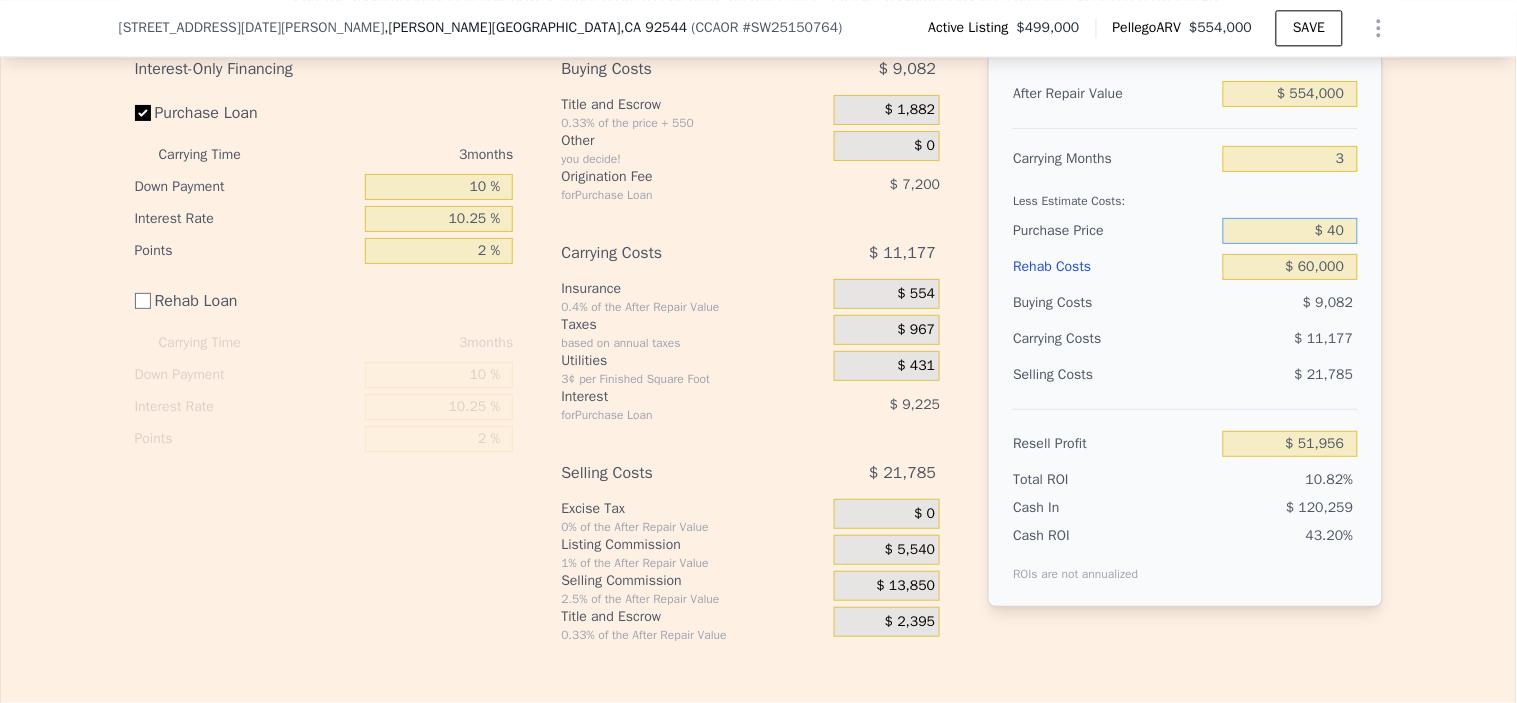 type on "$ 4" 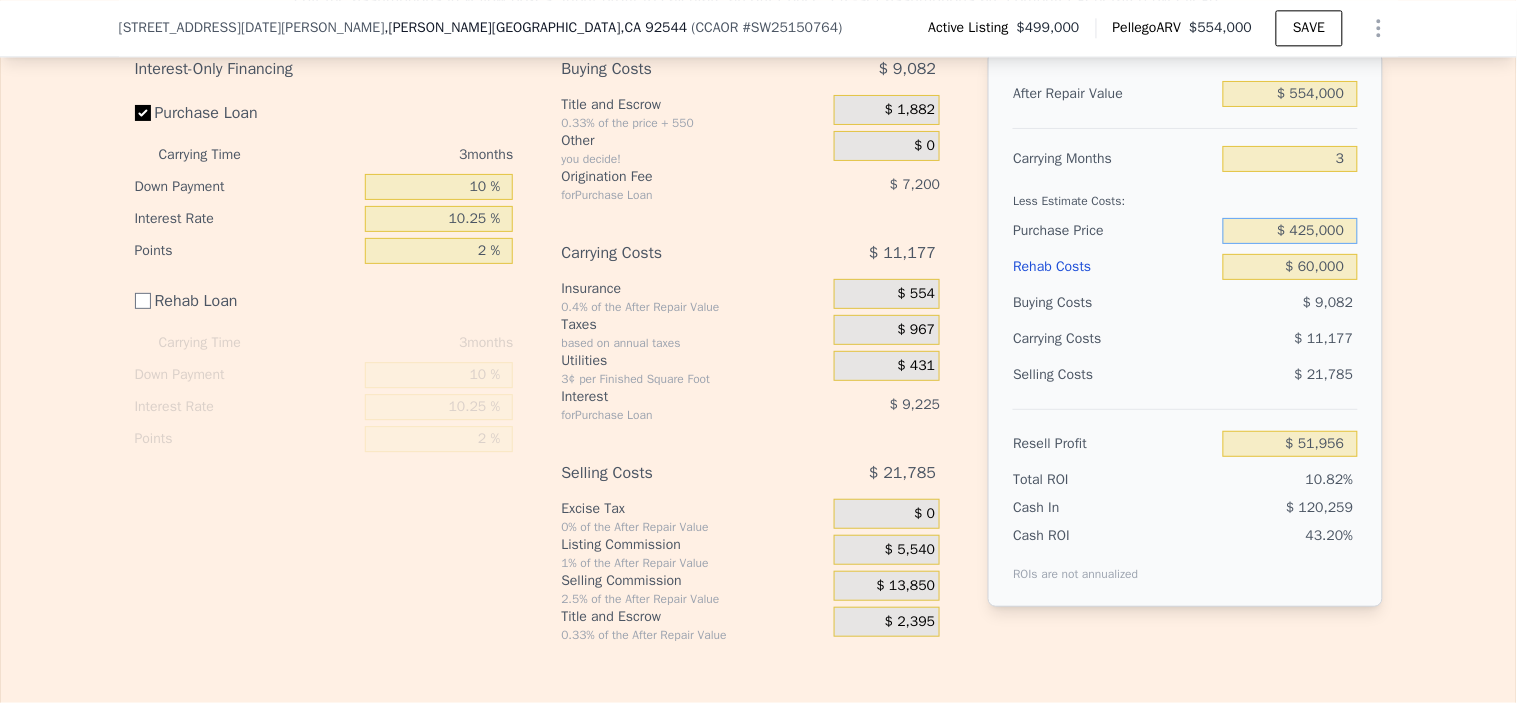 type on "$ 425,000" 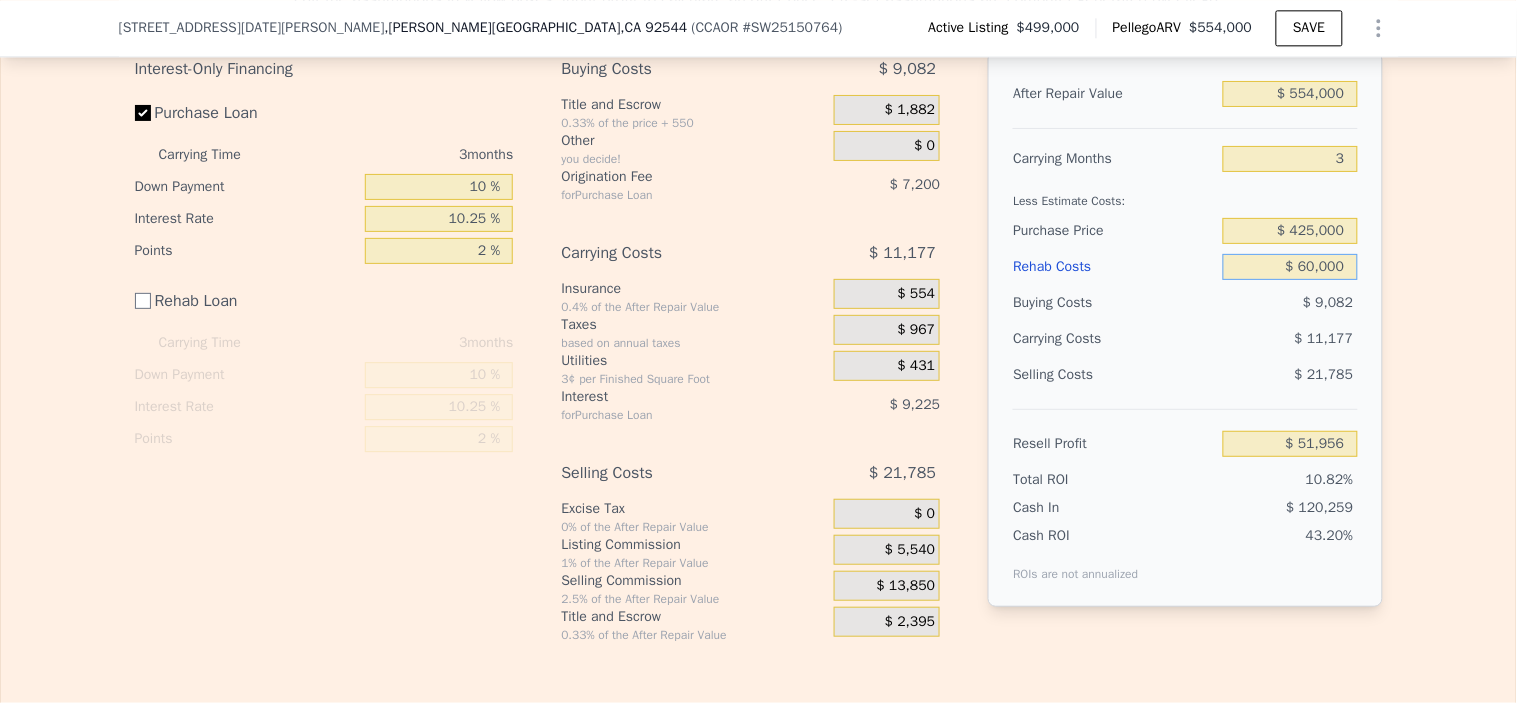 click on "$ 60,000" at bounding box center [1290, 267] 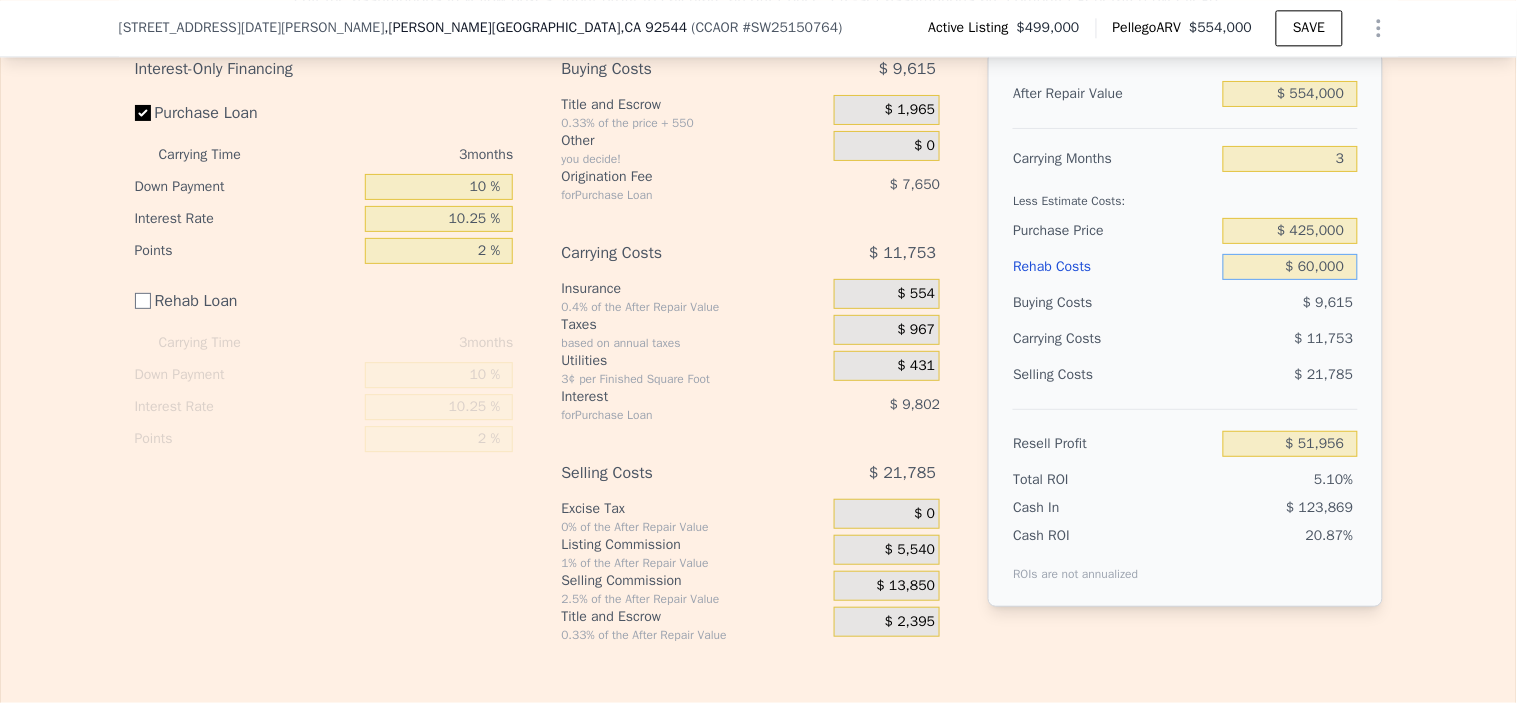 type on "$ 25,847" 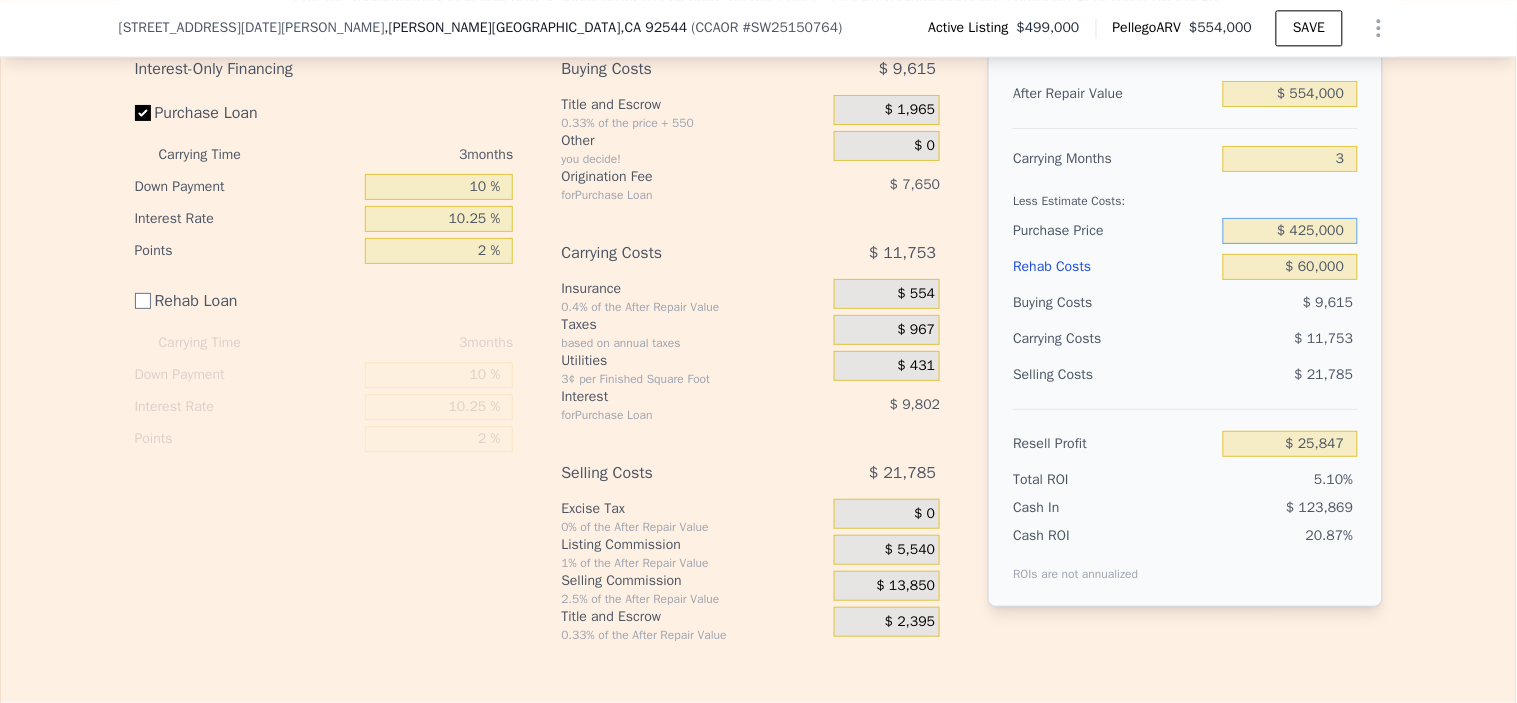drag, startPoint x: 1342, startPoint y: 262, endPoint x: 1148, endPoint y: 257, distance: 194.06442 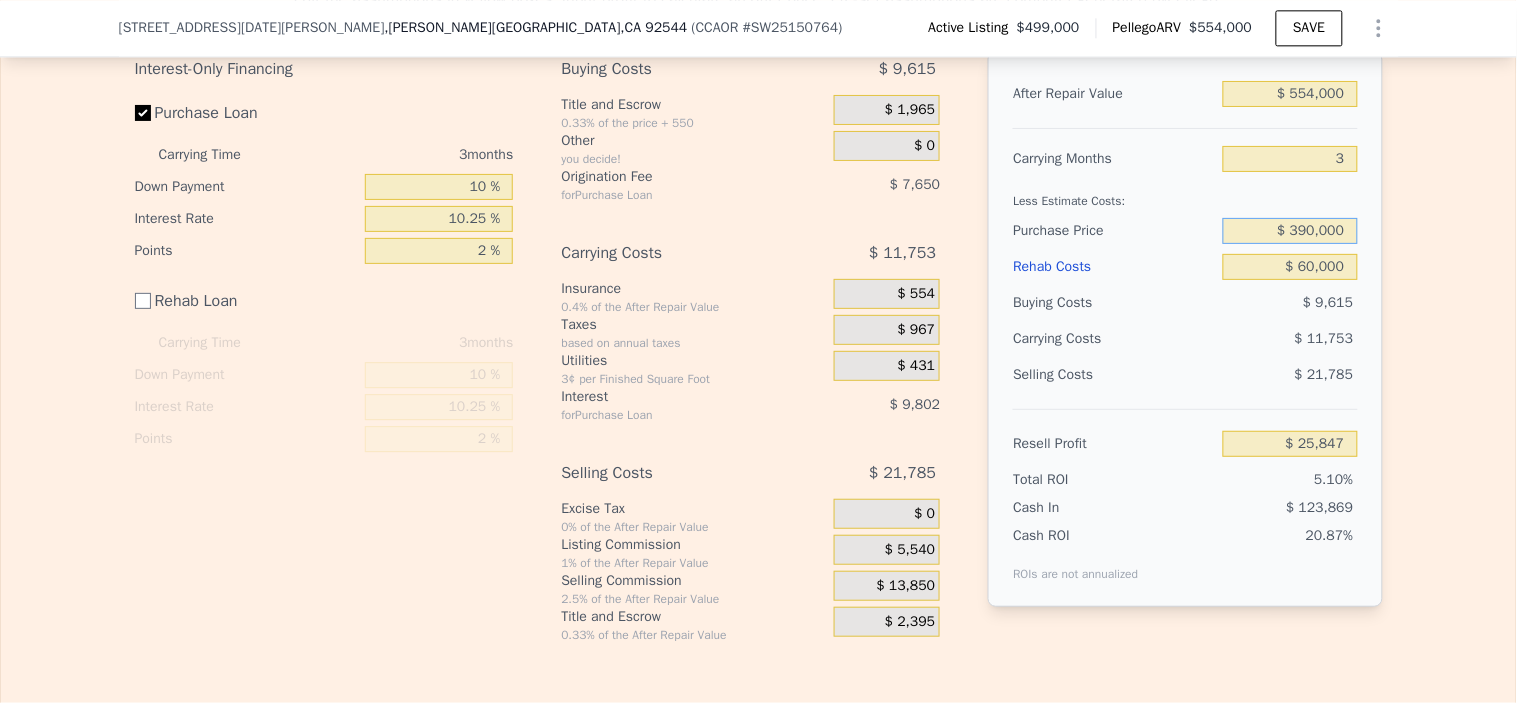 type on "$ 390,000" 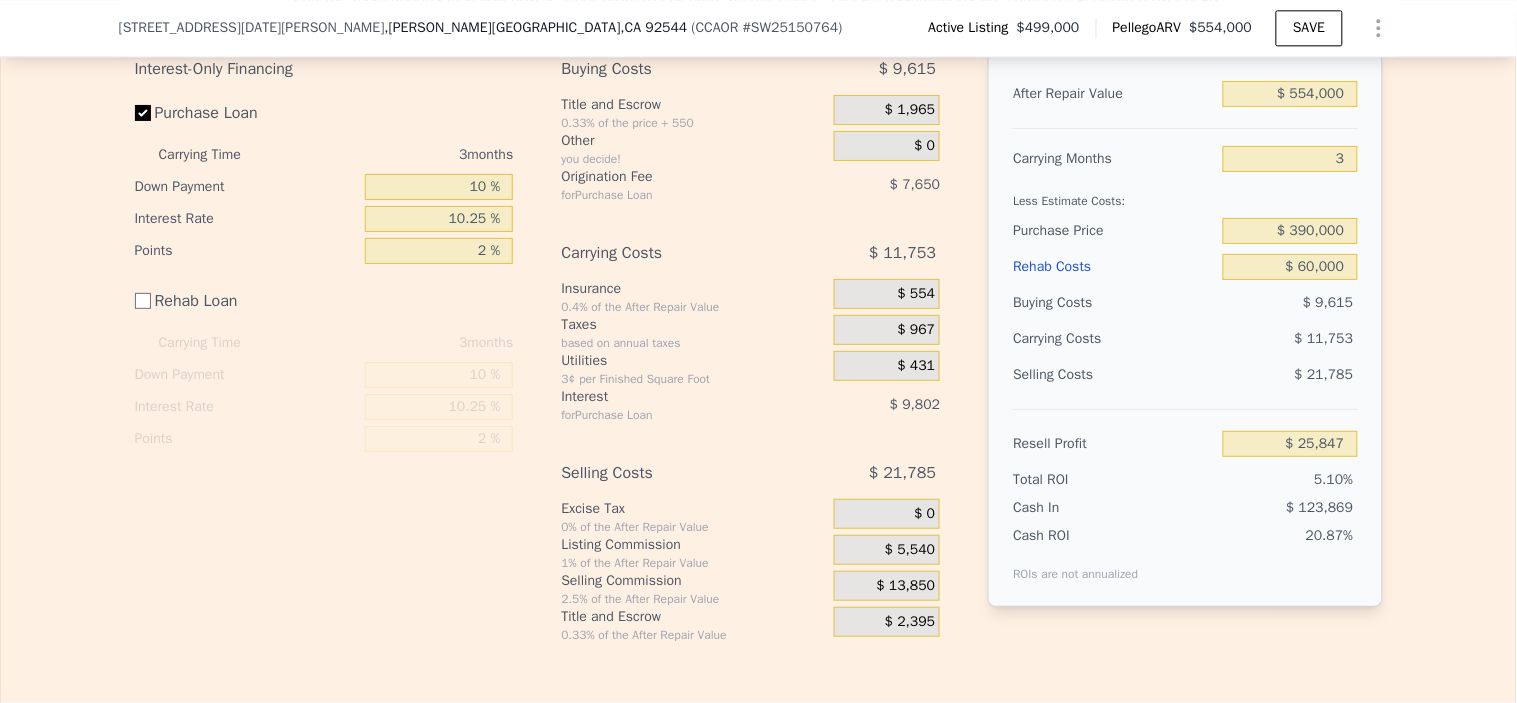 type on "$ 62,400" 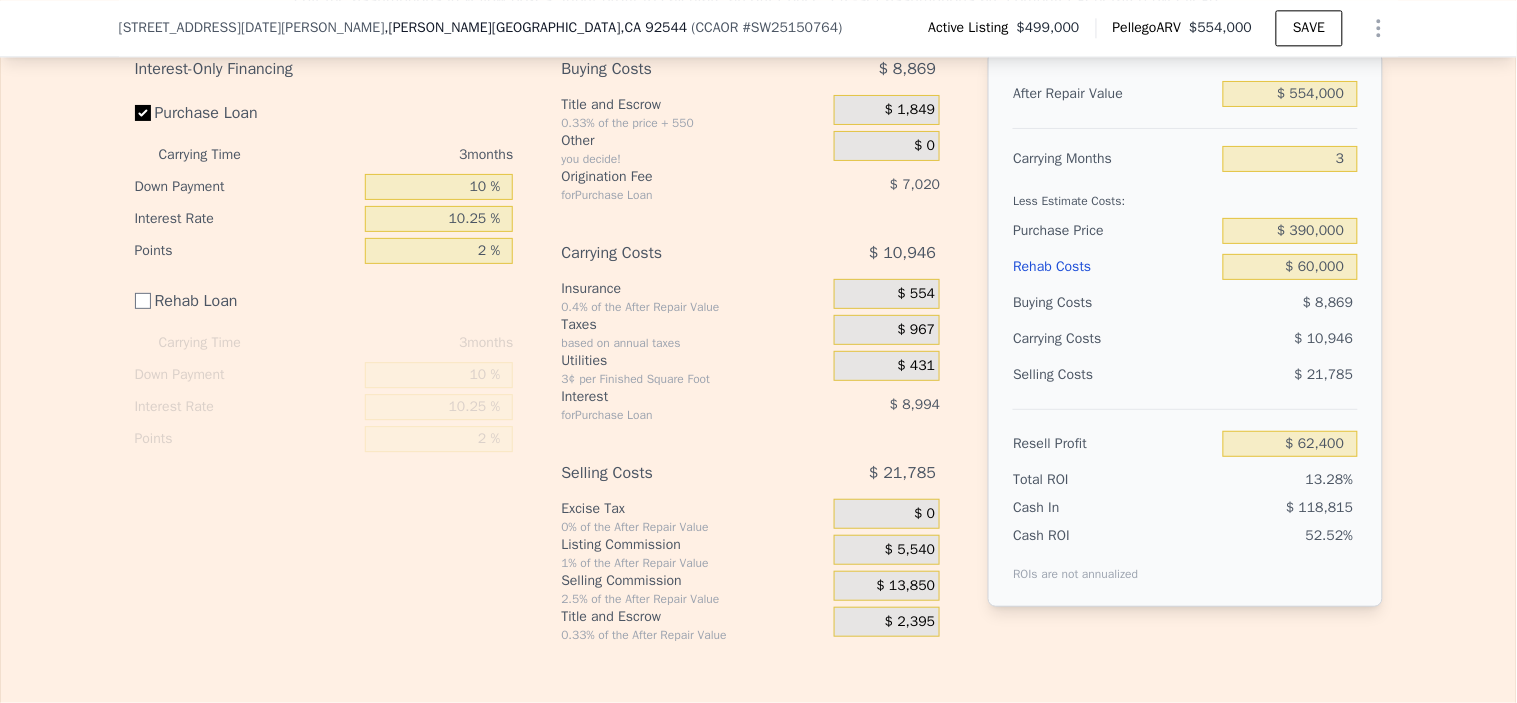 click on "Rehab Costs" at bounding box center (1114, 267) 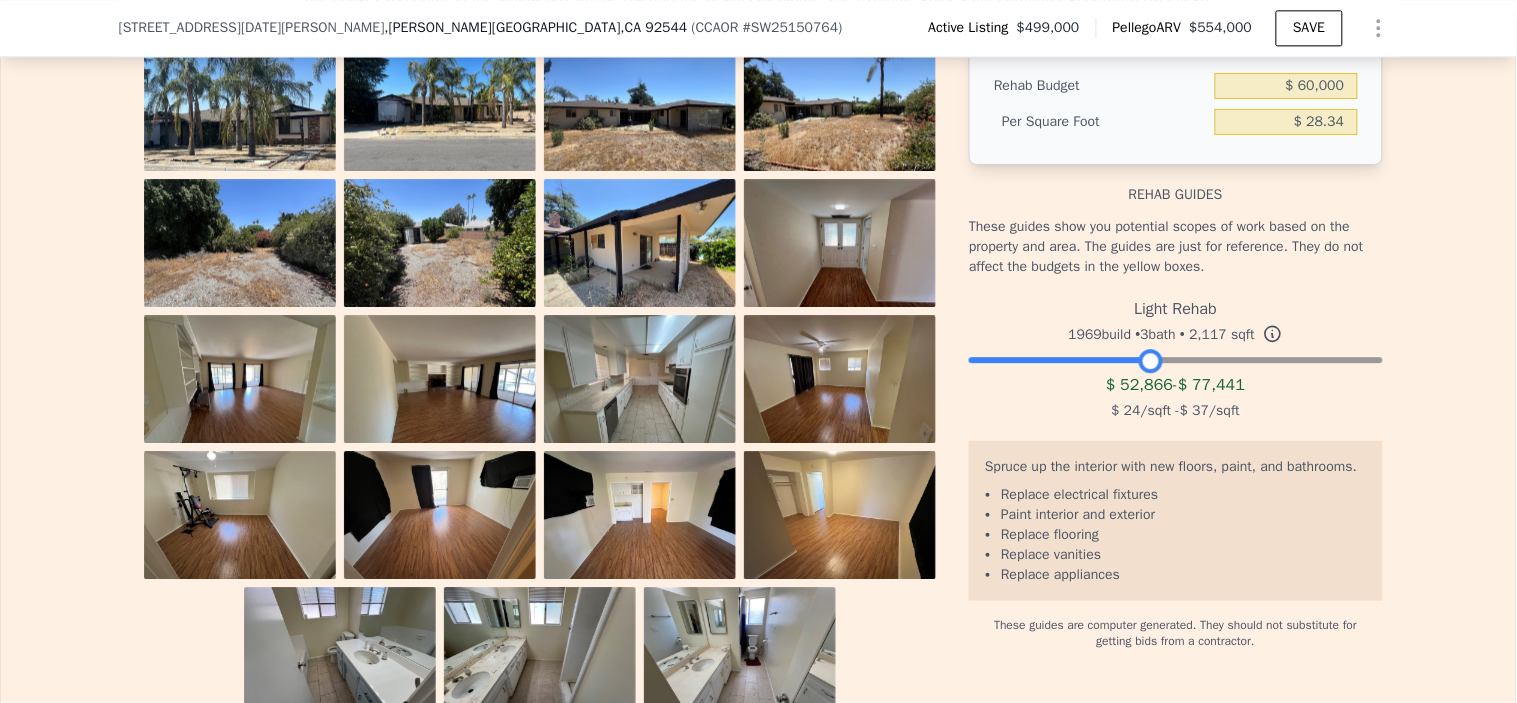 drag, startPoint x: 1353, startPoint y: 394, endPoint x: 1136, endPoint y: 392, distance: 217.00922 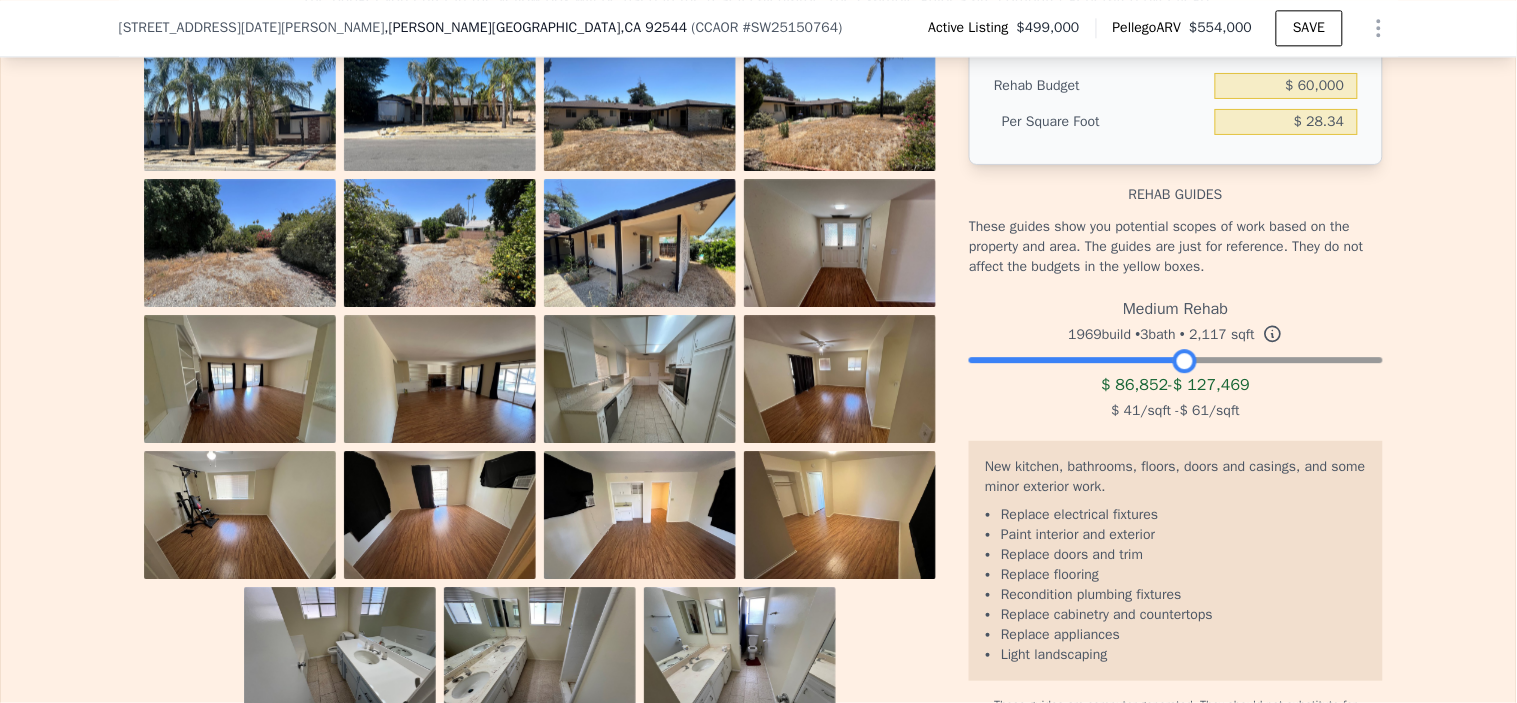 drag, startPoint x: 1144, startPoint y: 394, endPoint x: 1176, endPoint y: 394, distance: 32 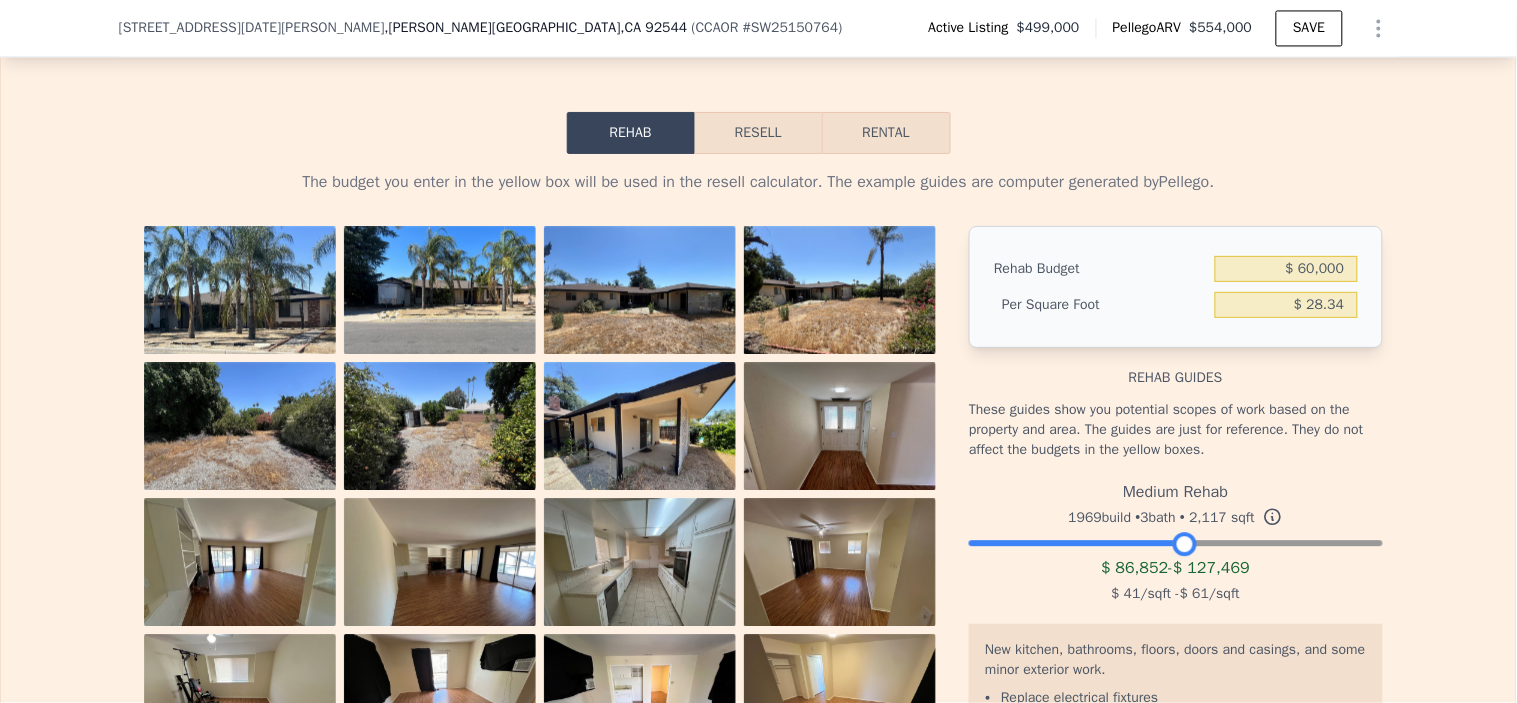 scroll, scrollTop: 2993, scrollLeft: 0, axis: vertical 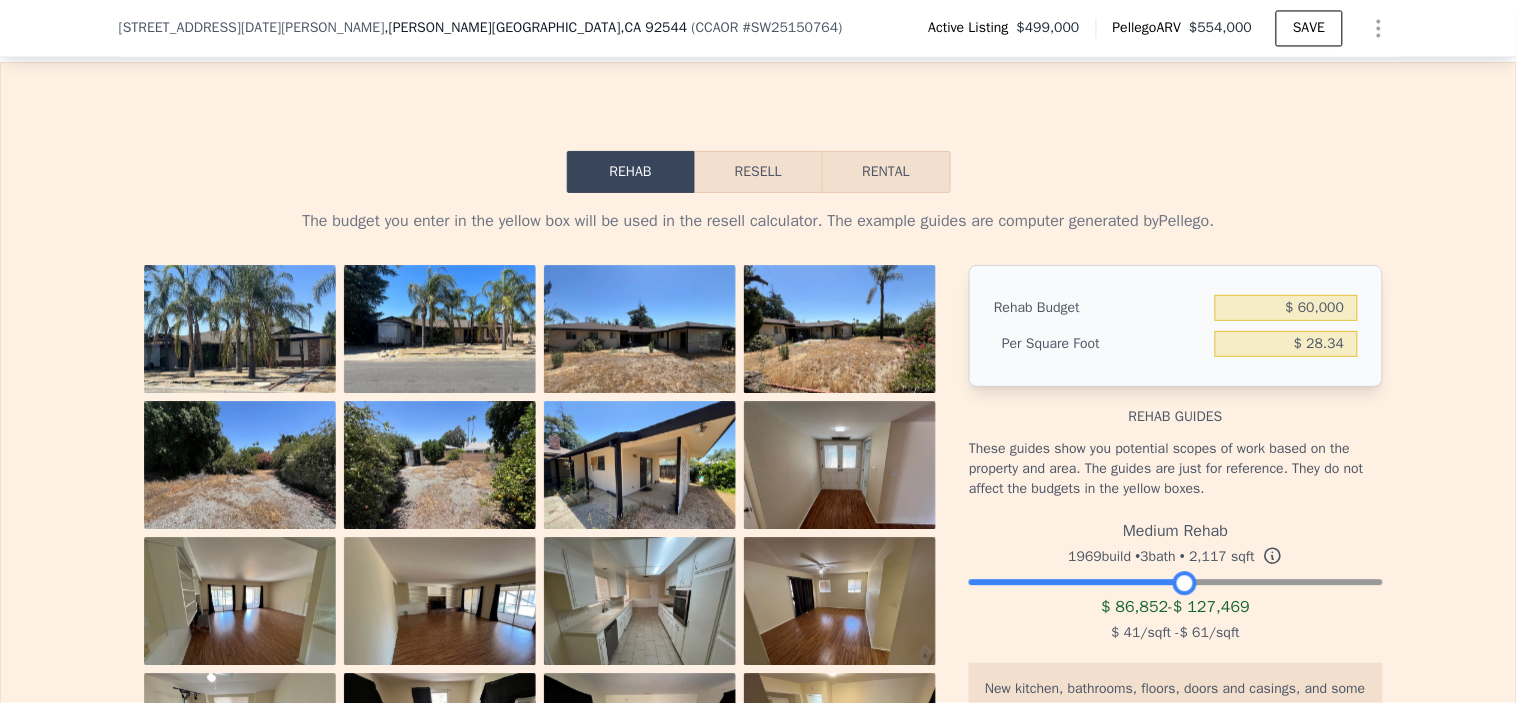 click on "Resell" at bounding box center (758, 172) 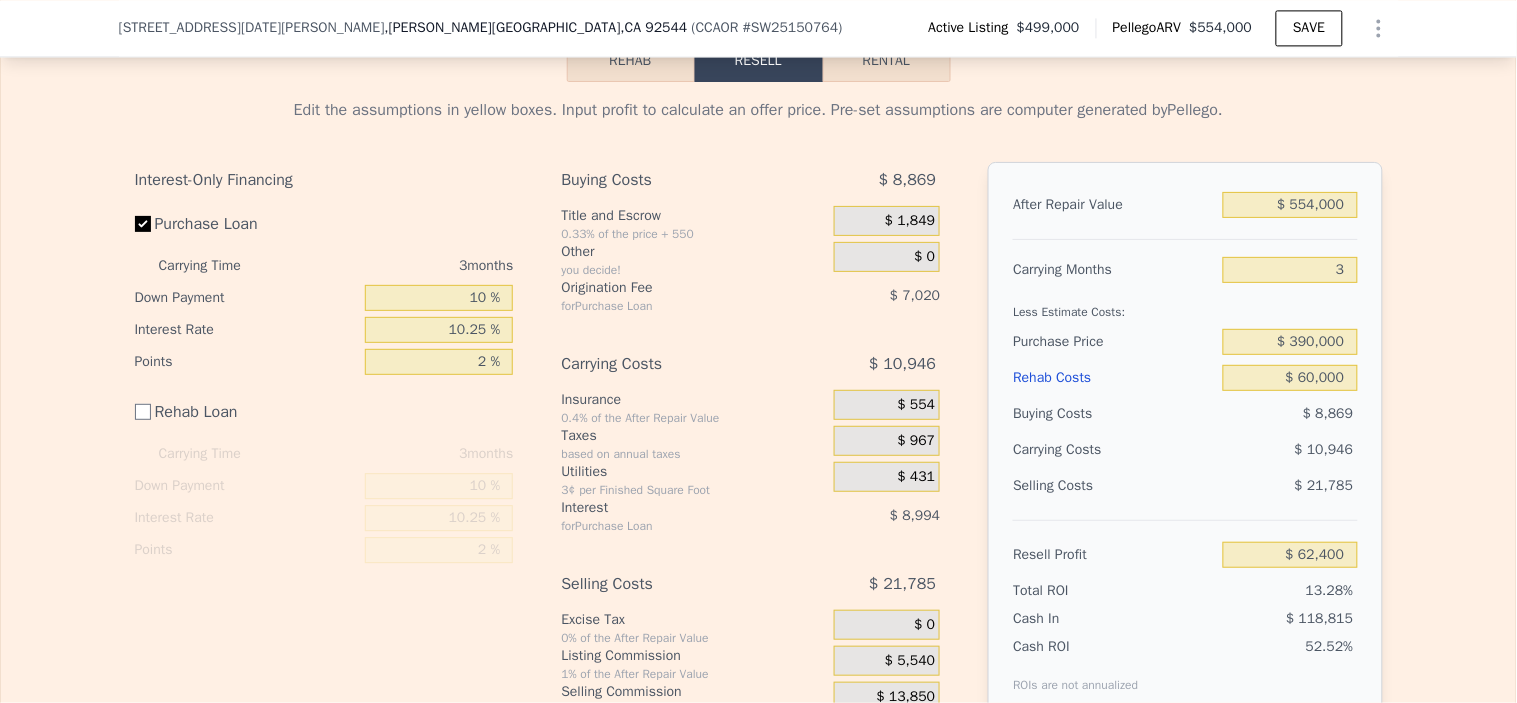 scroll, scrollTop: 3215, scrollLeft: 0, axis: vertical 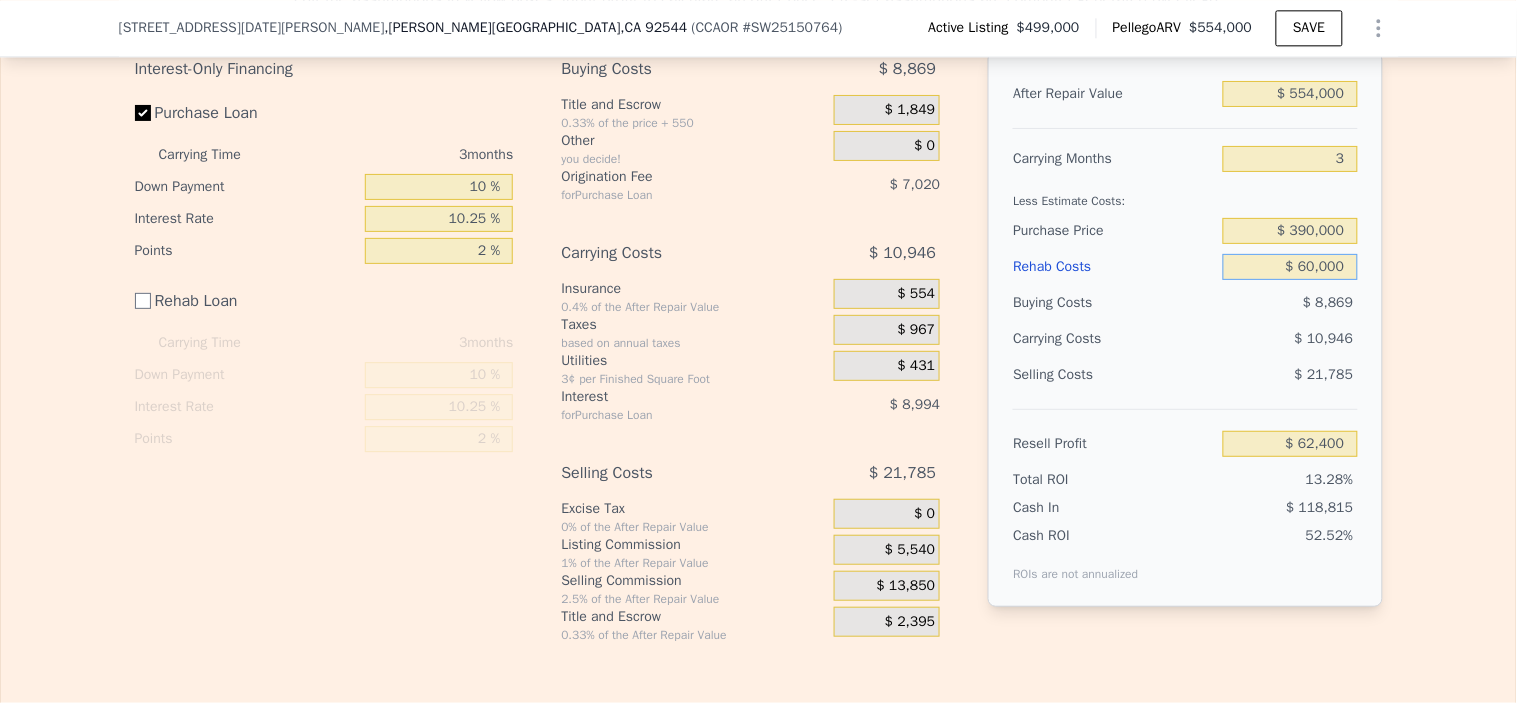drag, startPoint x: 1337, startPoint y: 303, endPoint x: 1211, endPoint y: 306, distance: 126.035706 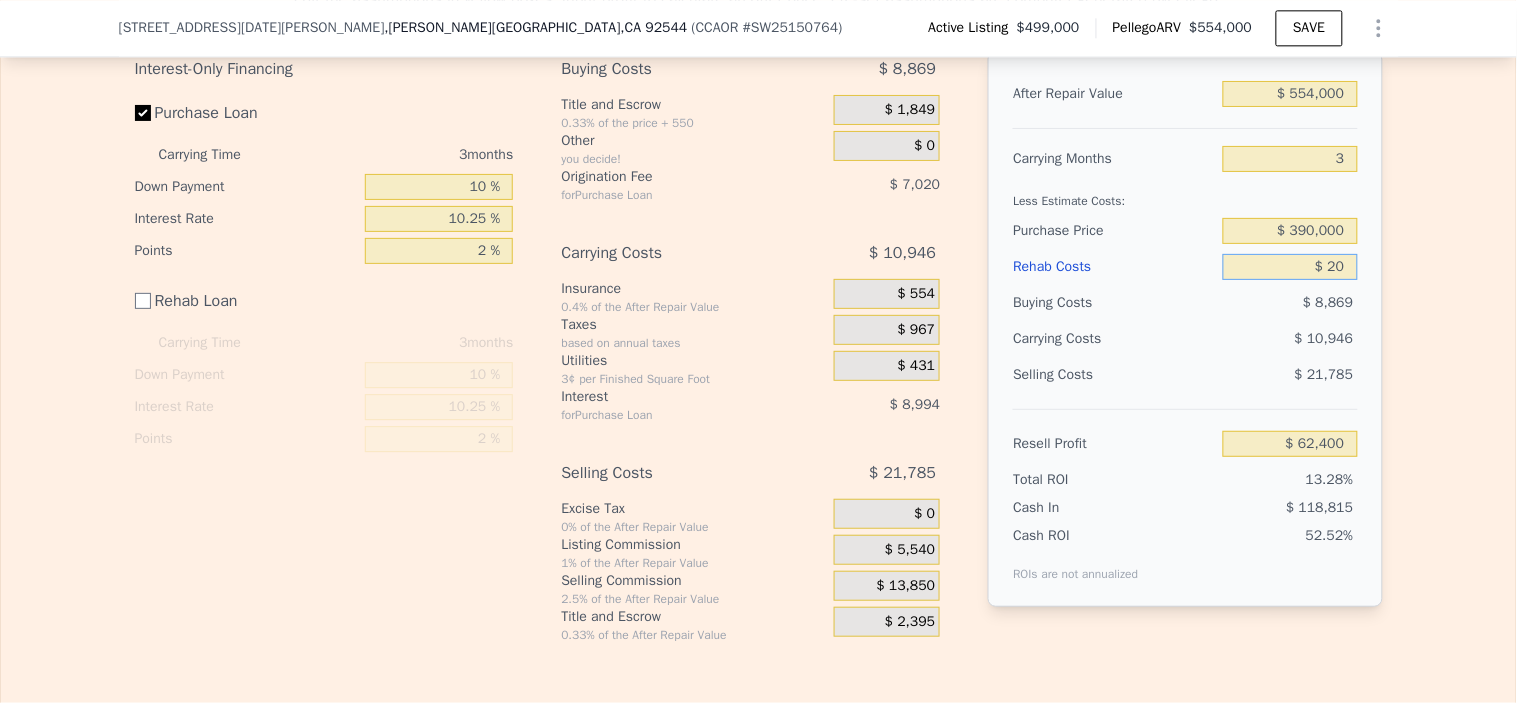 type on "$ 200" 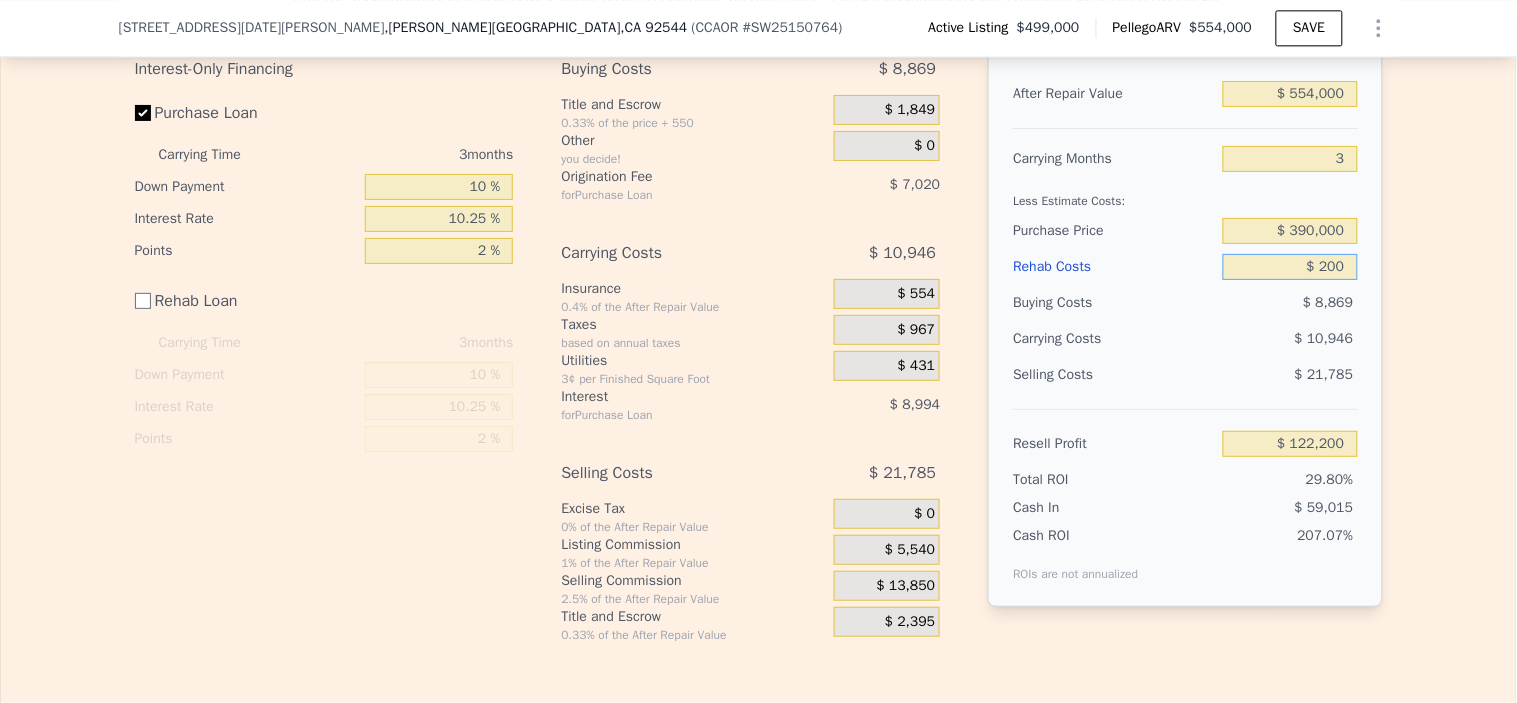 type on "$ 122,200" 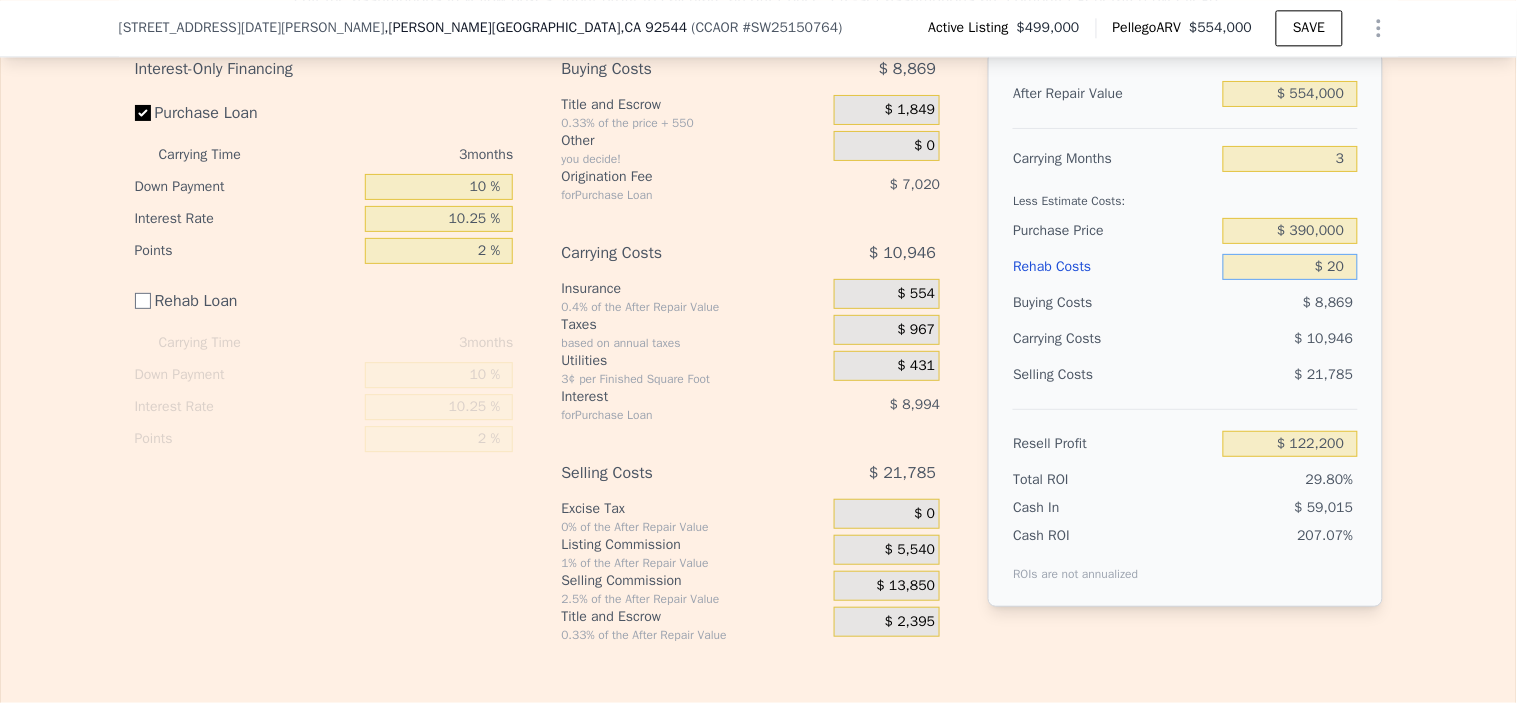 type on "$ 2" 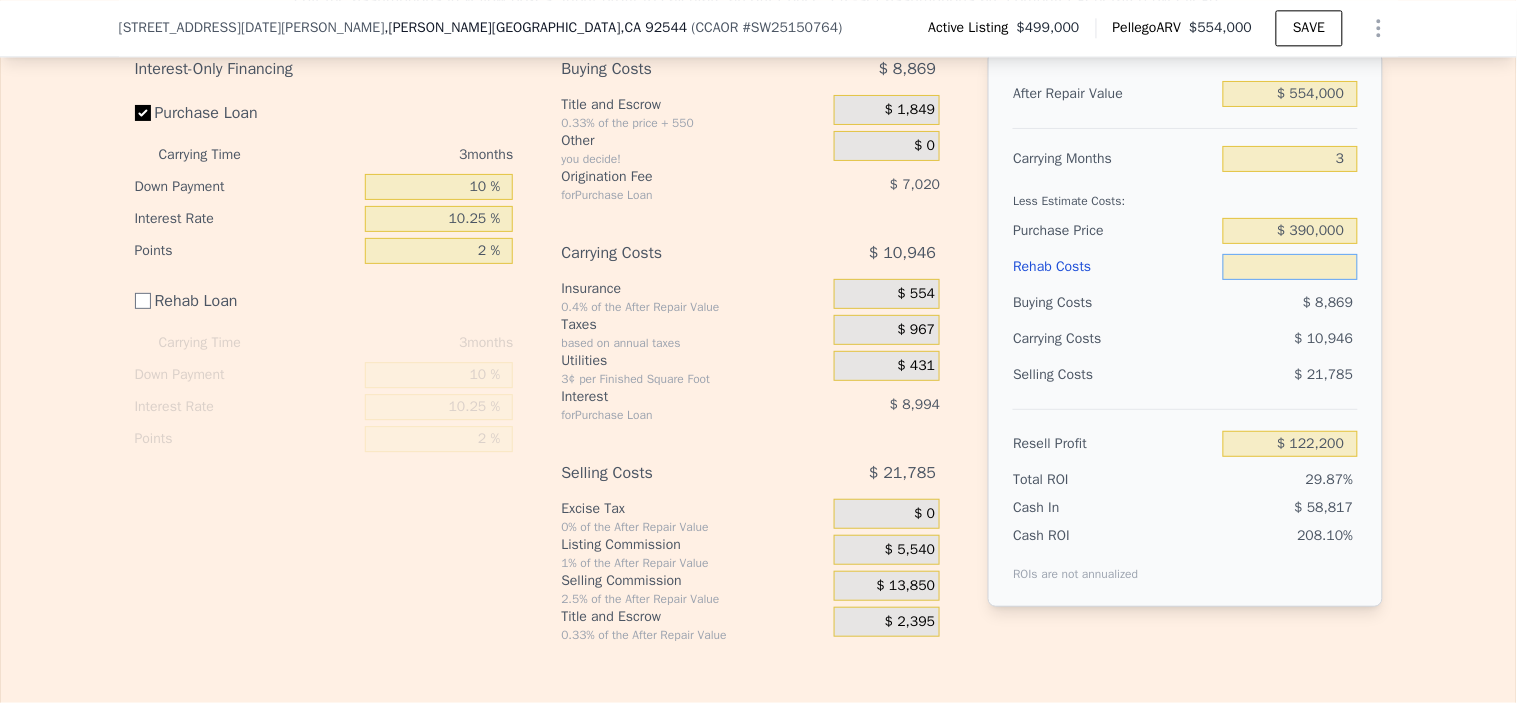 type on "$ 2" 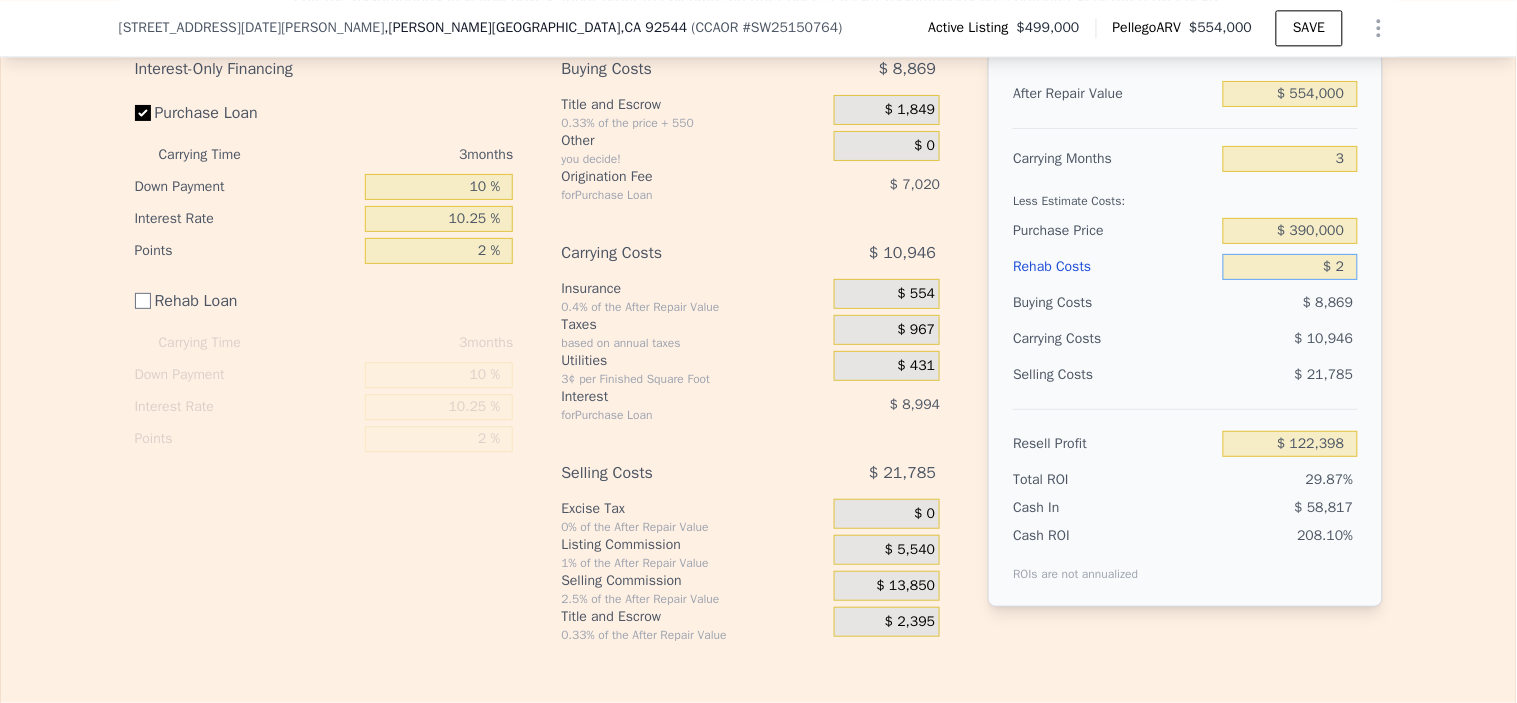 drag, startPoint x: 1342, startPoint y: 310, endPoint x: 1315, endPoint y: 308, distance: 27.073973 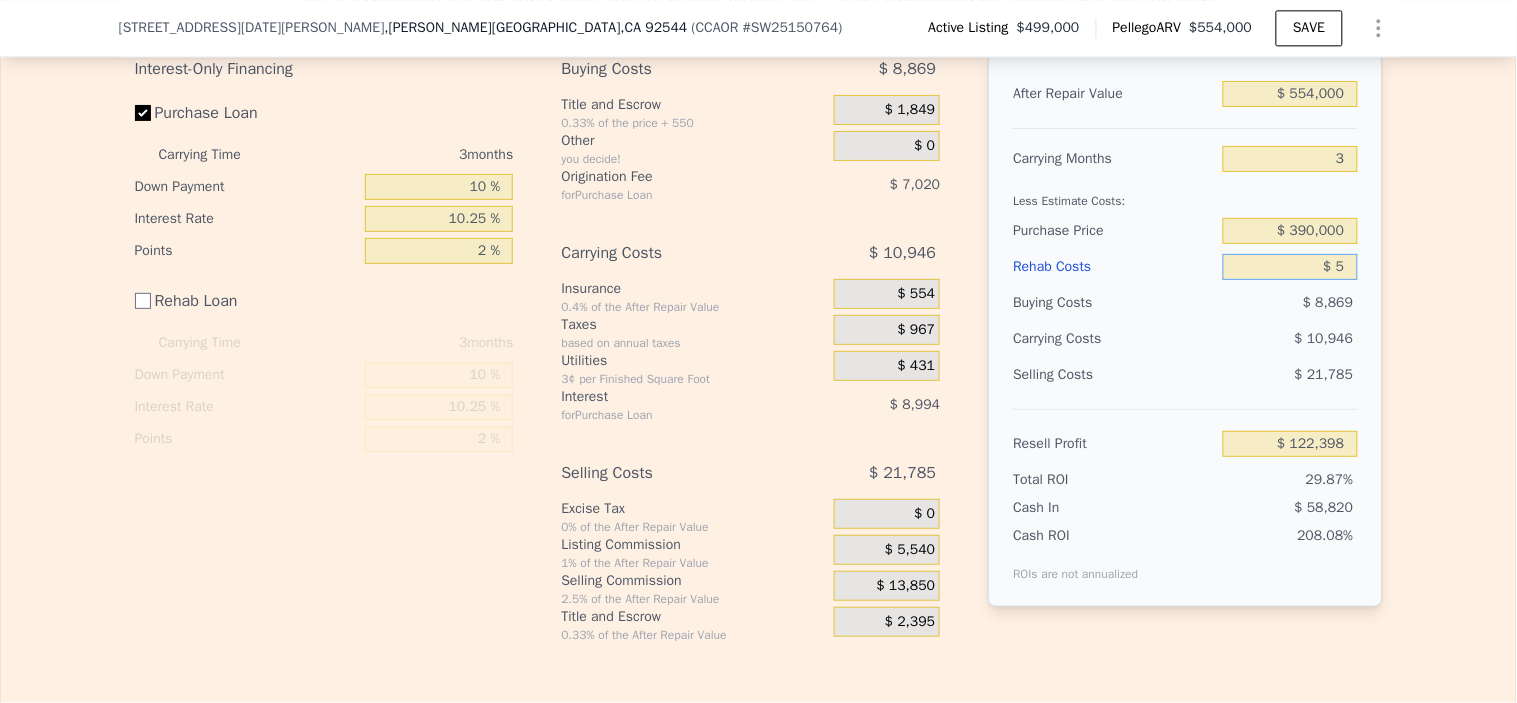 type on "$ 122,395" 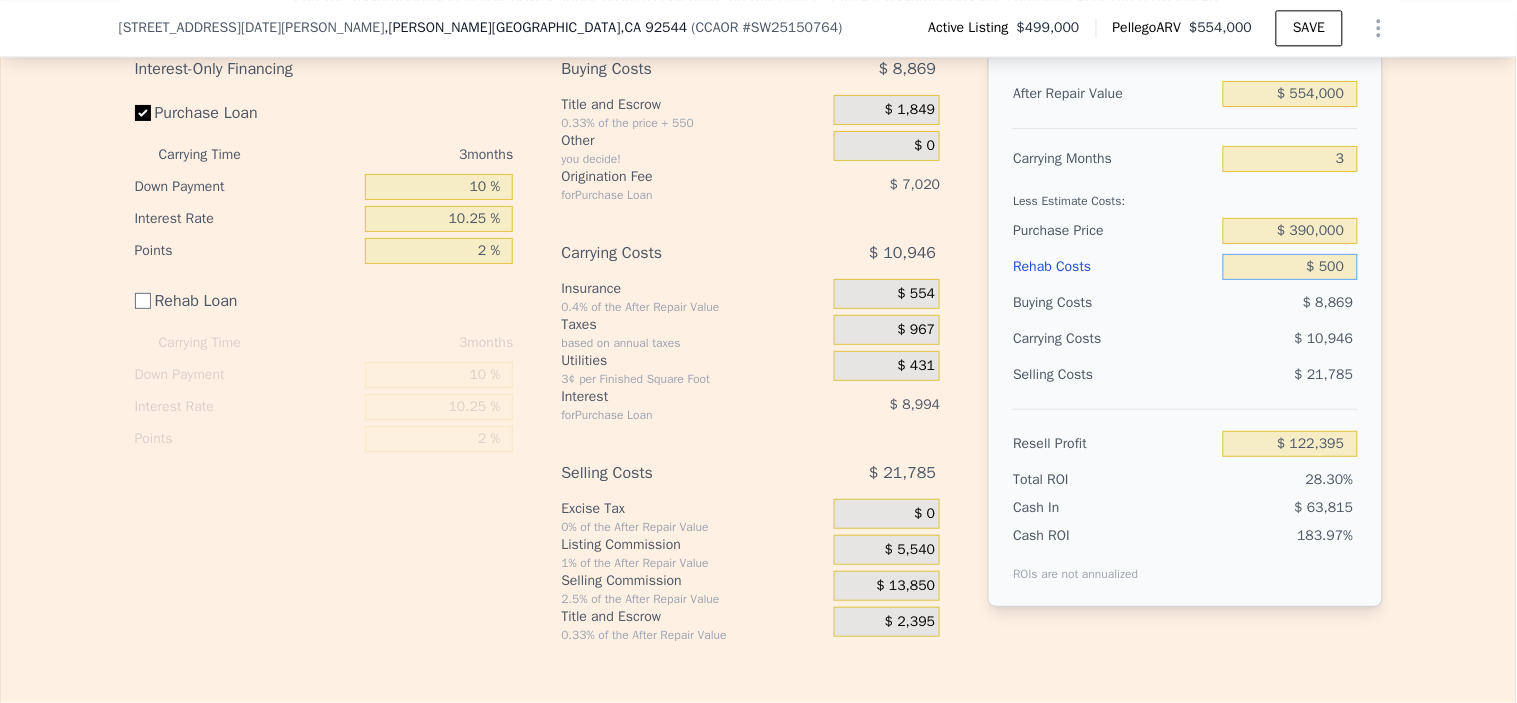type on "$ 5,000" 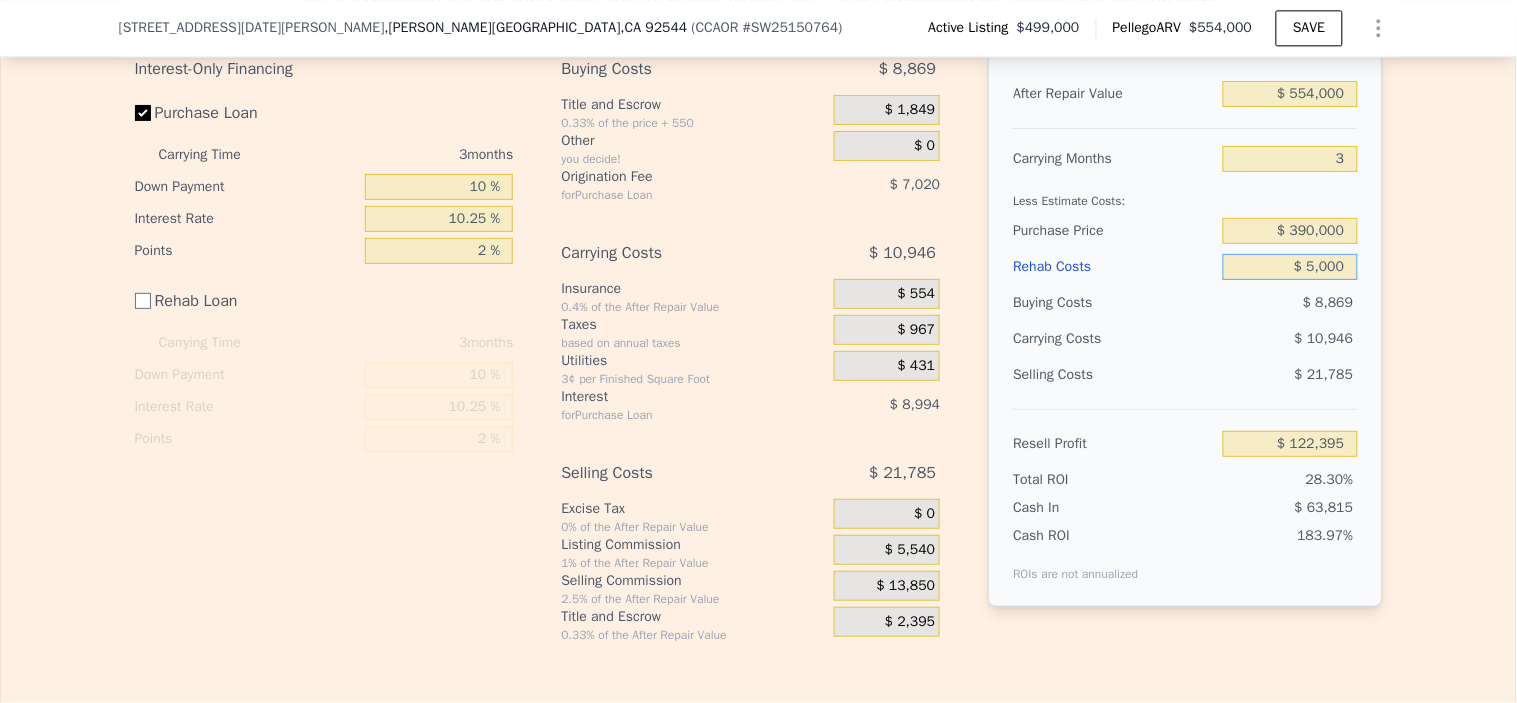 type on "$ 117,400" 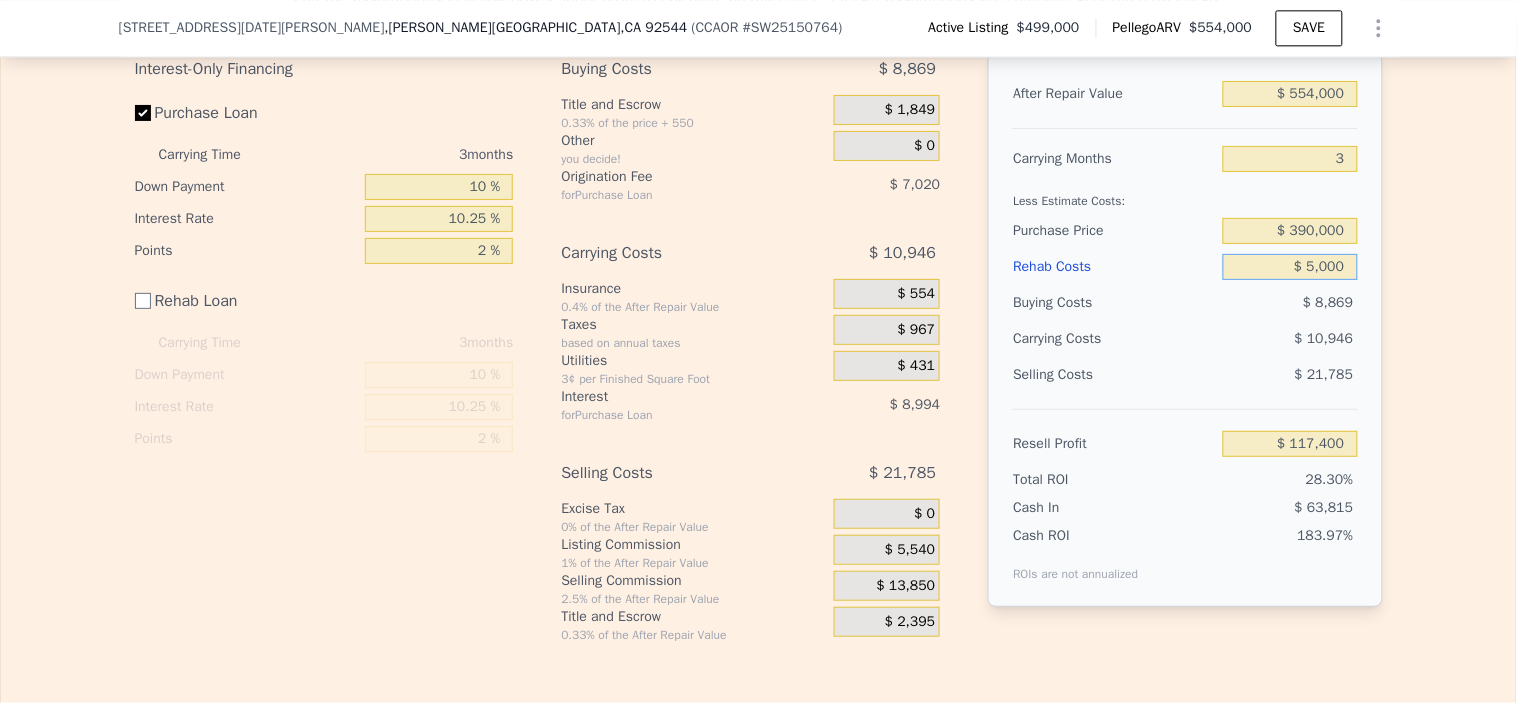 type on "$ 50,000" 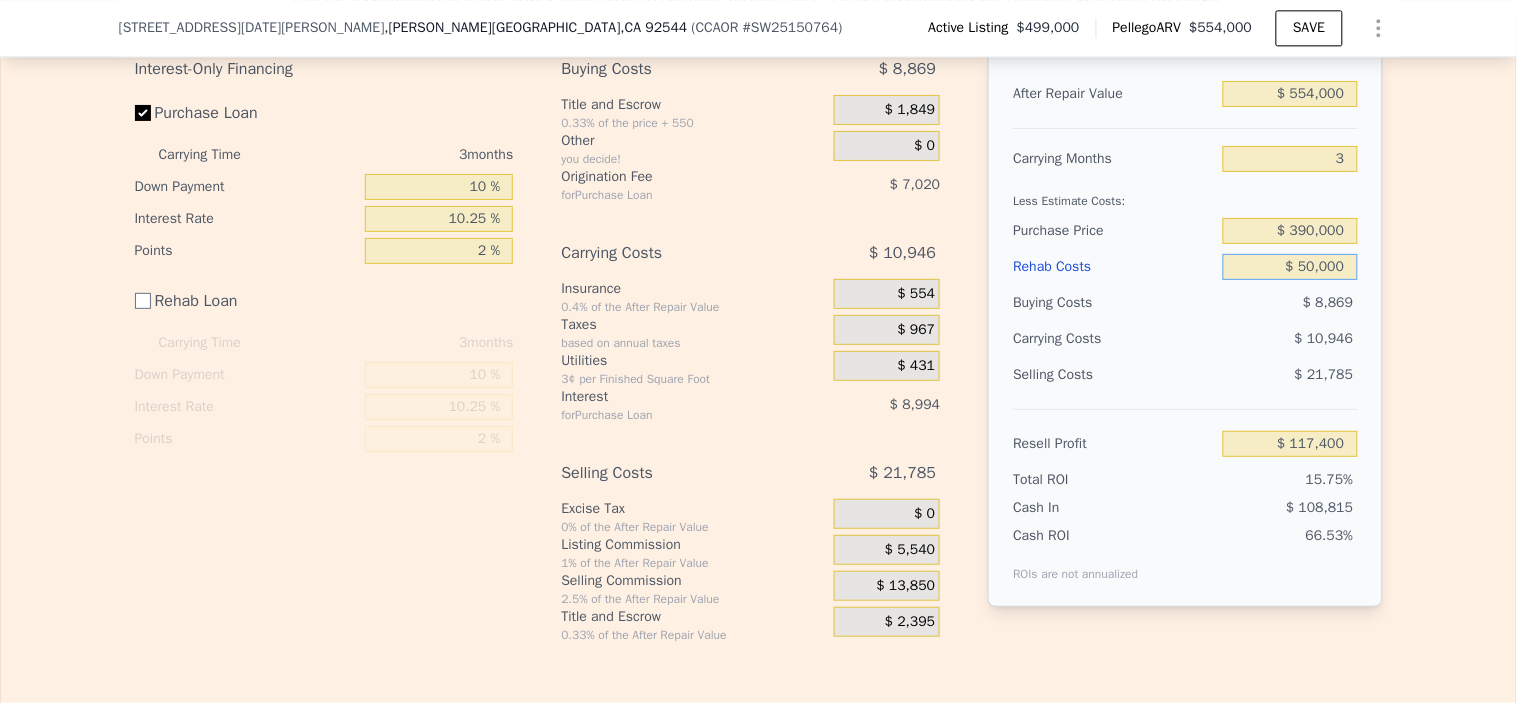 type on "$ 72,400" 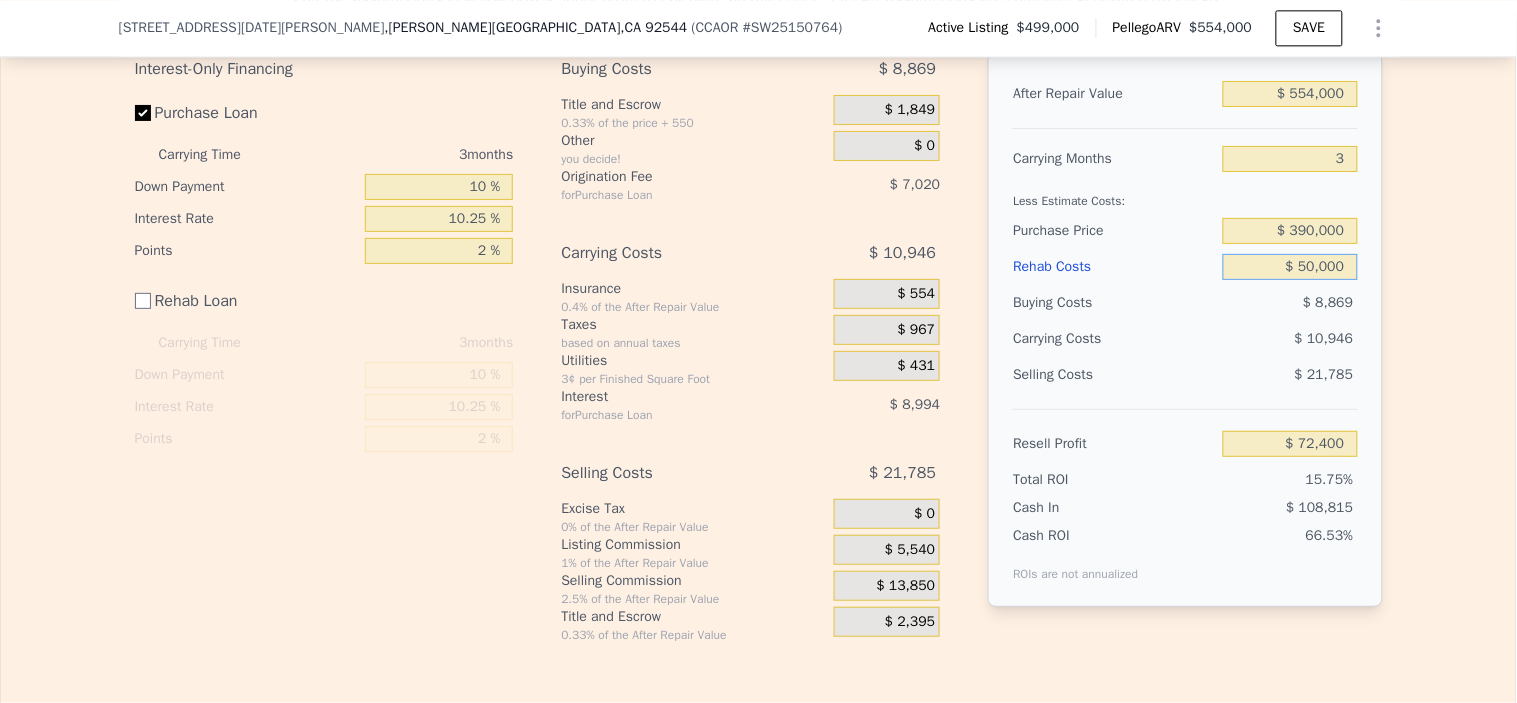 type on "$ 50,000" 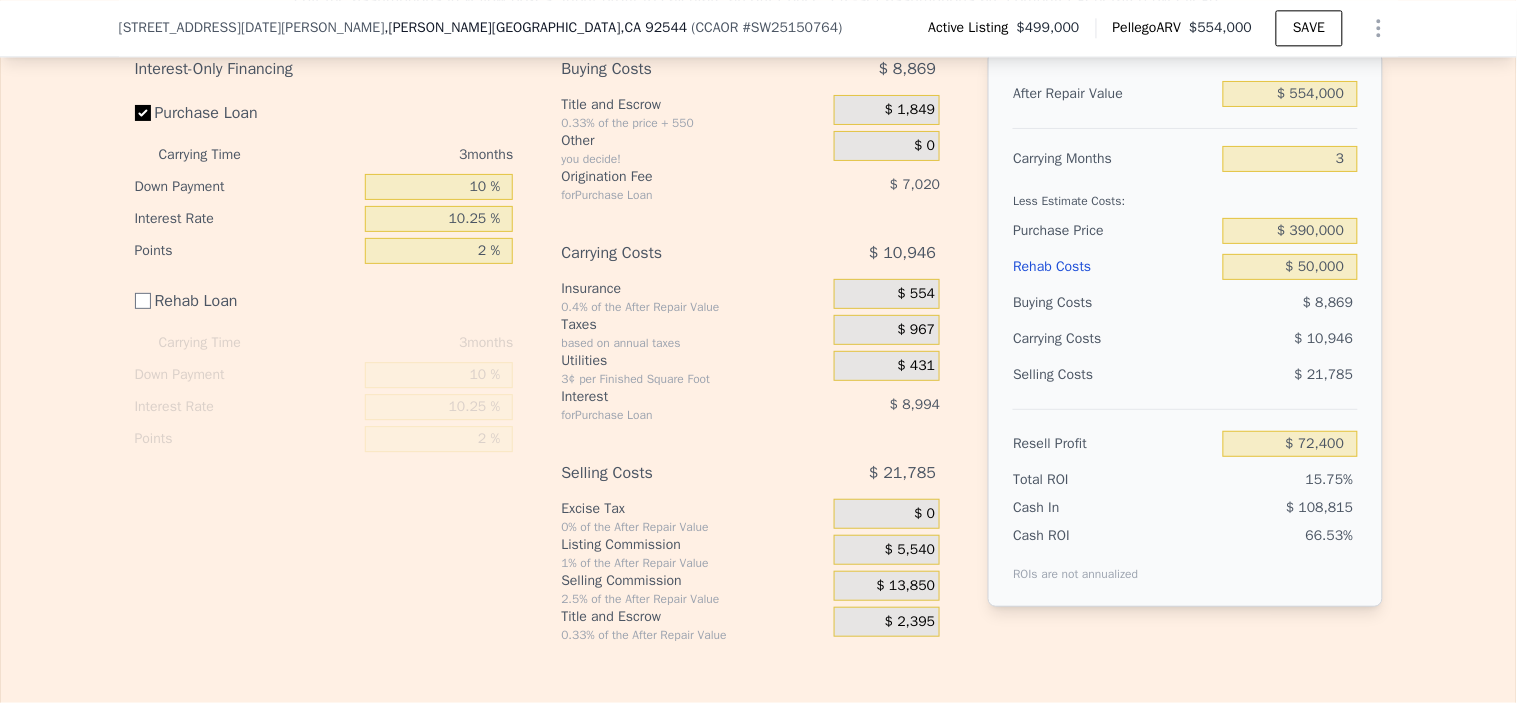 click on "$ 10,946" at bounding box center [1252, 339] 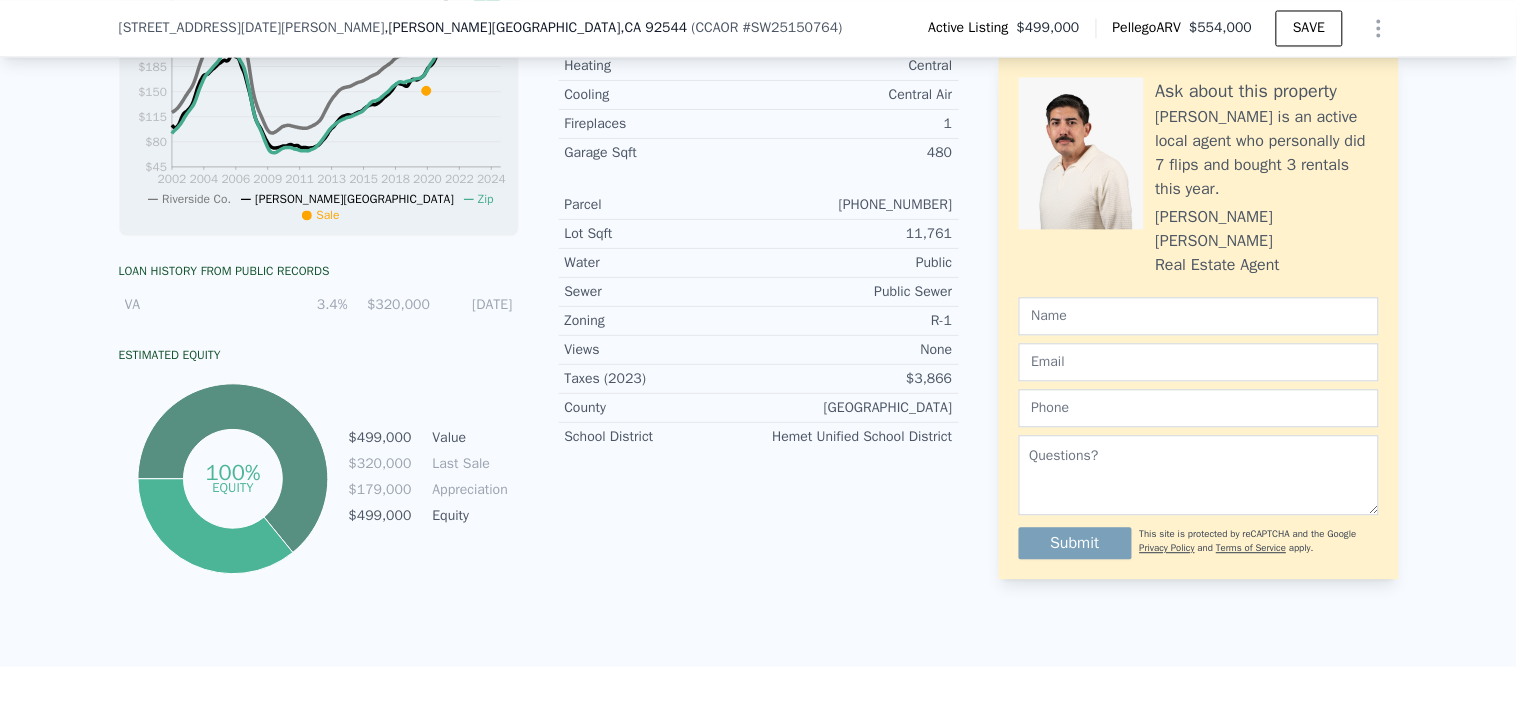 scroll, scrollTop: 993, scrollLeft: 0, axis: vertical 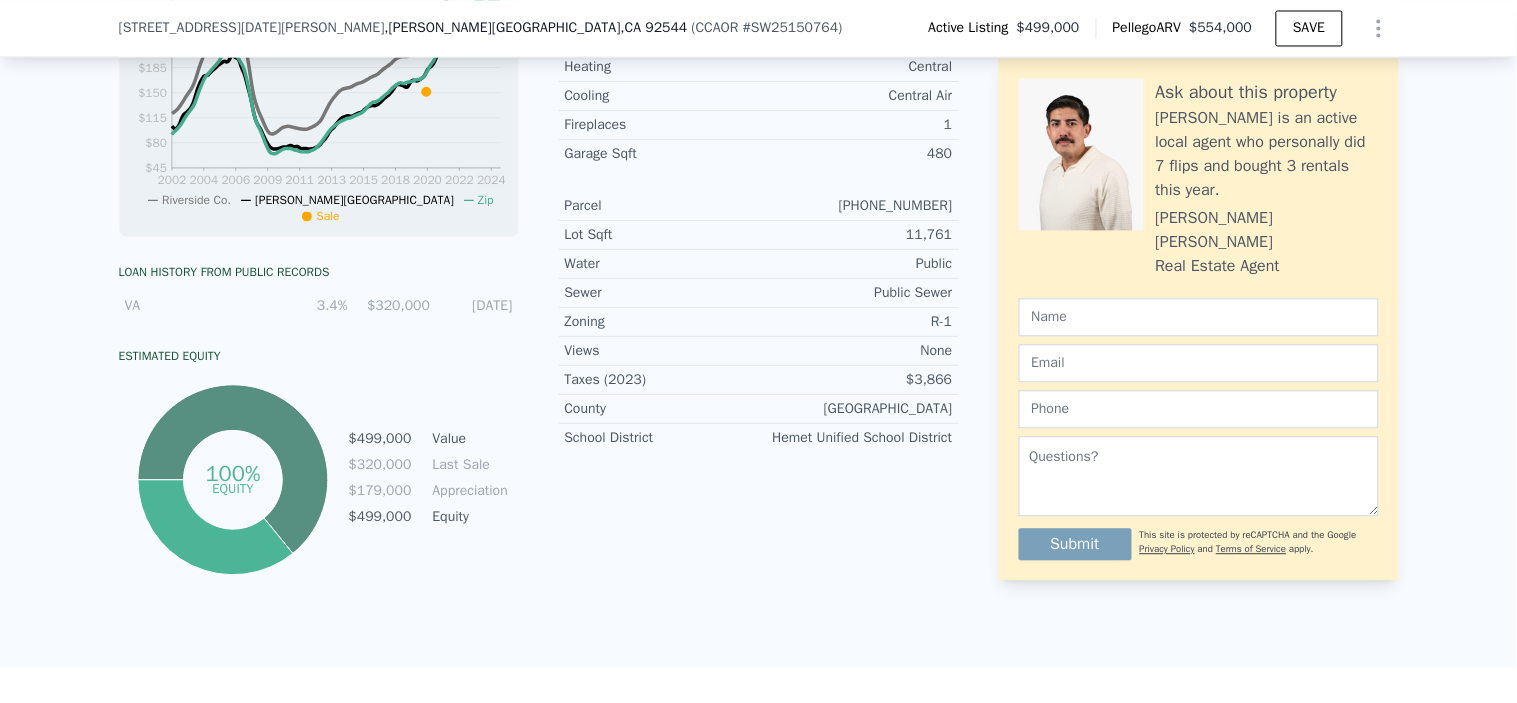 type on "2582" 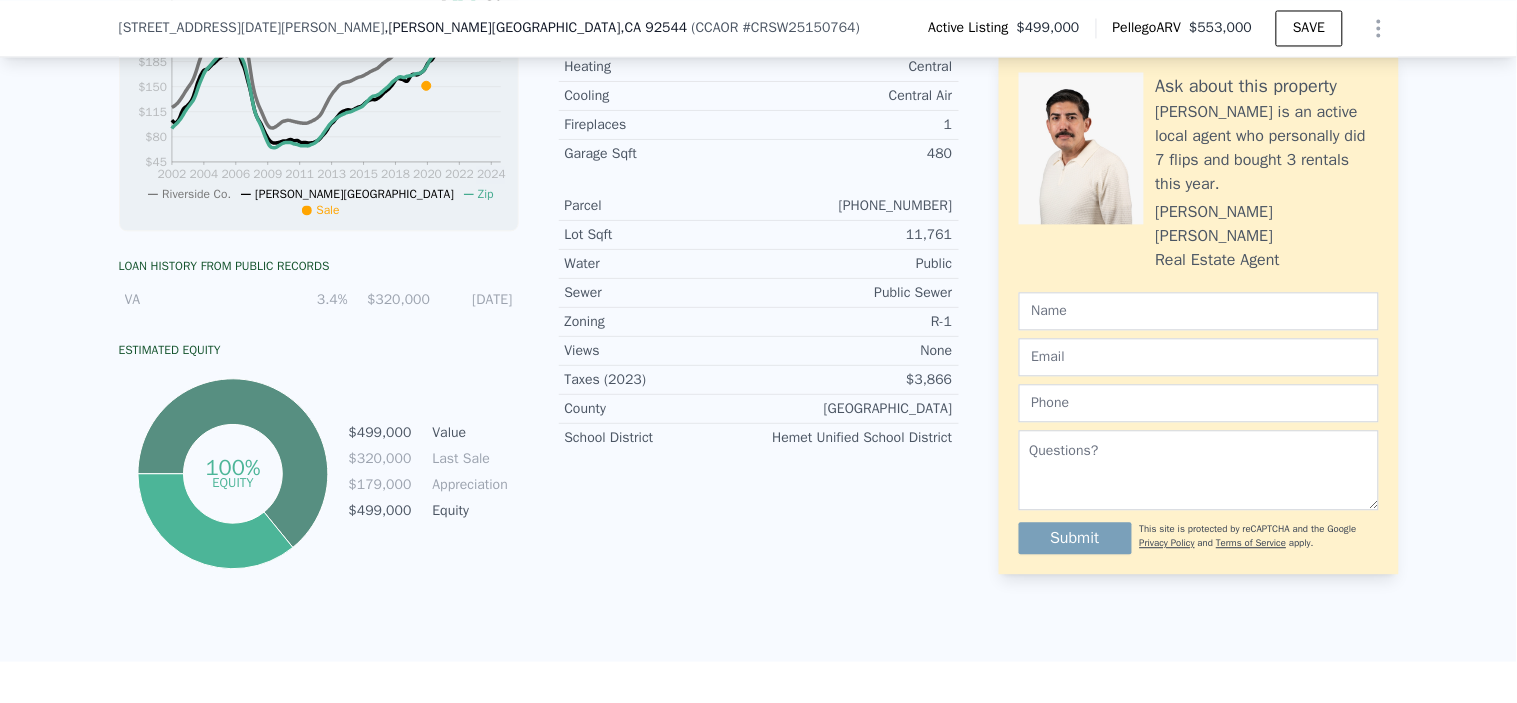 scroll, scrollTop: 0, scrollLeft: 6863, axis: horizontal 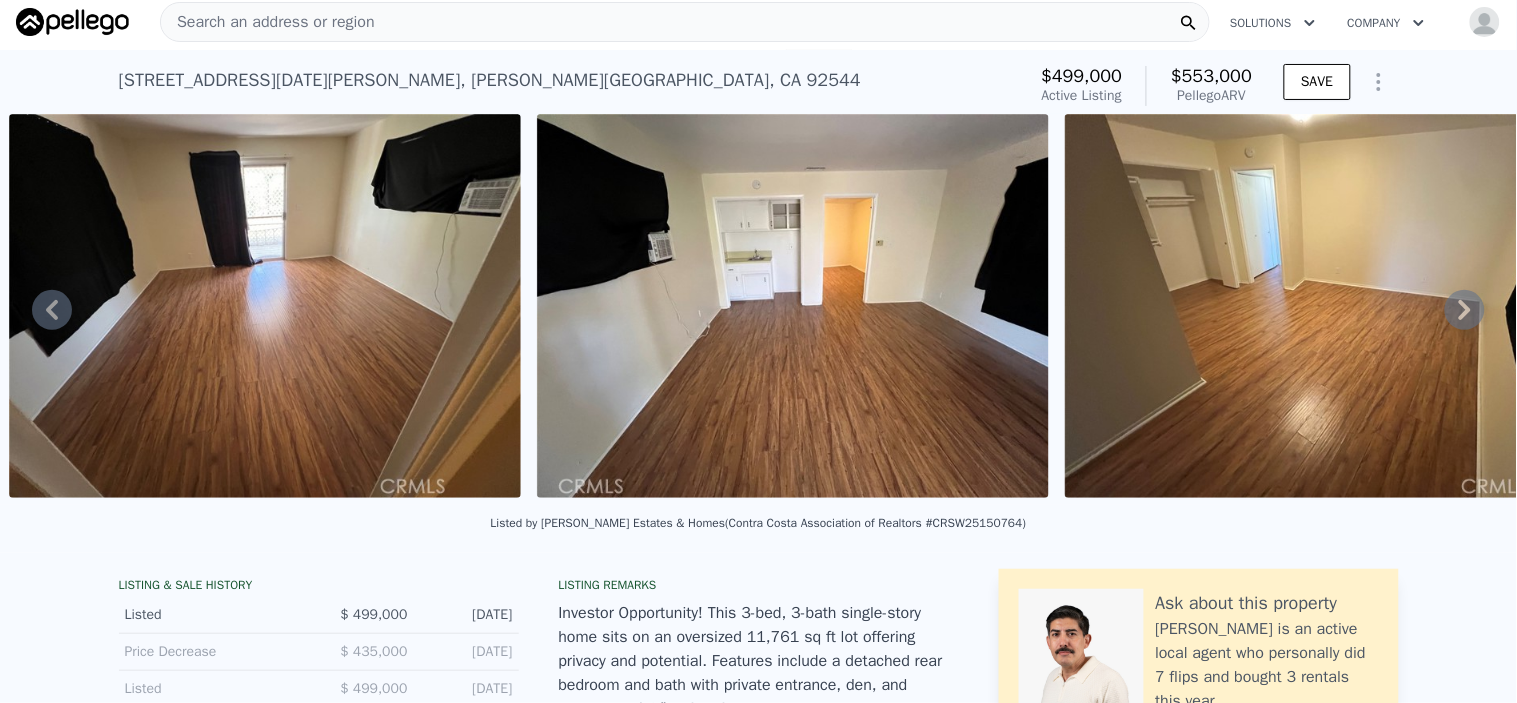 click at bounding box center [793, 306] 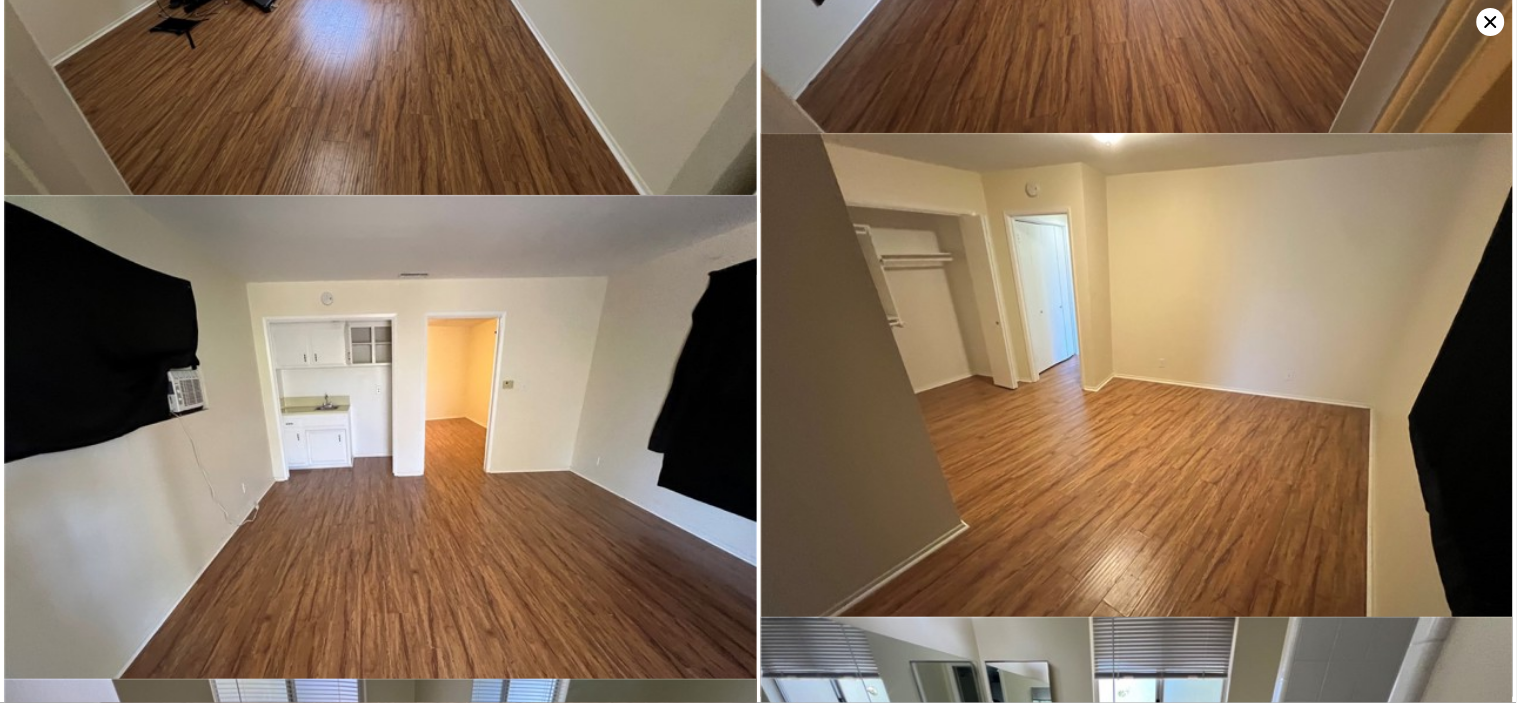 scroll, scrollTop: 3450, scrollLeft: 0, axis: vertical 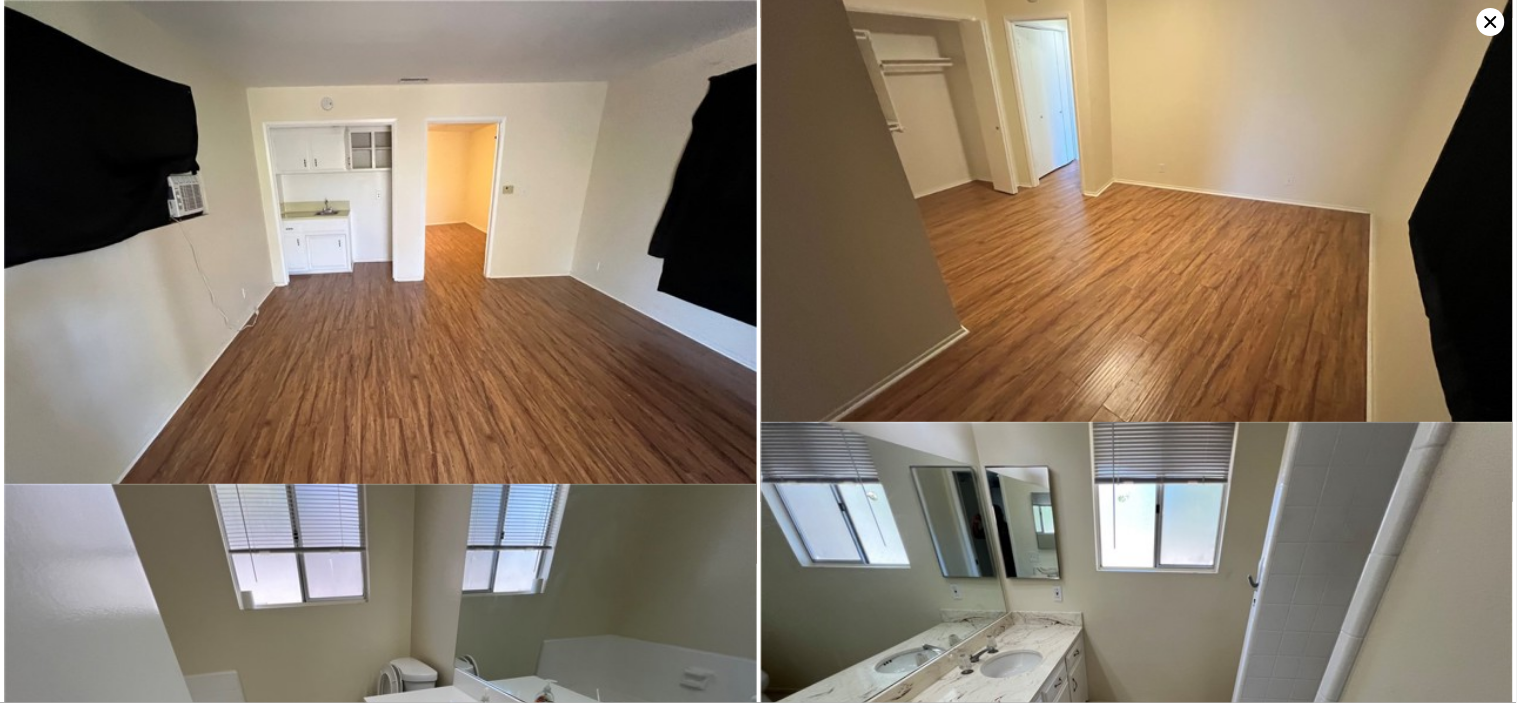 click at bounding box center (380, 282) 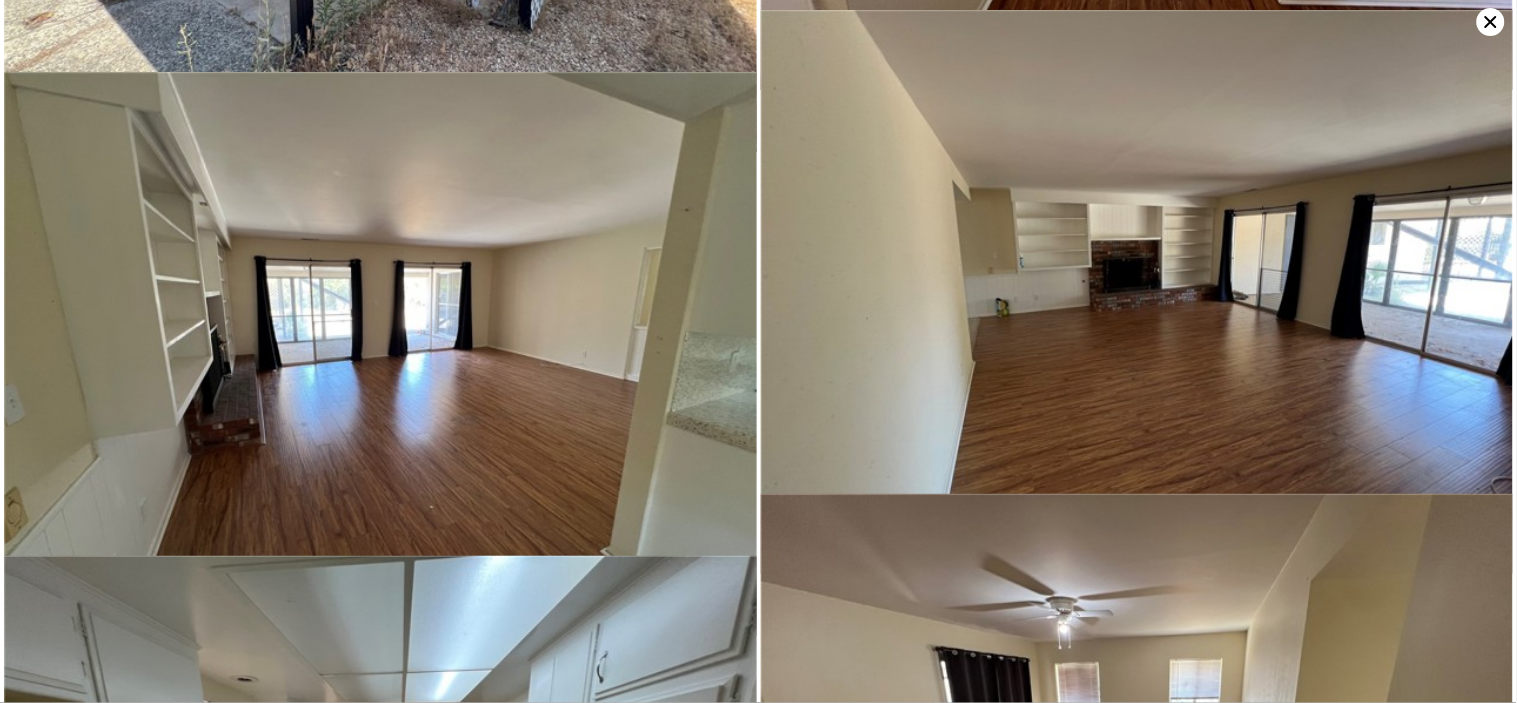 scroll, scrollTop: 1514, scrollLeft: 0, axis: vertical 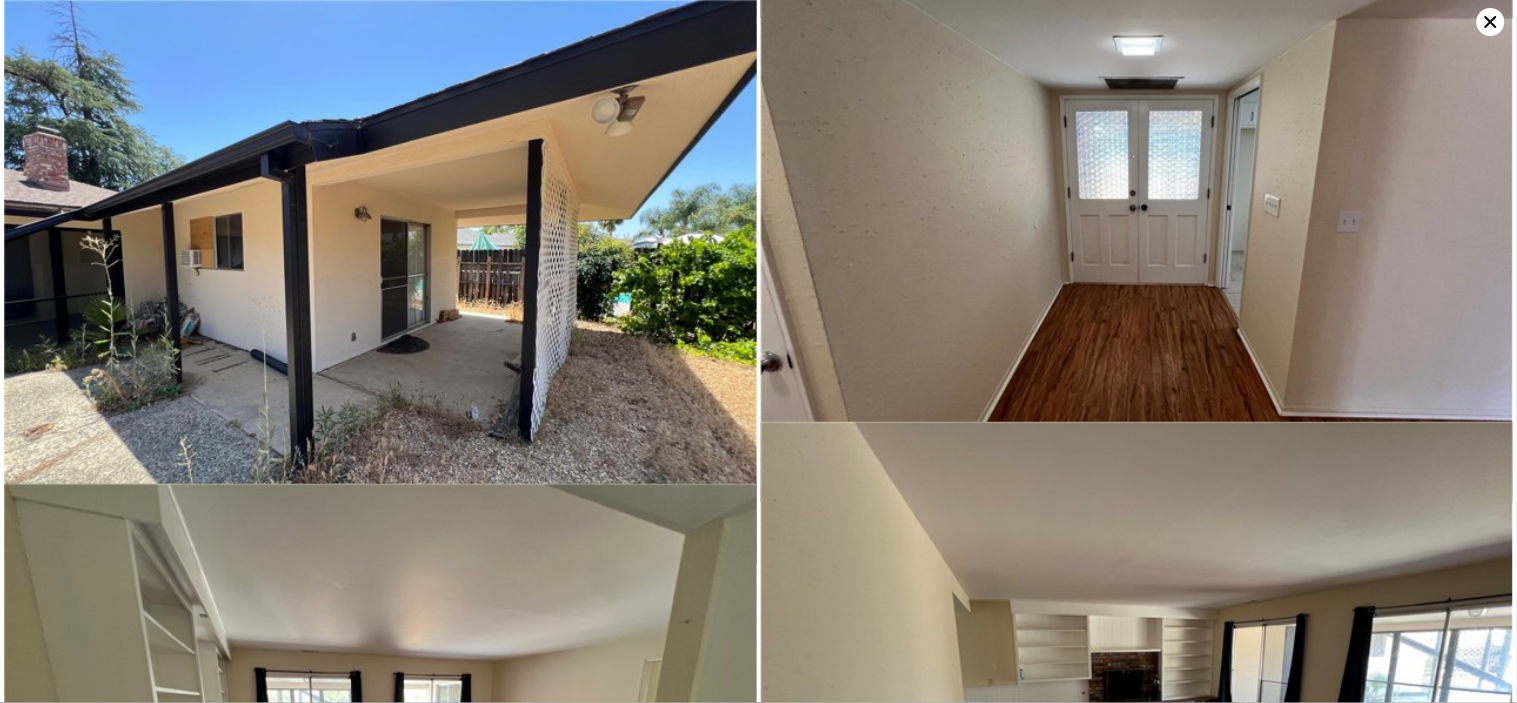 click 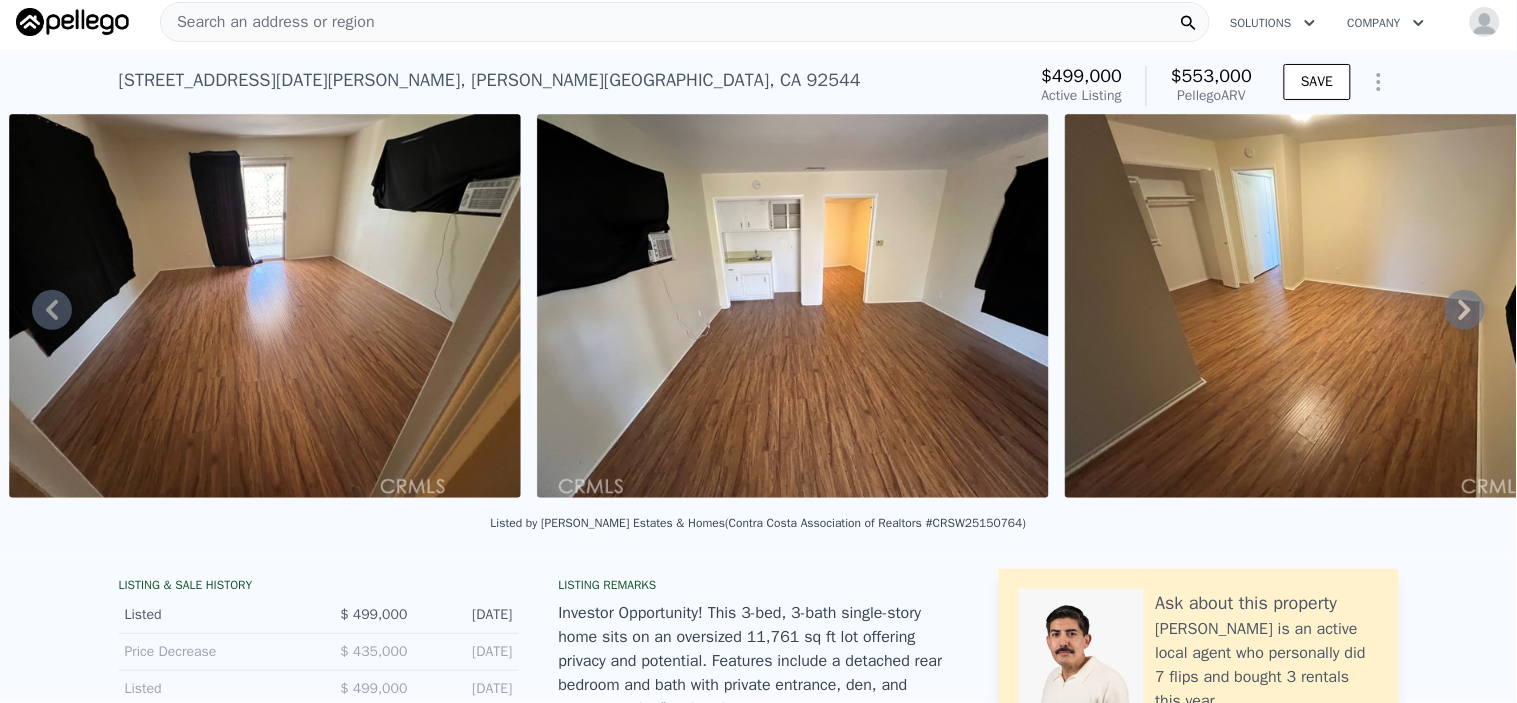 click at bounding box center (793, 306) 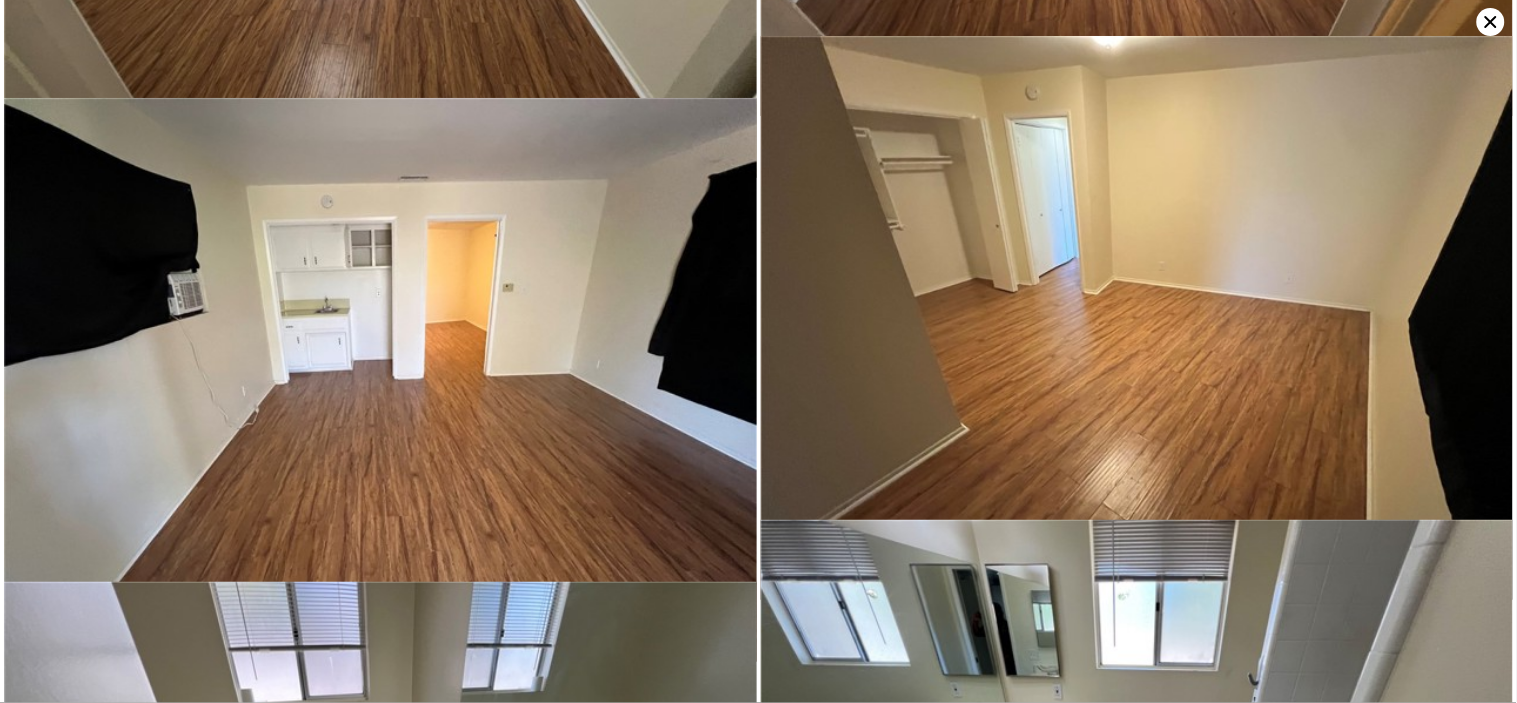 scroll, scrollTop: 3450, scrollLeft: 0, axis: vertical 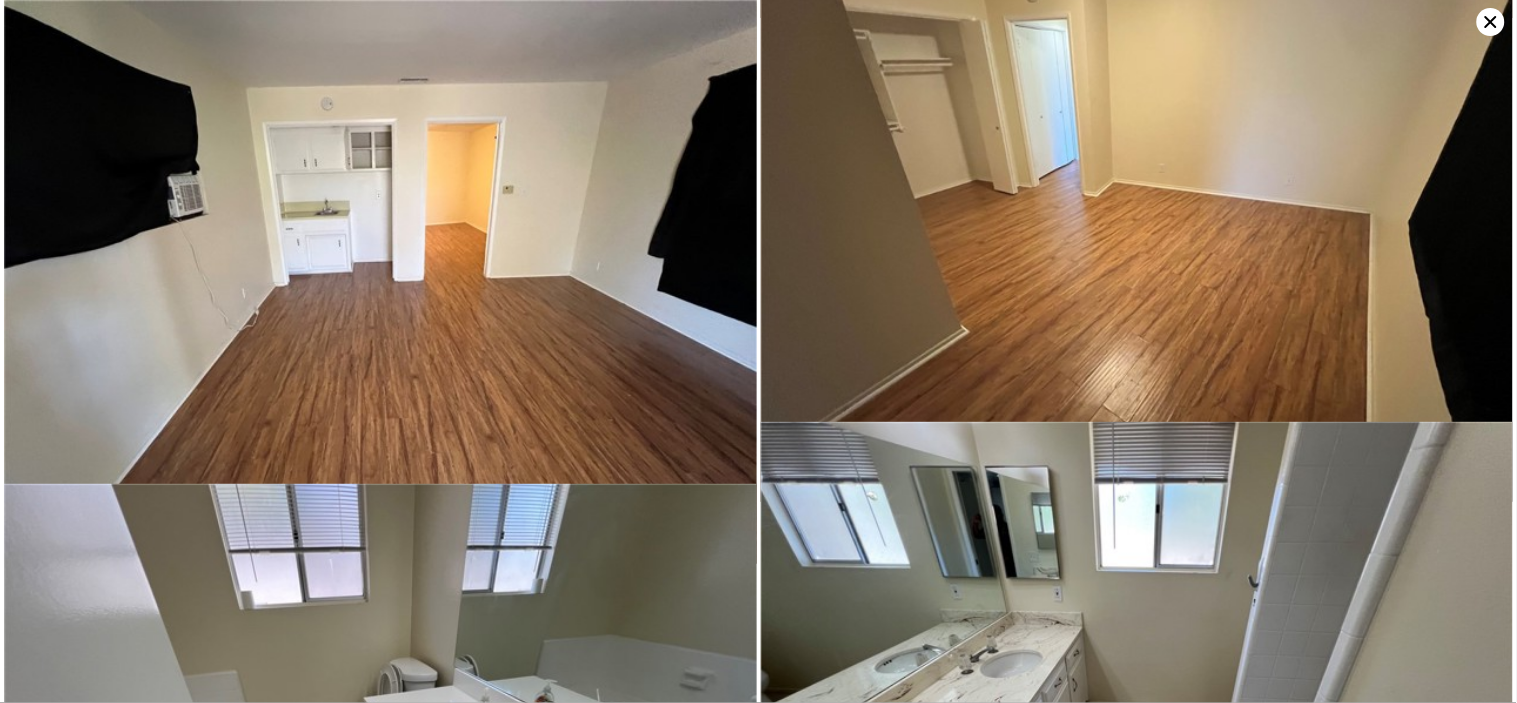 click at bounding box center (380, 282) 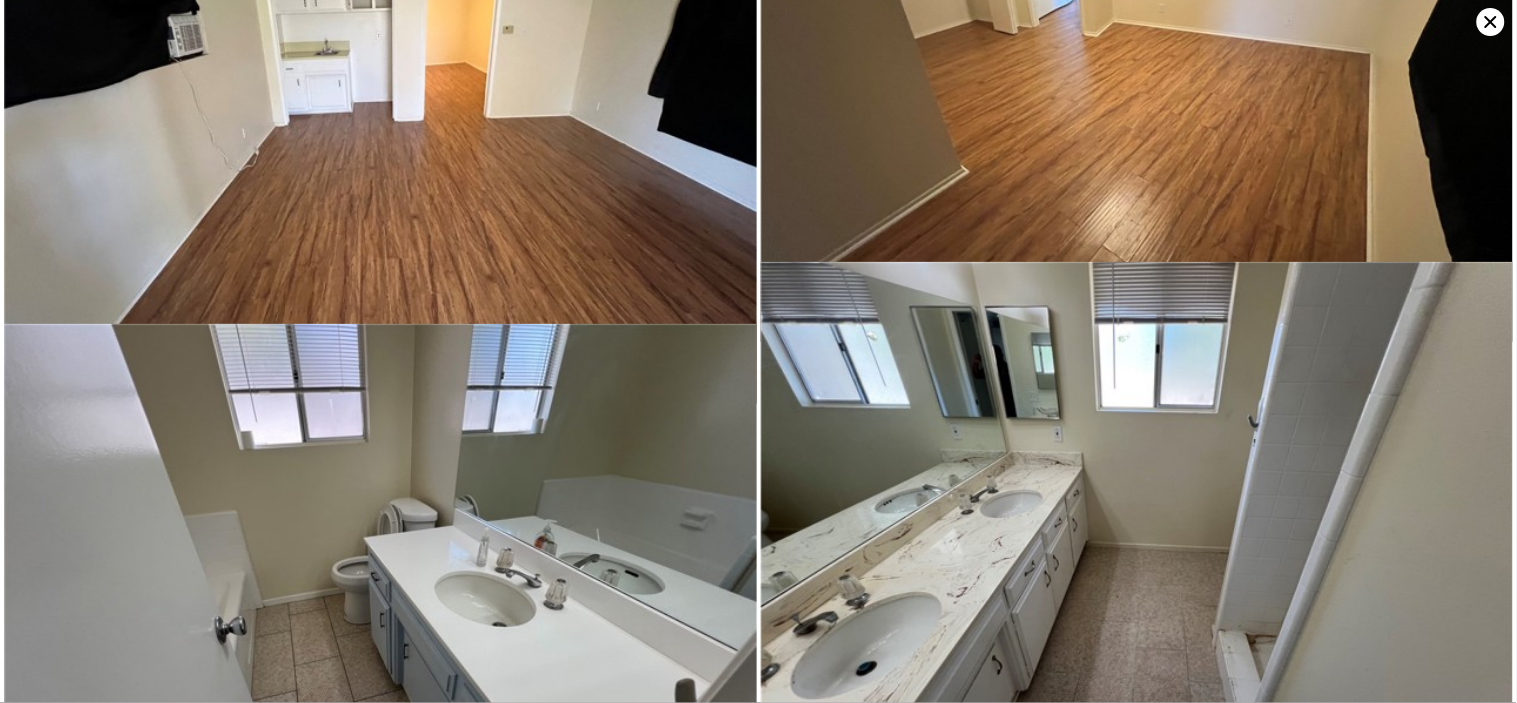 scroll, scrollTop: 3450, scrollLeft: 0, axis: vertical 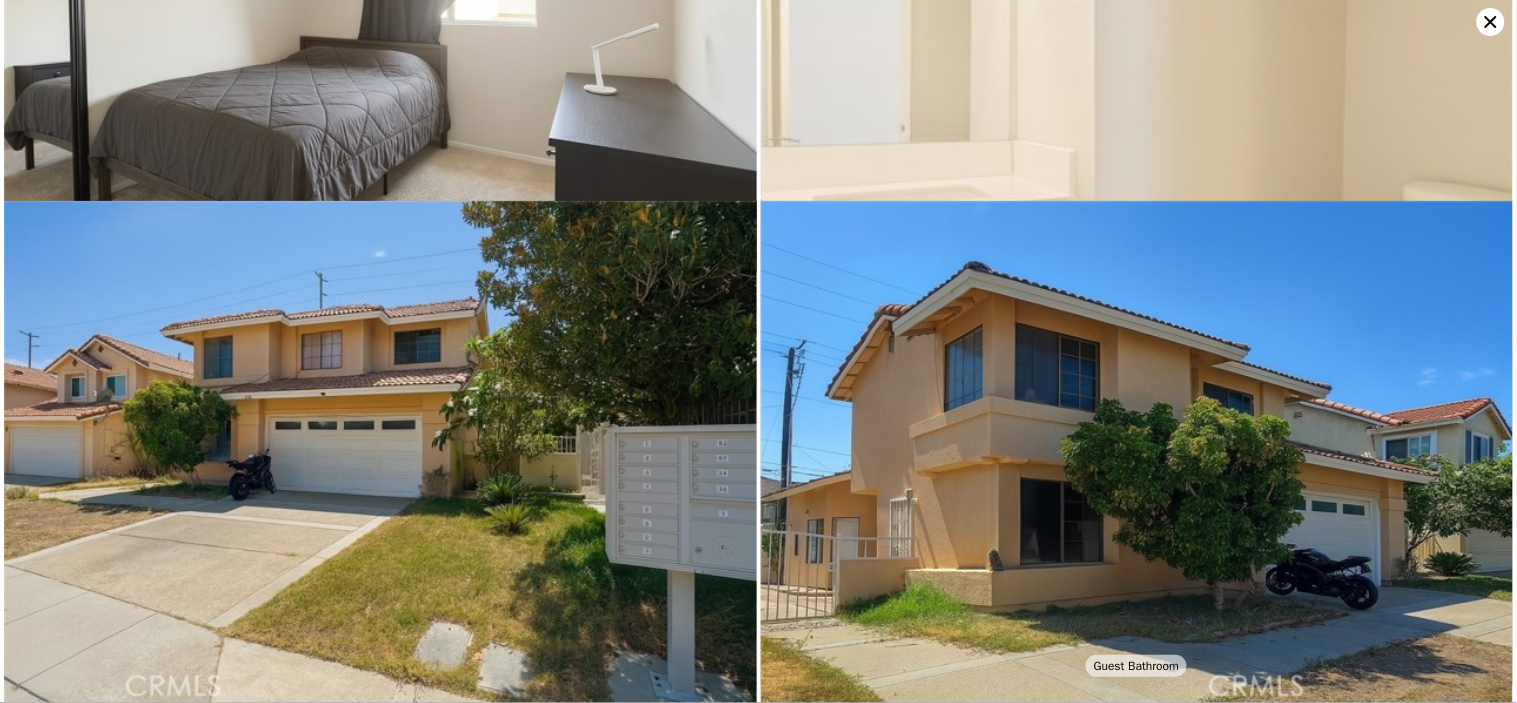 type on "1173" 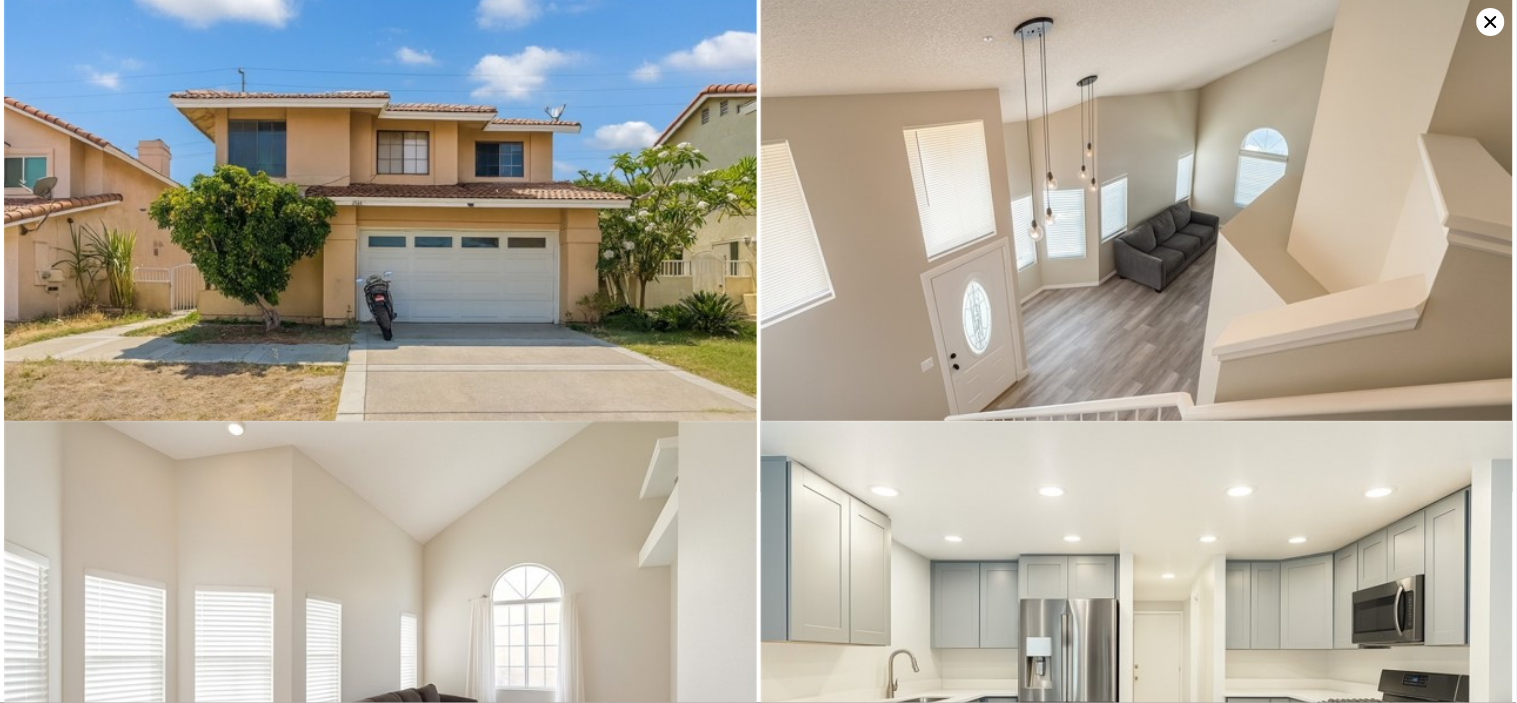 scroll, scrollTop: 0, scrollLeft: 0, axis: both 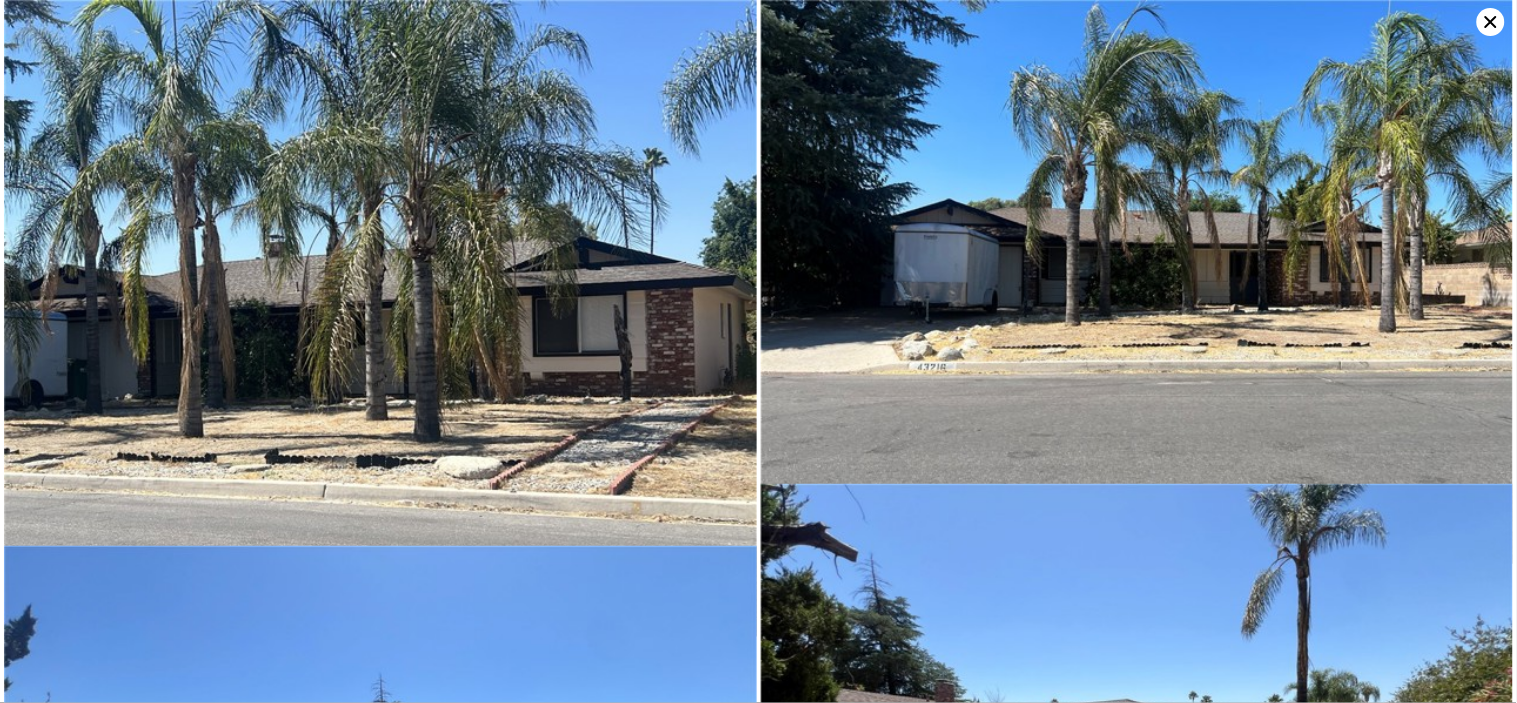 type on "1532" 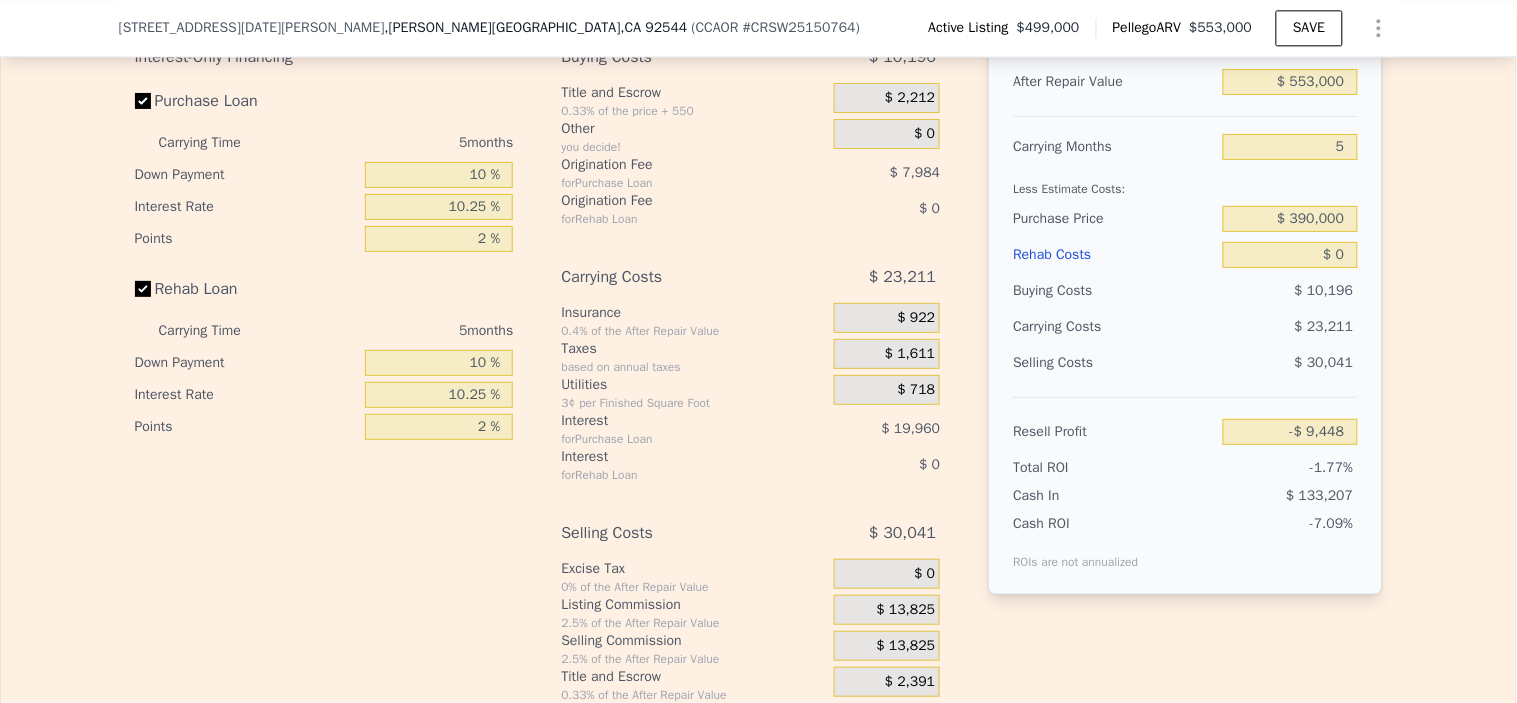scroll, scrollTop: 3222, scrollLeft: 0, axis: vertical 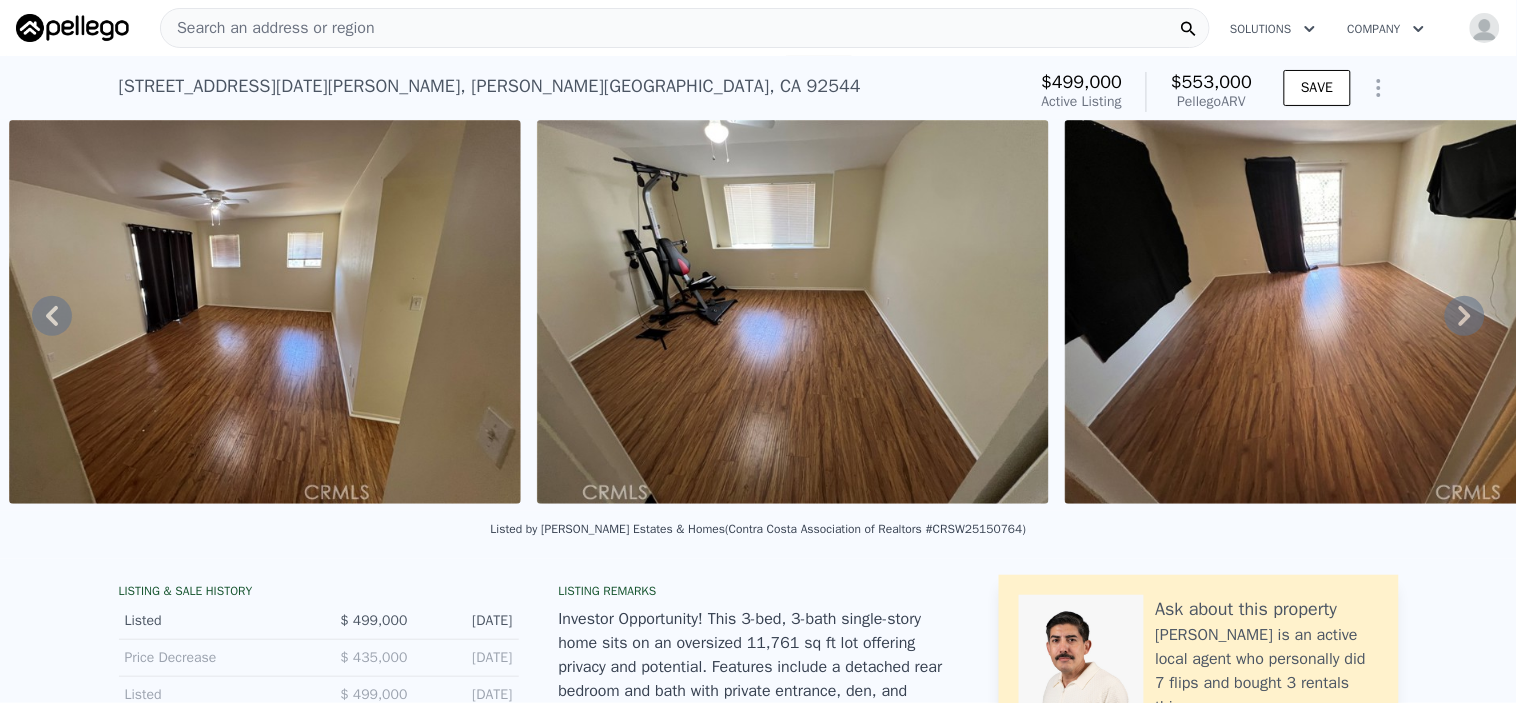 click 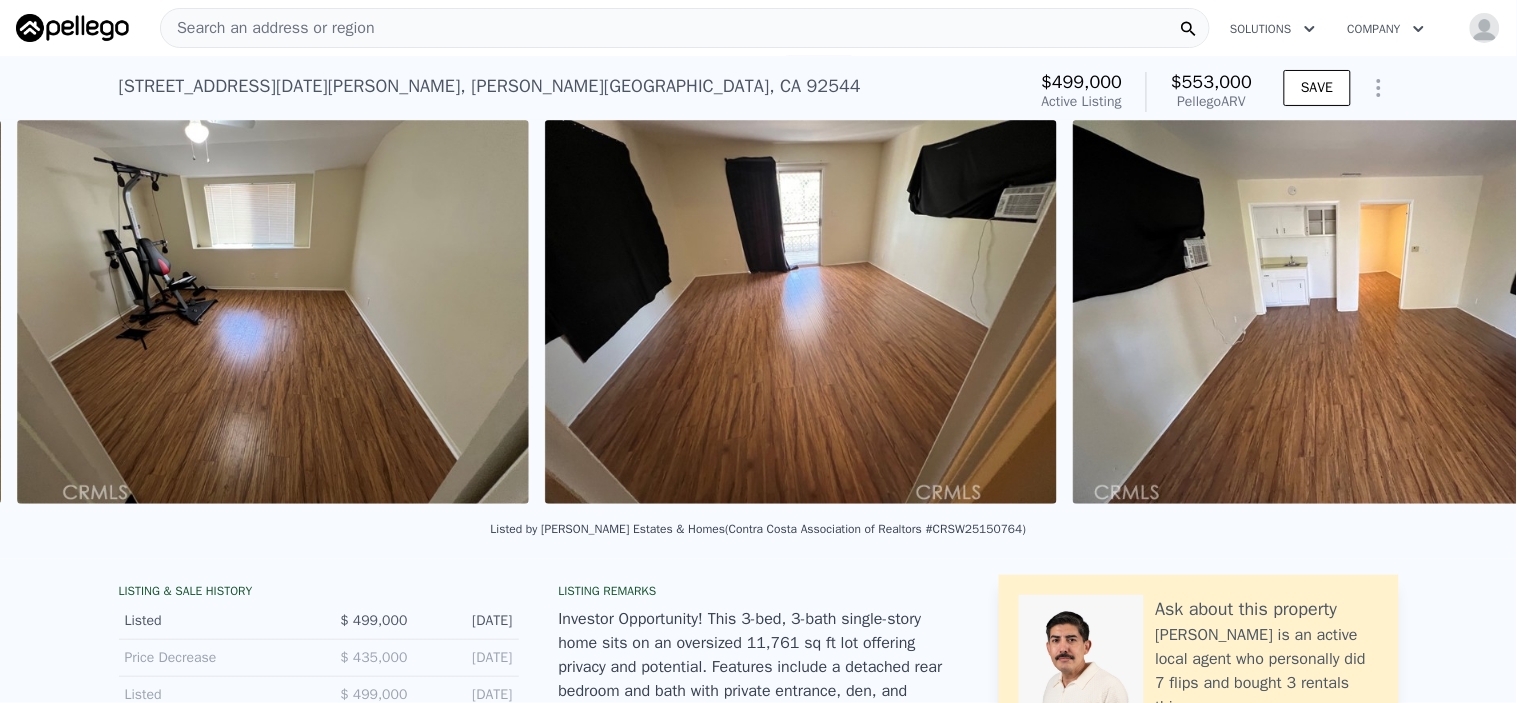 scroll, scrollTop: 0, scrollLeft: 6476, axis: horizontal 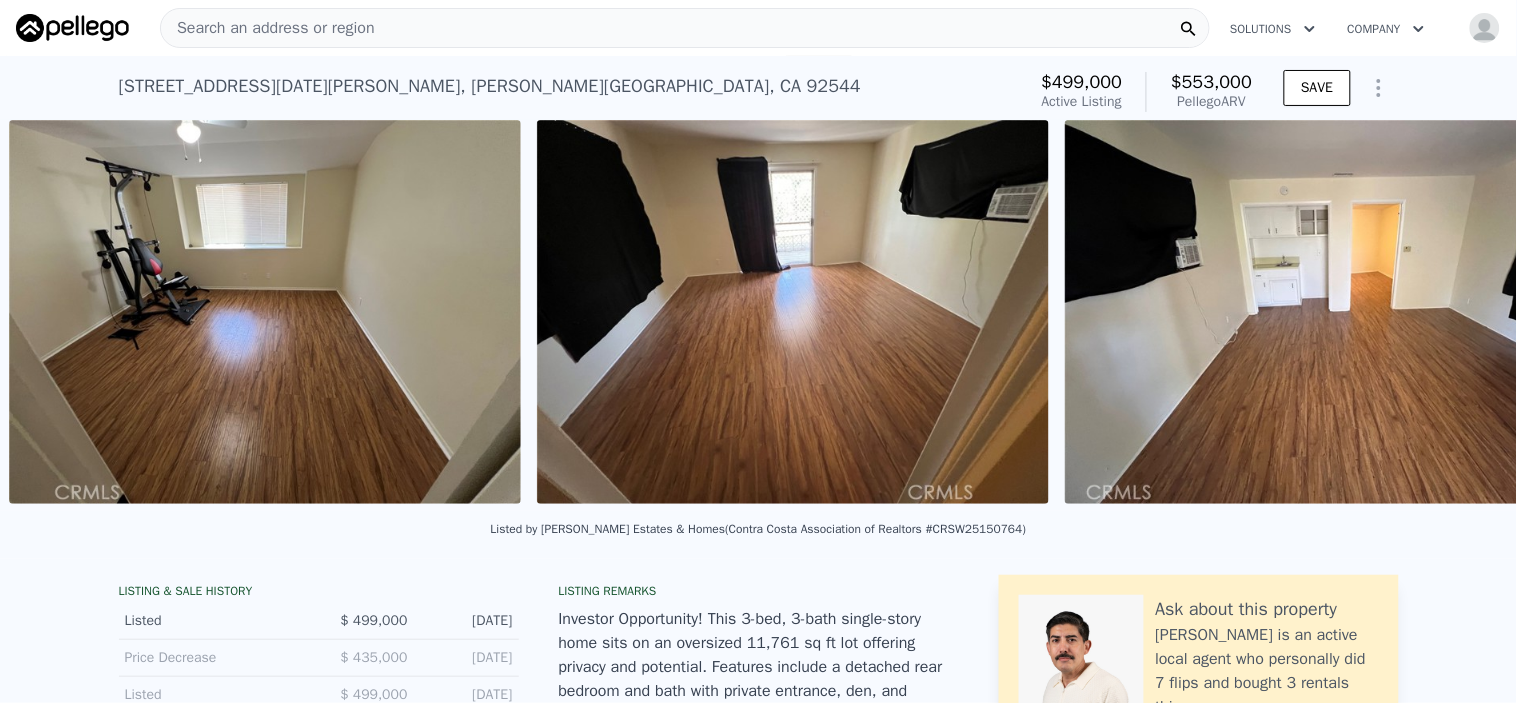 click on "•
+ −
•
+ − STREET VIEW                 ← Move left → Move right ↑ Move up ↓ Move down + Zoom in - Zoom out             [STREET_ADDRESS][GEOGRAPHIC_DATA][US_STATE][STREET_ADDRESS]            View on Google Maps        Custom Imagery                 This image is no longer available                                      Rotate the view          Map Data © 2025 Google © 2025 Google Terms Report a problem                 ← Move left → Move right ↑ Move up ↓ Move down + Zoom in - Zoom out             [STREET_ADDRESS][US_STATE]       [STREET_ADDRESS]            View on Google Maps        Custom Imagery                 This image is no longer available                                      Rotate the view          Keyboard shortcuts Map Data © 2025 Google © 2025 Google Terms Report a problem                 ← Move left → Move right ↑ Move up ↓ Move down + Zoom in -" at bounding box center [758, 315] 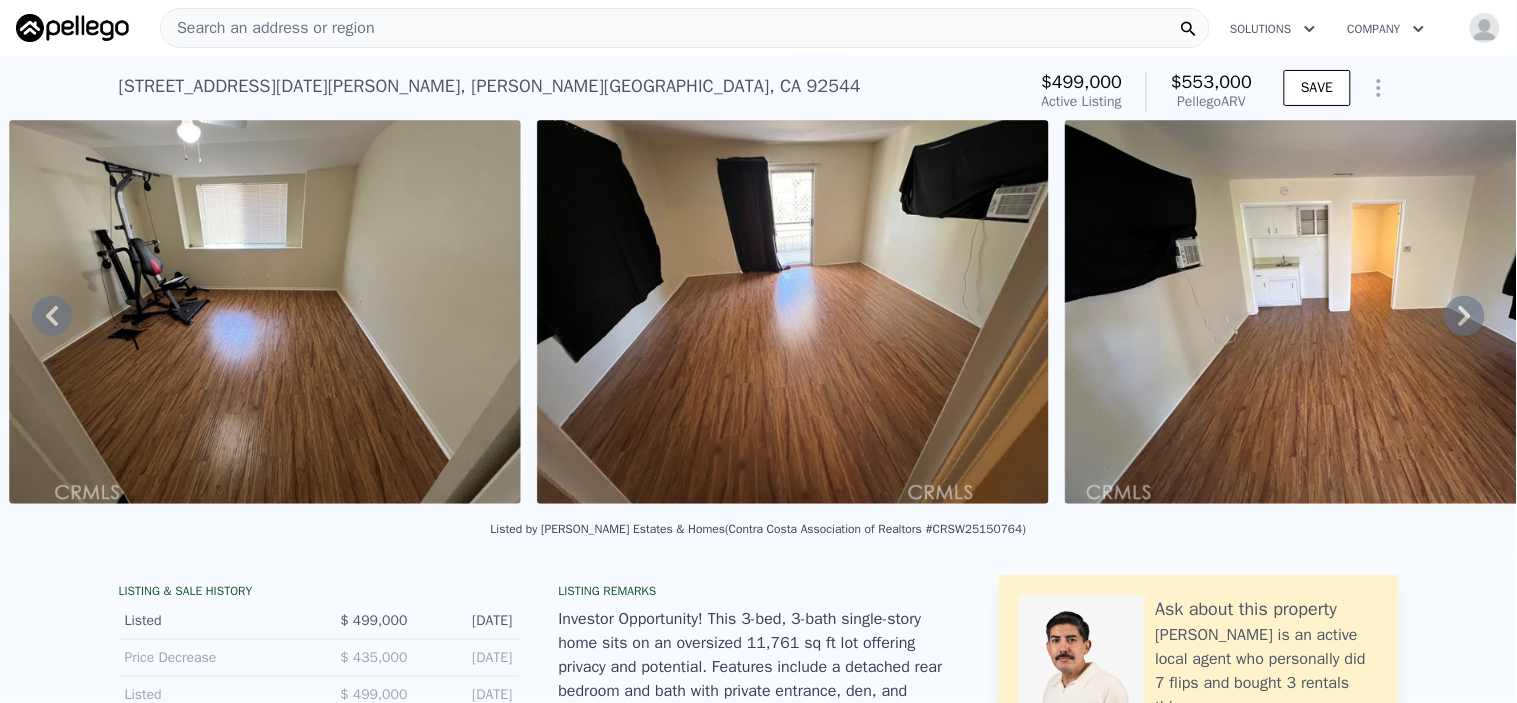 click 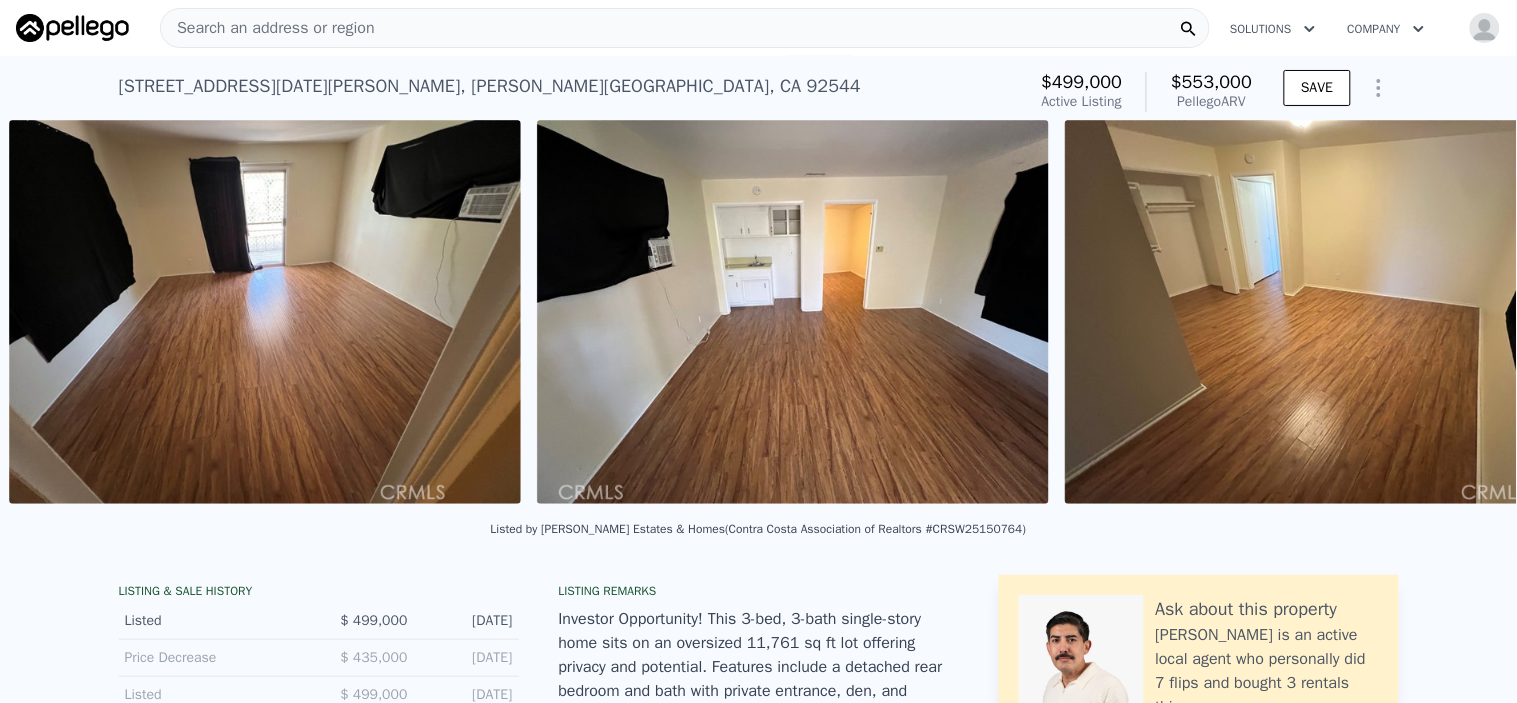 click on "•
+ −
•
+ − STREET VIEW                 ← Move left → Move right ↑ Move up ↓ Move down + Zoom in - Zoom out             [STREET_ADDRESS][GEOGRAPHIC_DATA][US_STATE][STREET_ADDRESS]            View on Google Maps        Custom Imagery                 This image is no longer available                                      Rotate the view          Map Data © 2025 Google © 2025 Google Terms Report a problem                 ← Move left → Move right ↑ Move up ↓ Move down + Zoom in - Zoom out             [STREET_ADDRESS][US_STATE]       [STREET_ADDRESS]            View on Google Maps        Custom Imagery                 This image is no longer available                                      Rotate the view          Keyboard shortcuts Map Data © 2025 Google © 2025 Google Terms Report a problem                 ← Move left → Move right ↑ Move up ↓ Move down + Zoom in -" at bounding box center (758, 315) 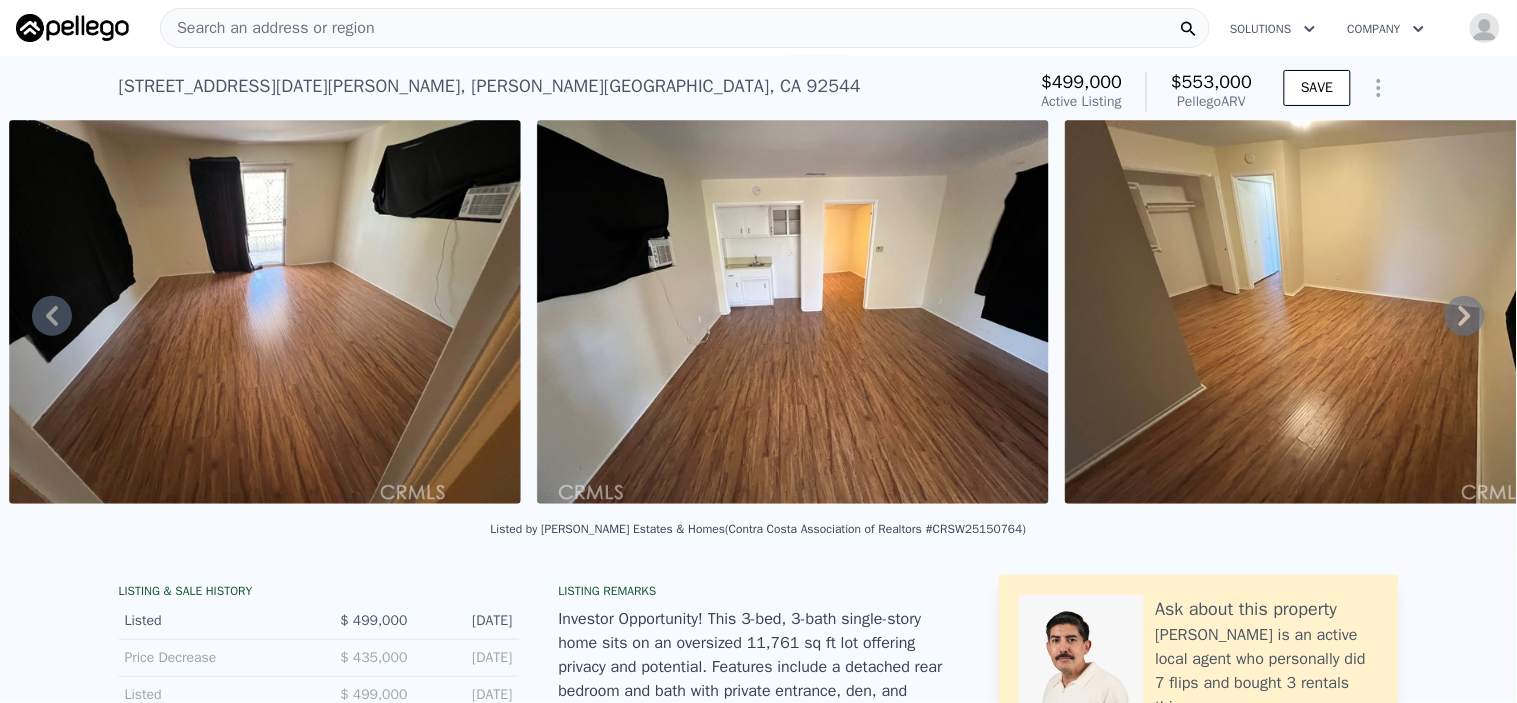click 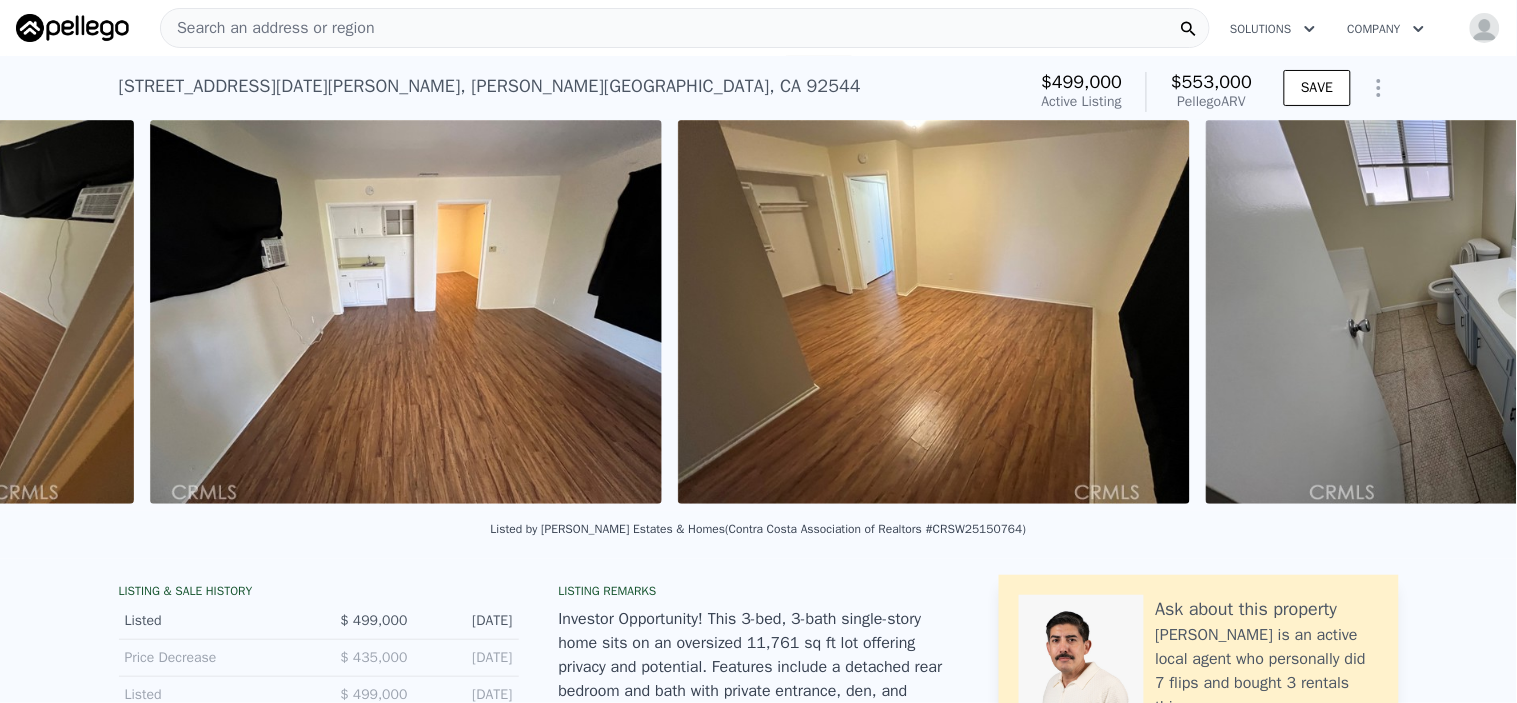 scroll, scrollTop: 0, scrollLeft: 7532, axis: horizontal 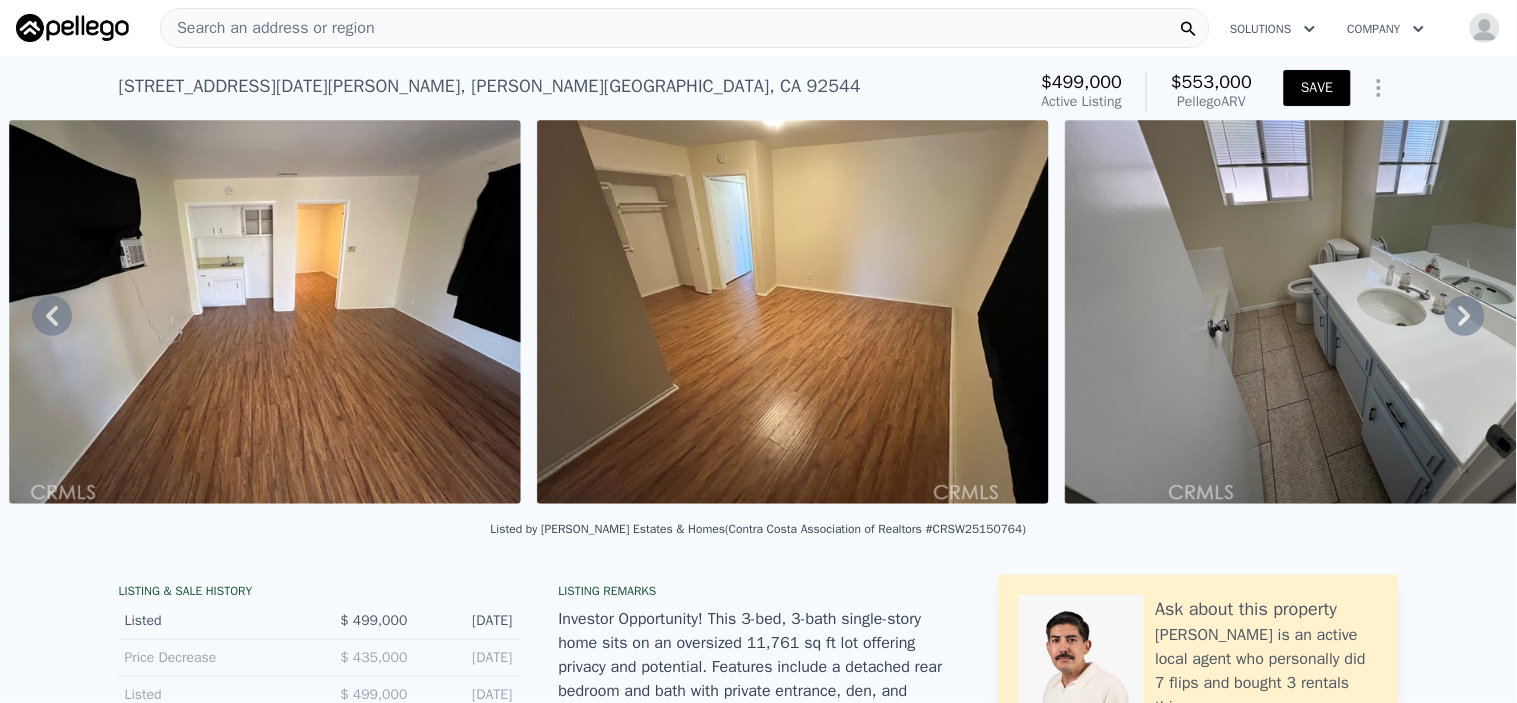 click on "SAVE" at bounding box center [1317, 88] 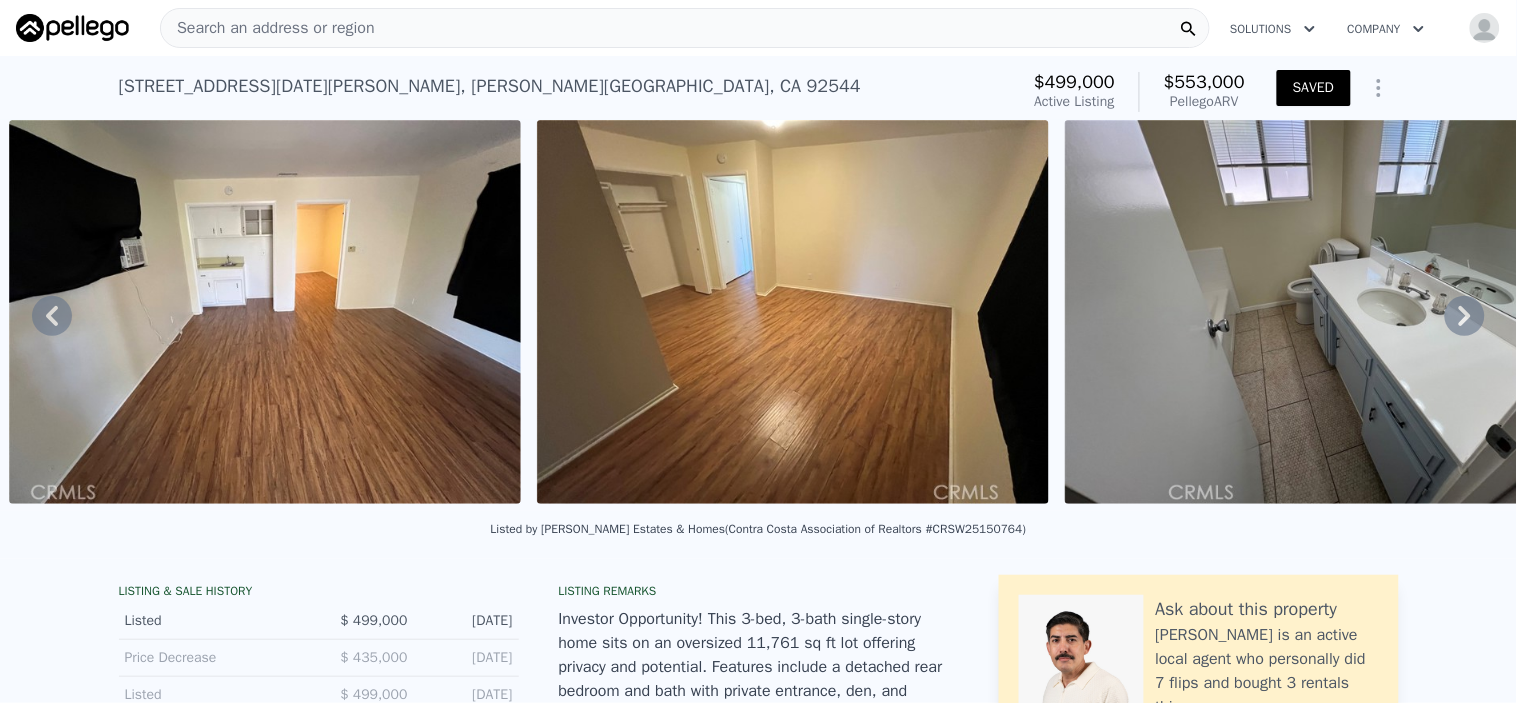 click on "Search an address or region" at bounding box center [685, 28] 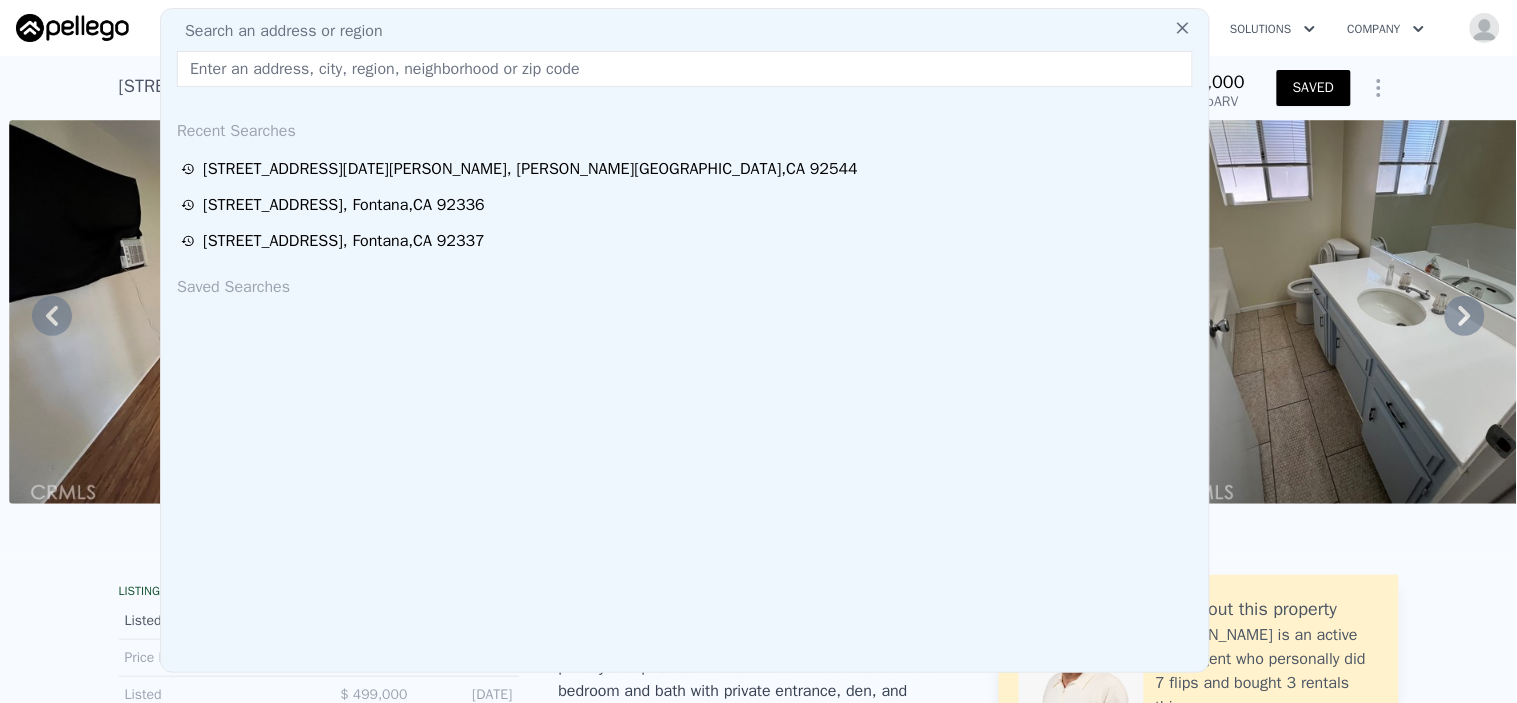 click at bounding box center (685, 69) 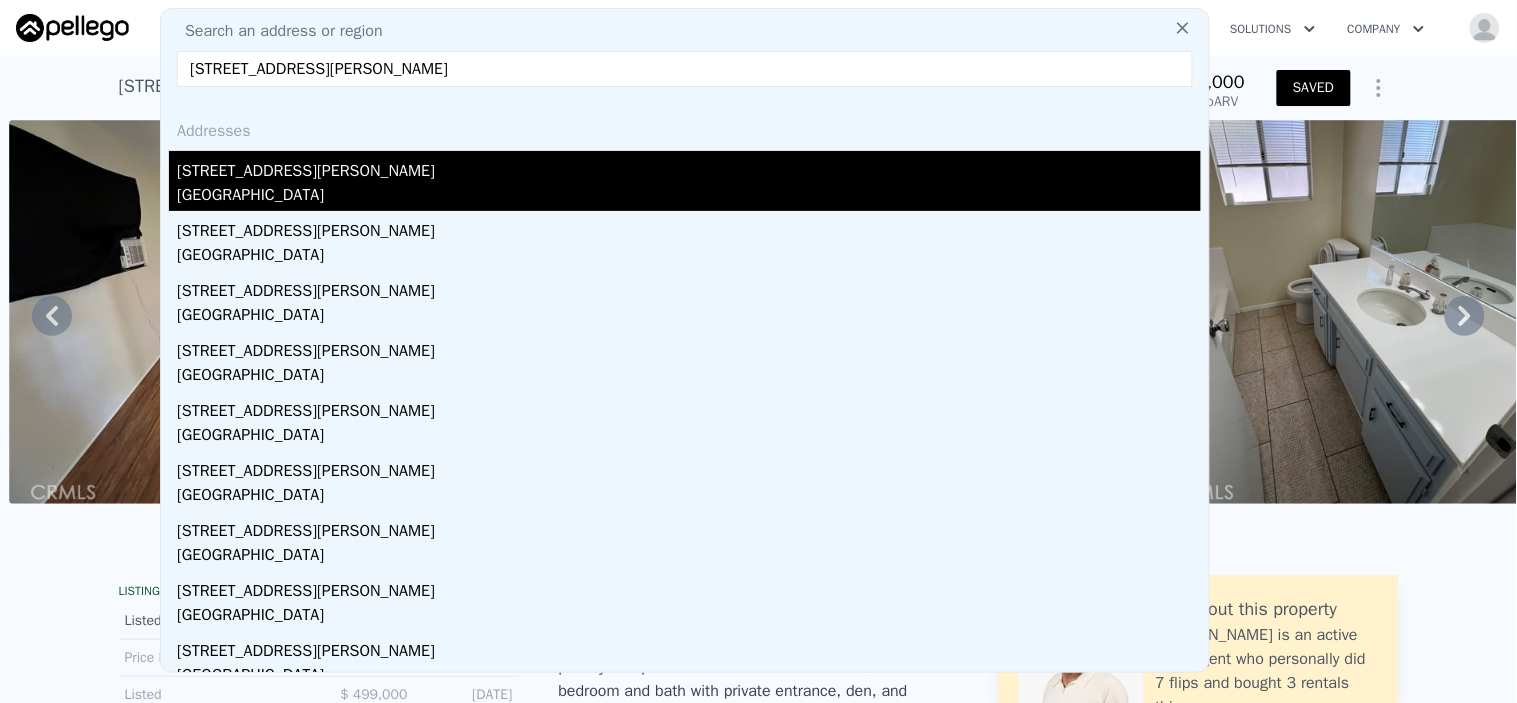 type on "[STREET_ADDRESS][PERSON_NAME]" 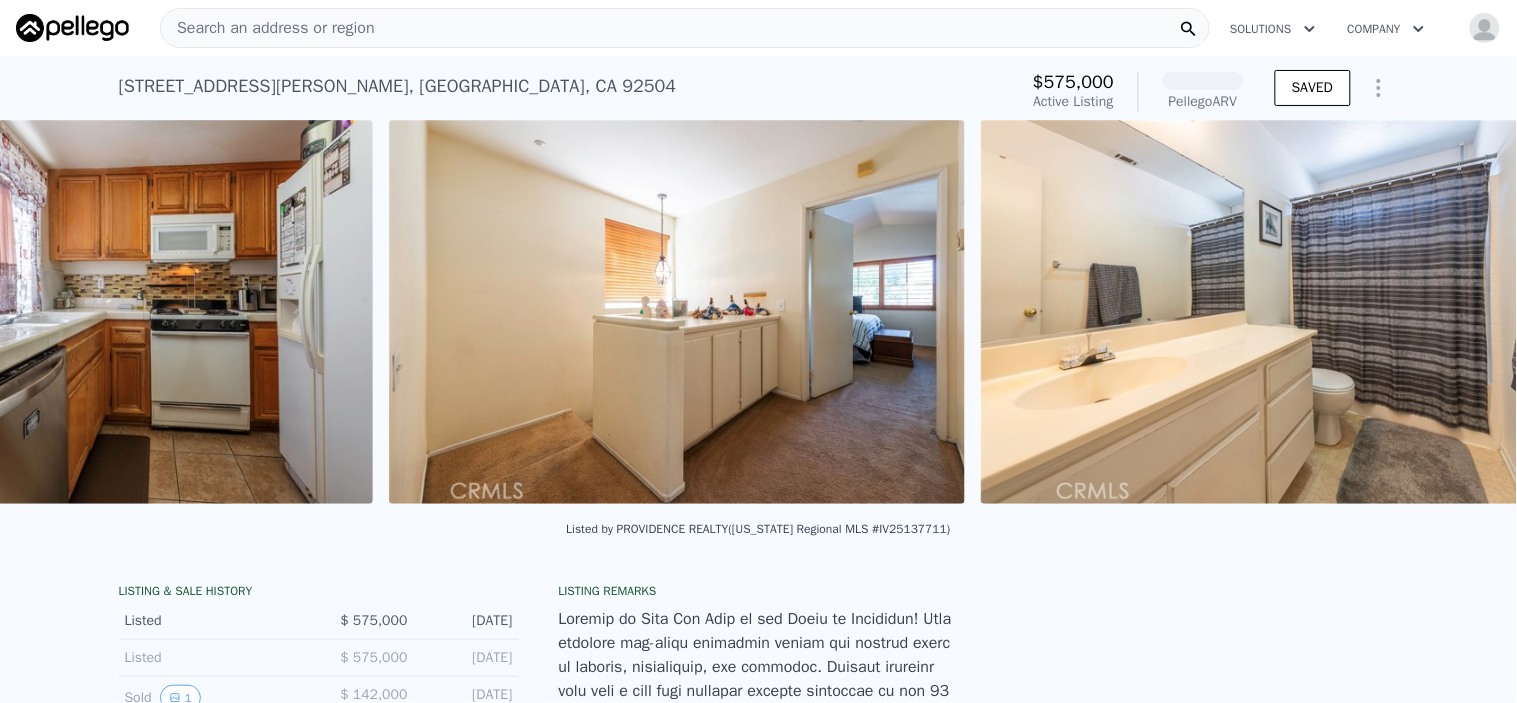 scroll, scrollTop: 0, scrollLeft: 7321, axis: horizontal 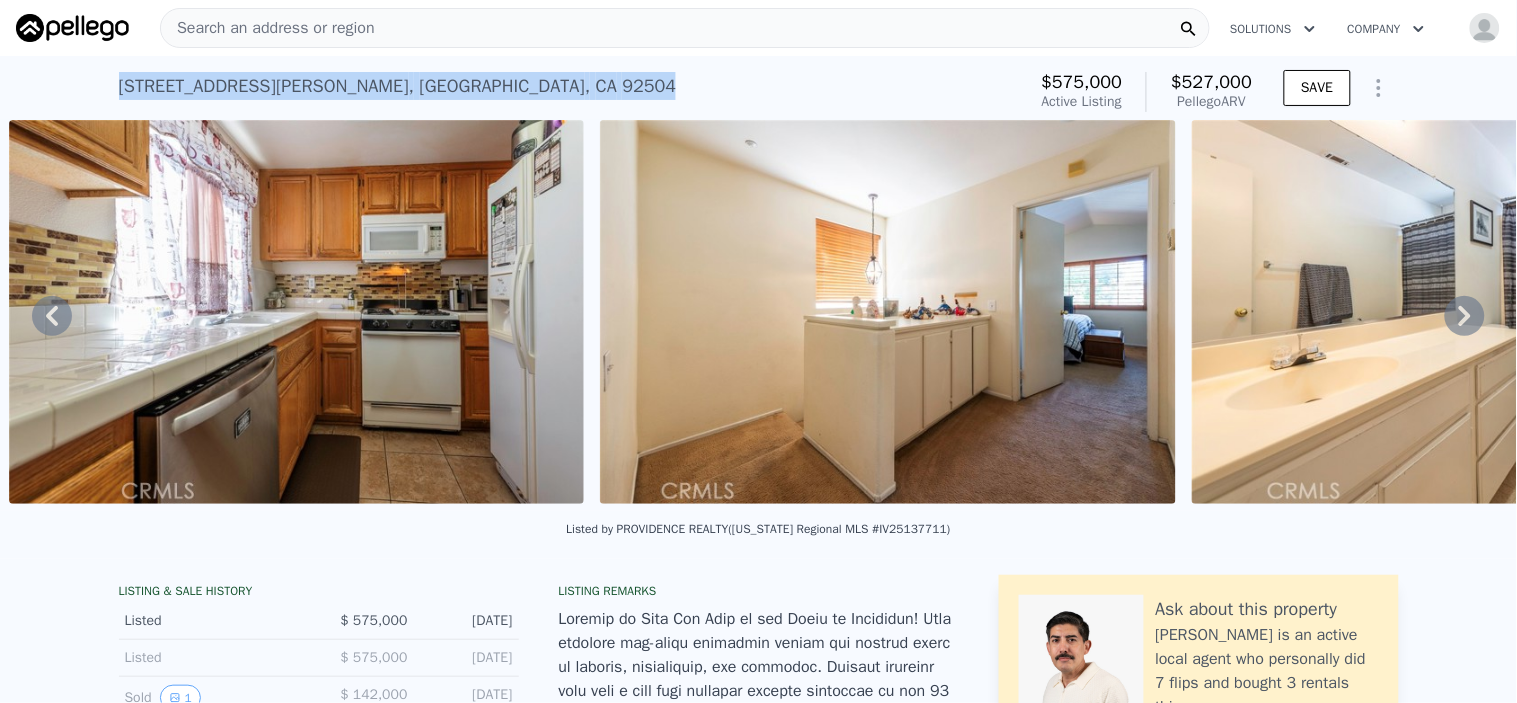 drag, startPoint x: 113, startPoint y: 90, endPoint x: 426, endPoint y: 70, distance: 313.63834 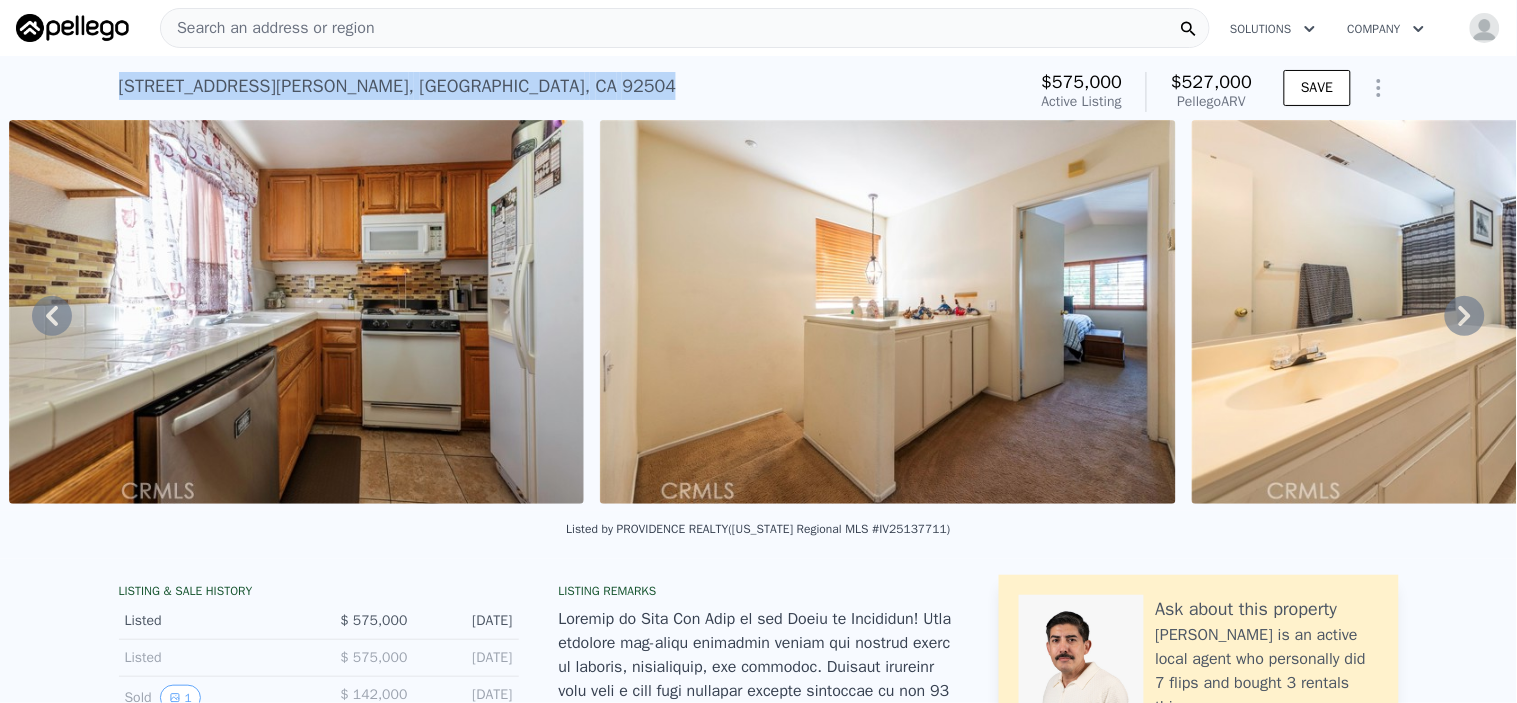 copy on "[STREET_ADDRESS][PERSON_NAME]" 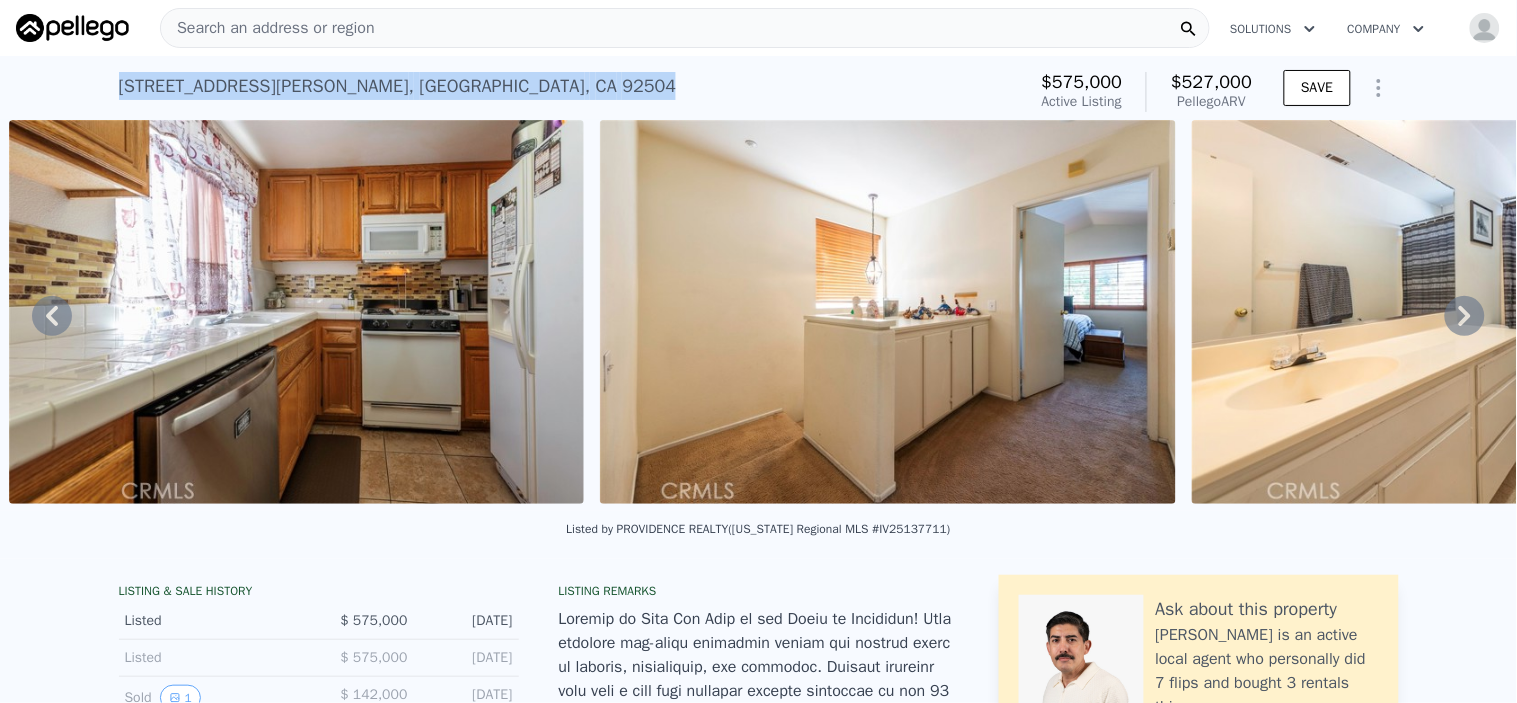 copy on "[STREET_ADDRESS][PERSON_NAME]" 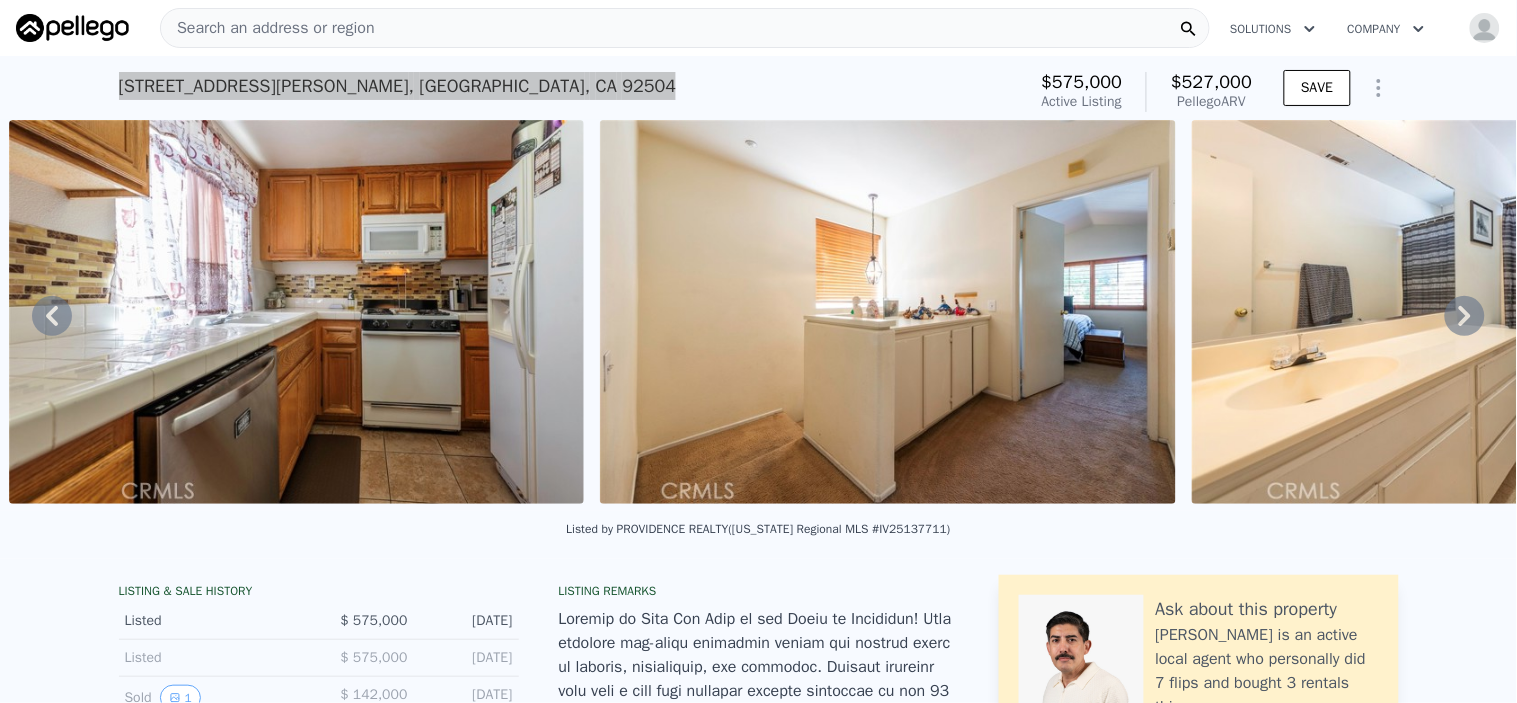 checkbox on "false" 